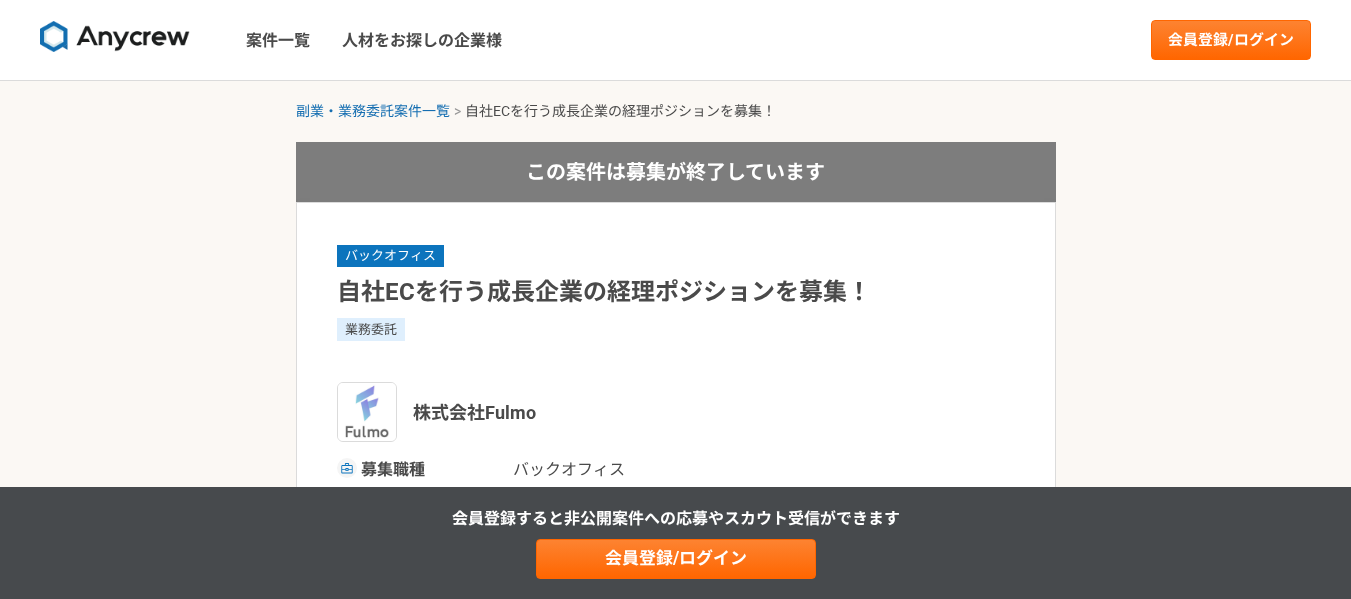 scroll, scrollTop: 0, scrollLeft: 0, axis: both 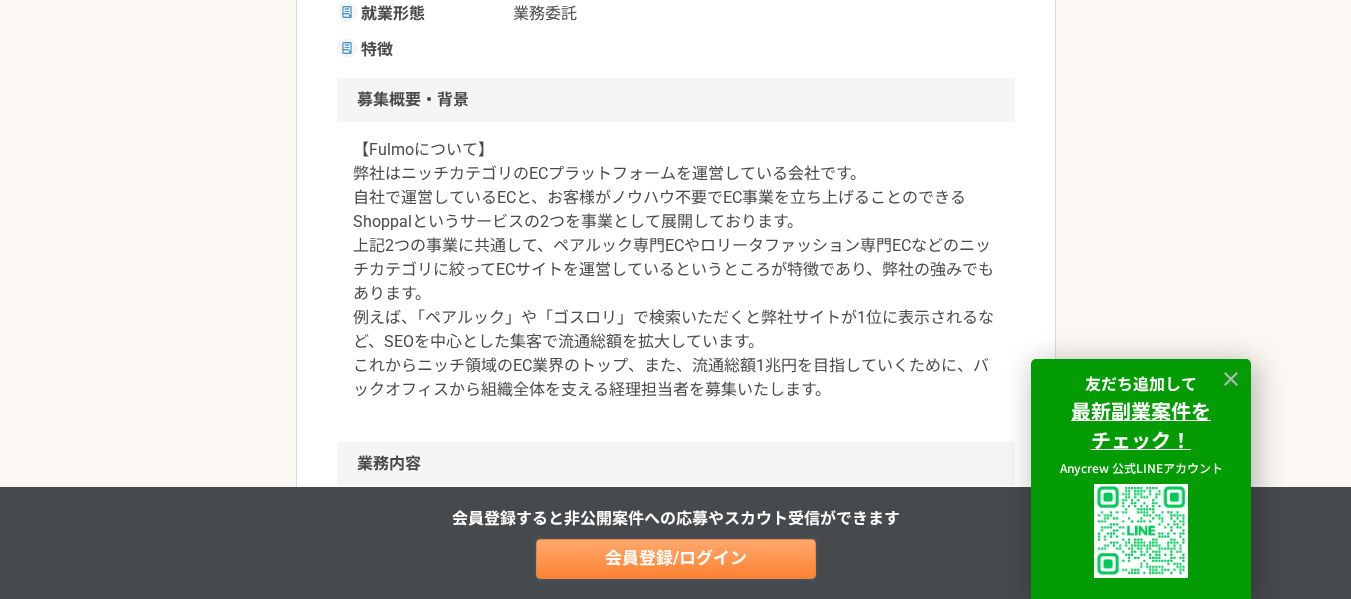 click on "会員登録/ログイン" at bounding box center [676, 559] 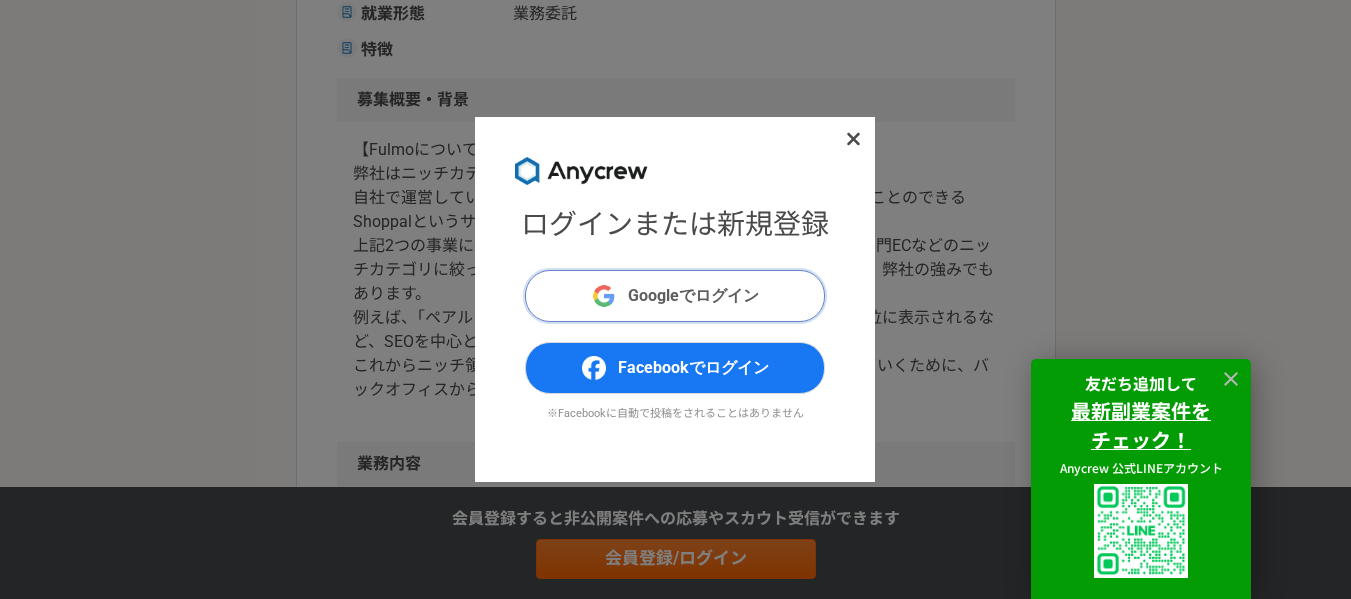 click on "Googleでログイン" at bounding box center (693, 296) 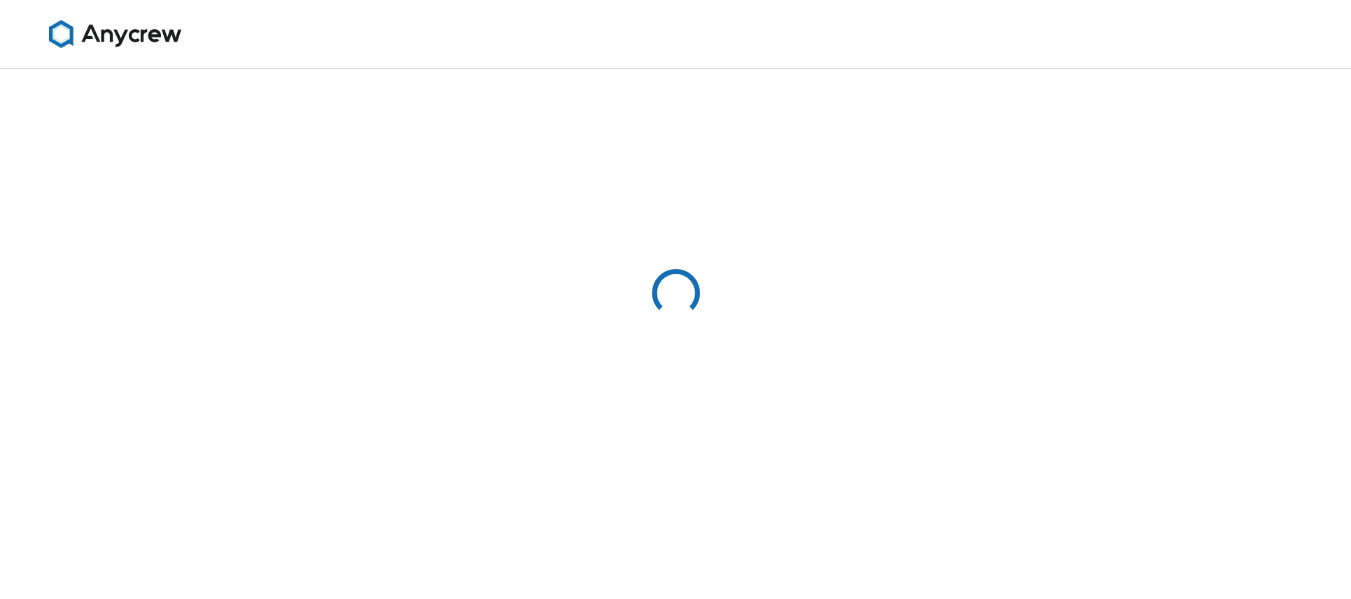 scroll, scrollTop: 0, scrollLeft: 0, axis: both 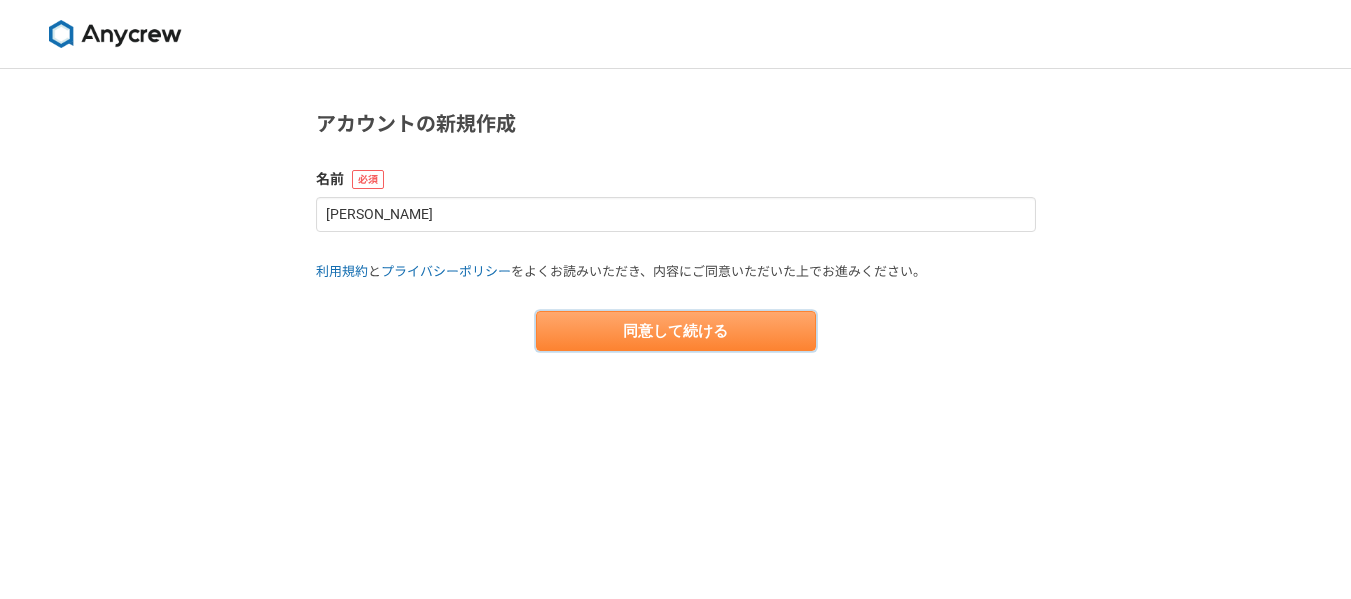 click on "同意して続ける" at bounding box center (676, 331) 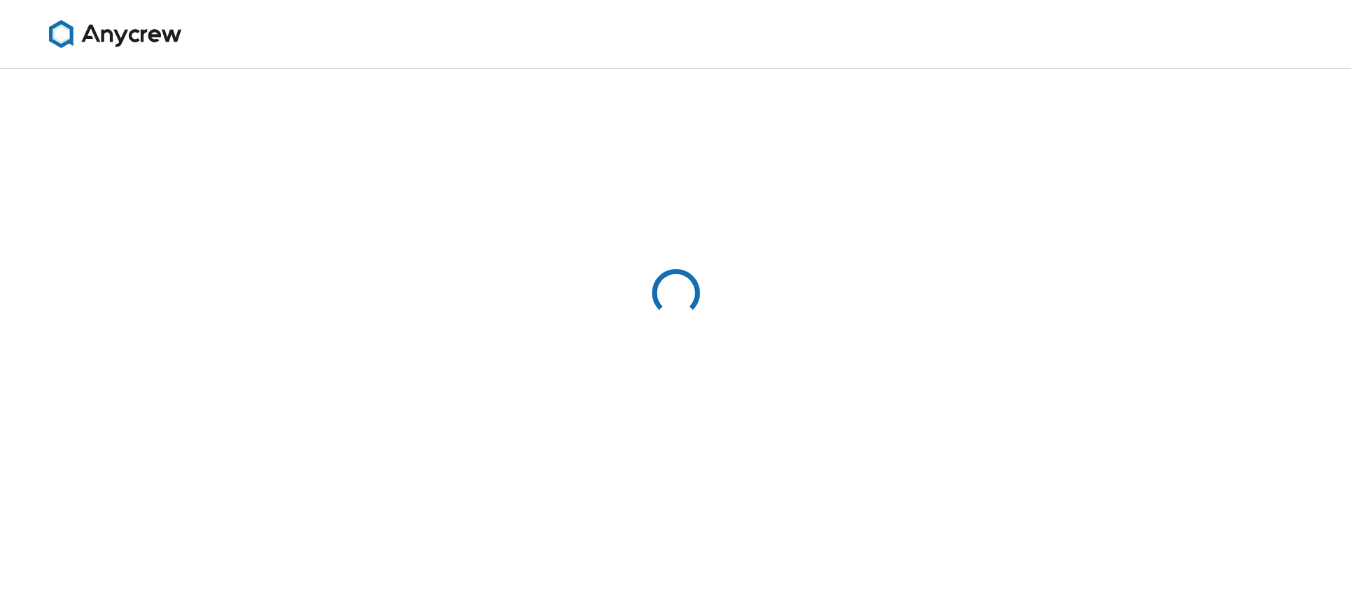 select on "13" 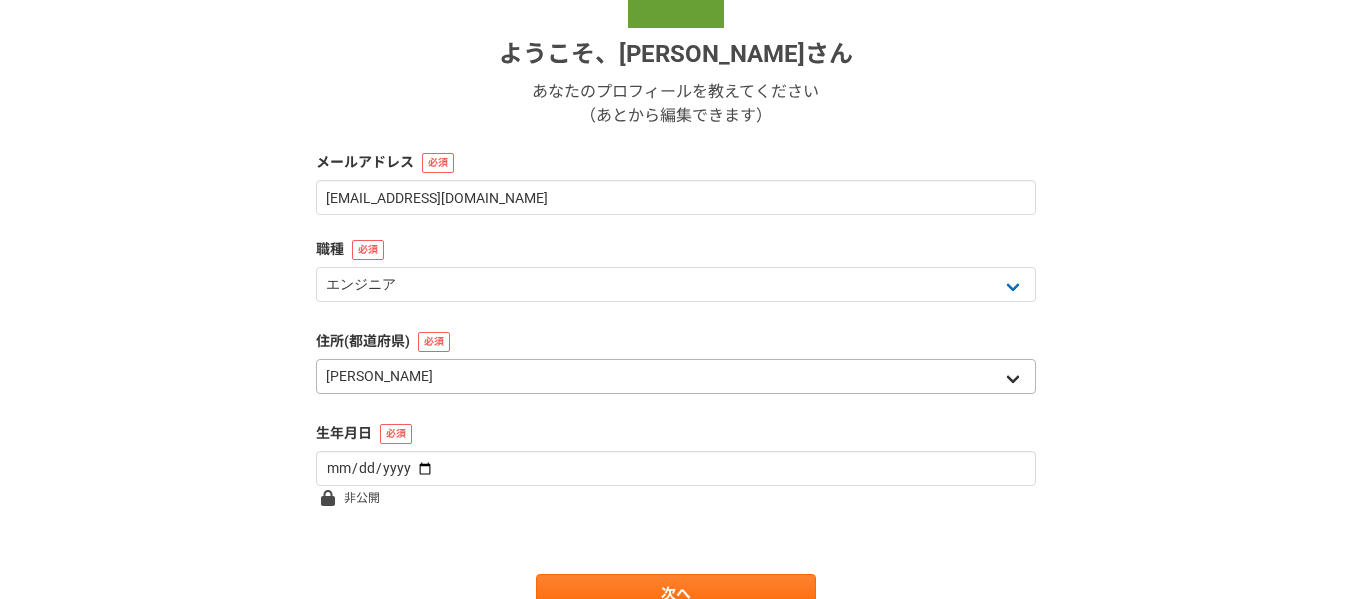 scroll, scrollTop: 398, scrollLeft: 0, axis: vertical 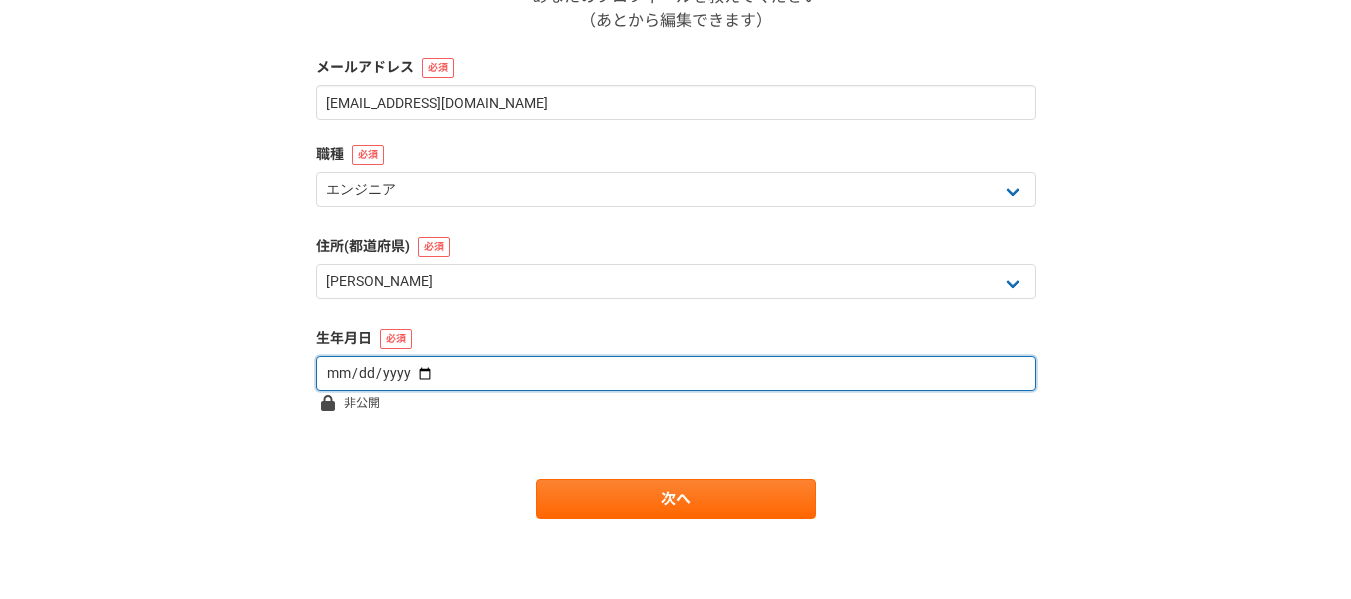 click at bounding box center [676, 373] 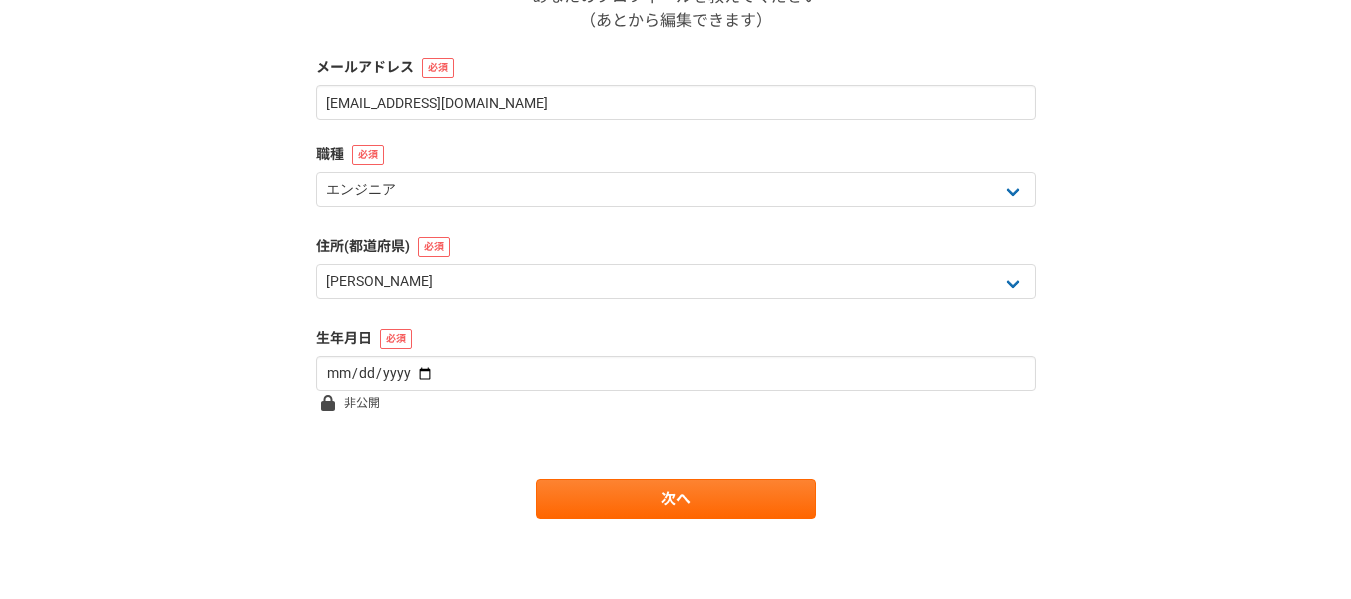 click on "非公開" at bounding box center (362, 403) 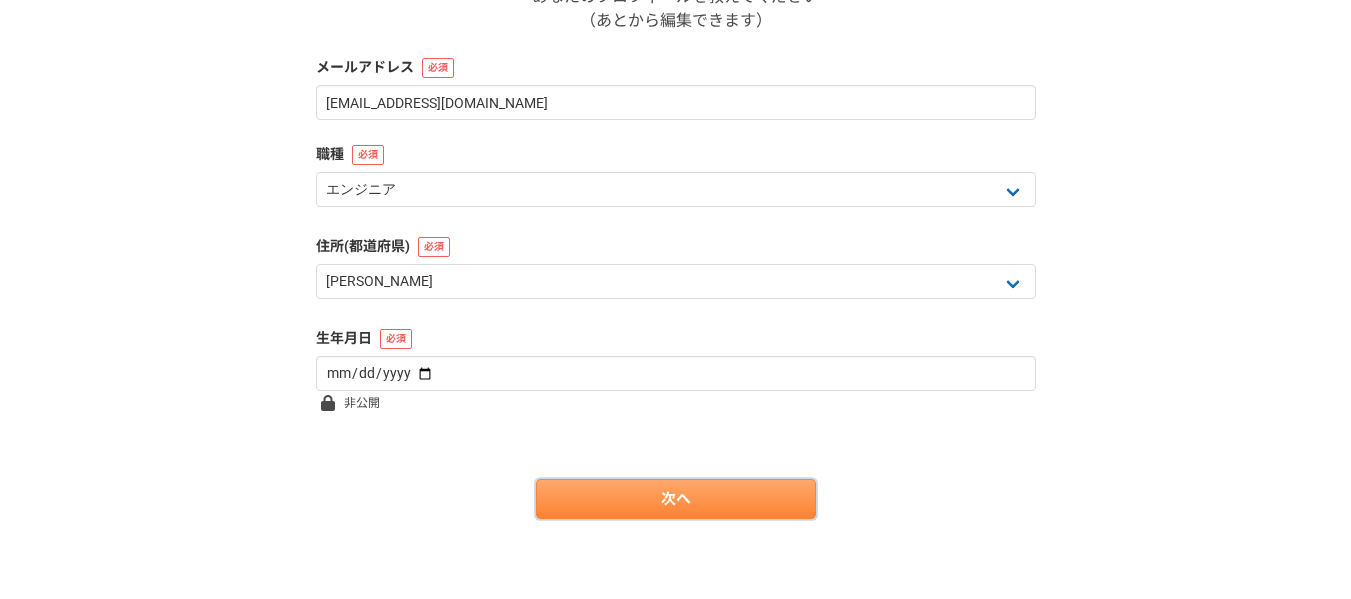 click on "次へ" at bounding box center [676, 499] 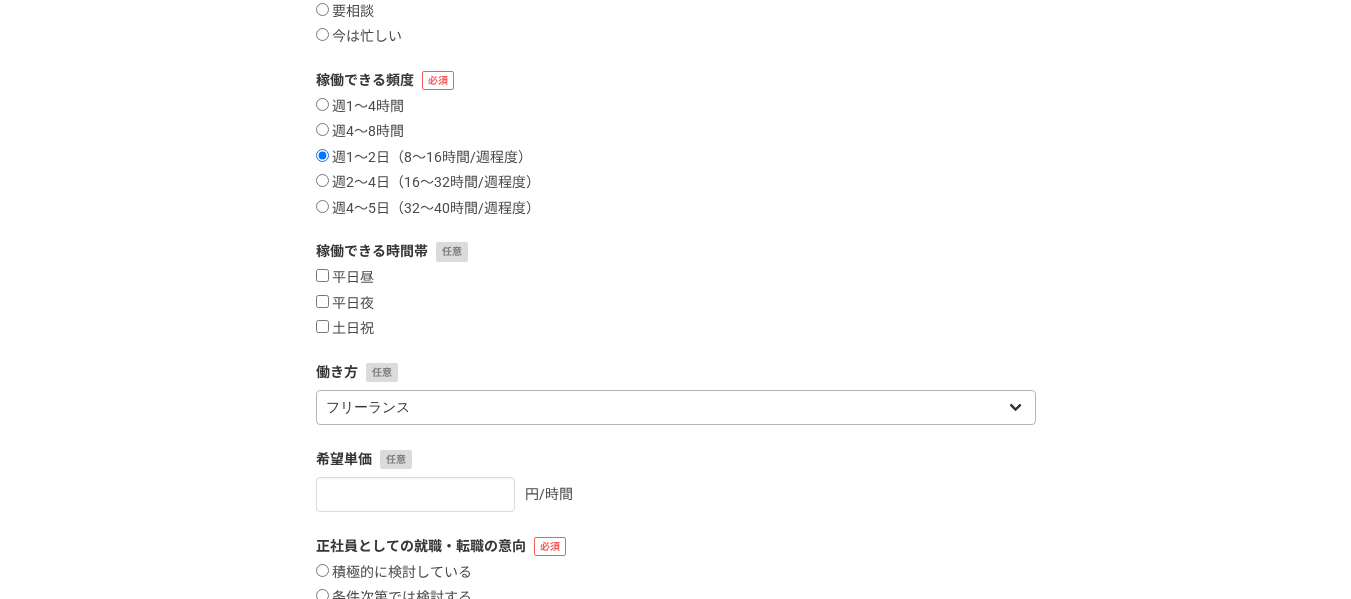 scroll, scrollTop: 300, scrollLeft: 0, axis: vertical 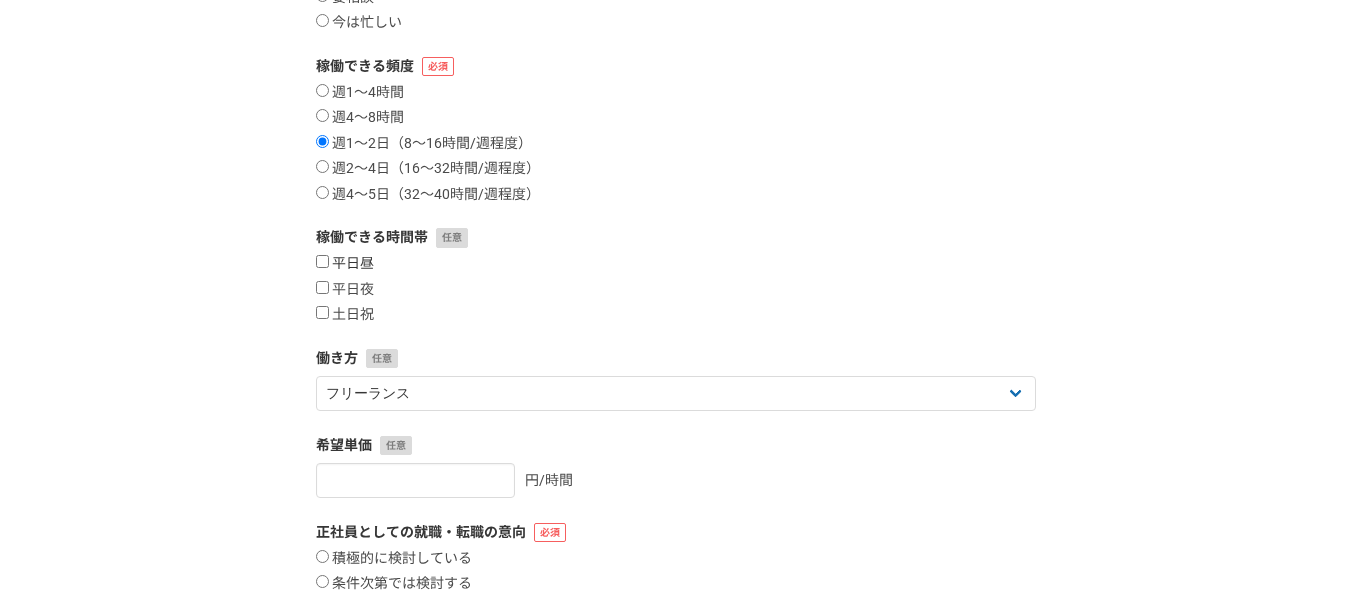 click on "平日昼" at bounding box center [345, 264] 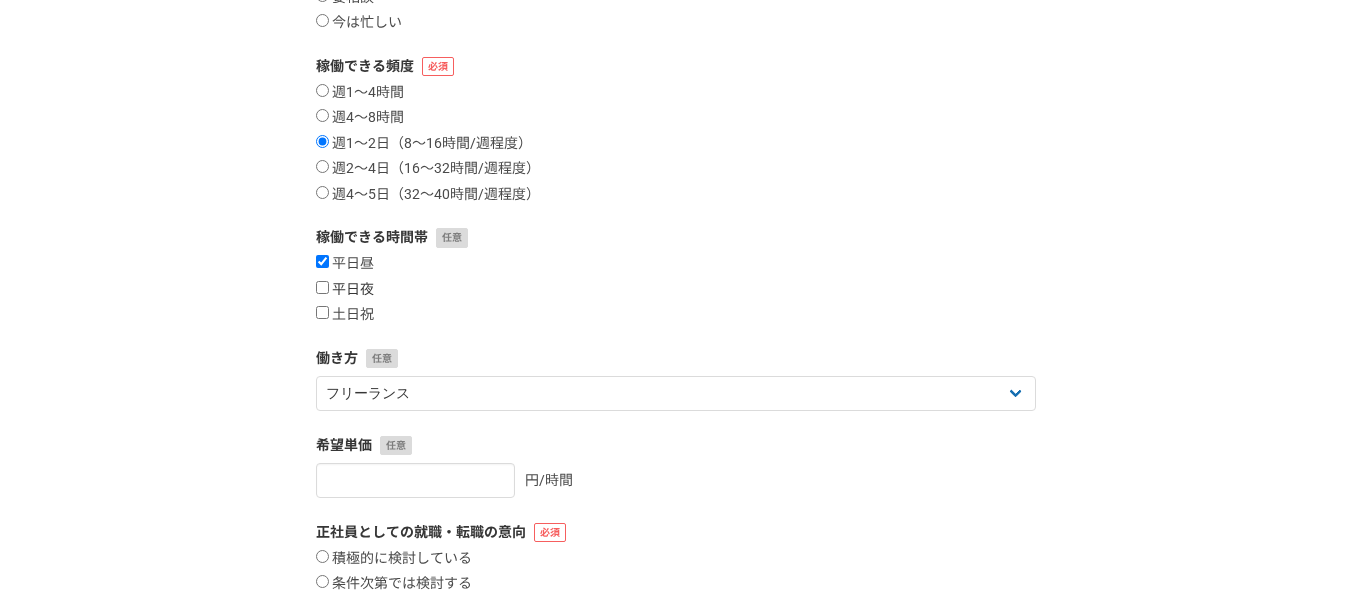 click on "平日夜" at bounding box center [345, 290] 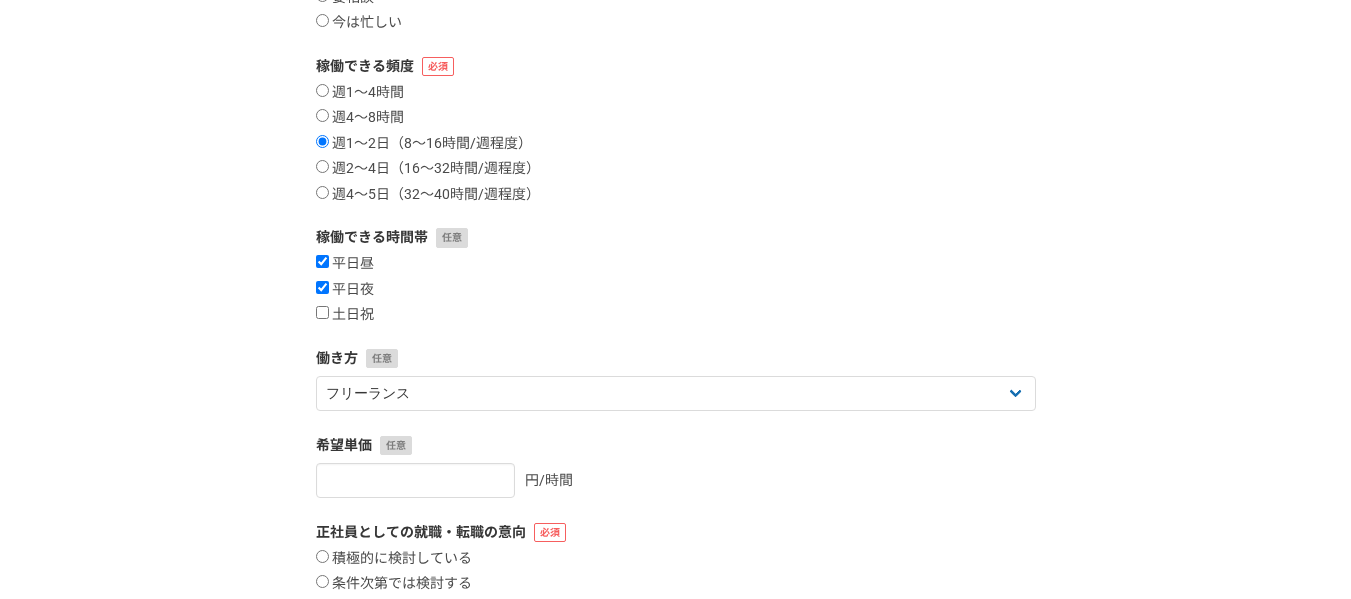 click on "平日昼   平日夜   土日祝" at bounding box center [676, 289] 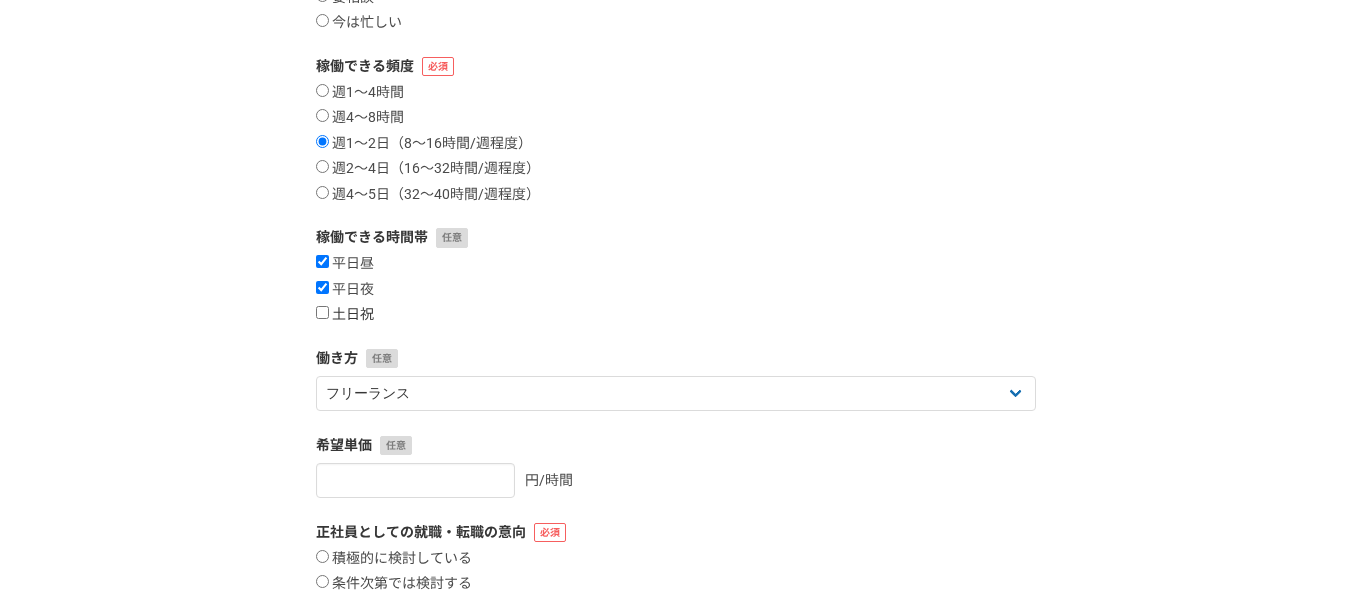 click on "土日祝" at bounding box center [345, 315] 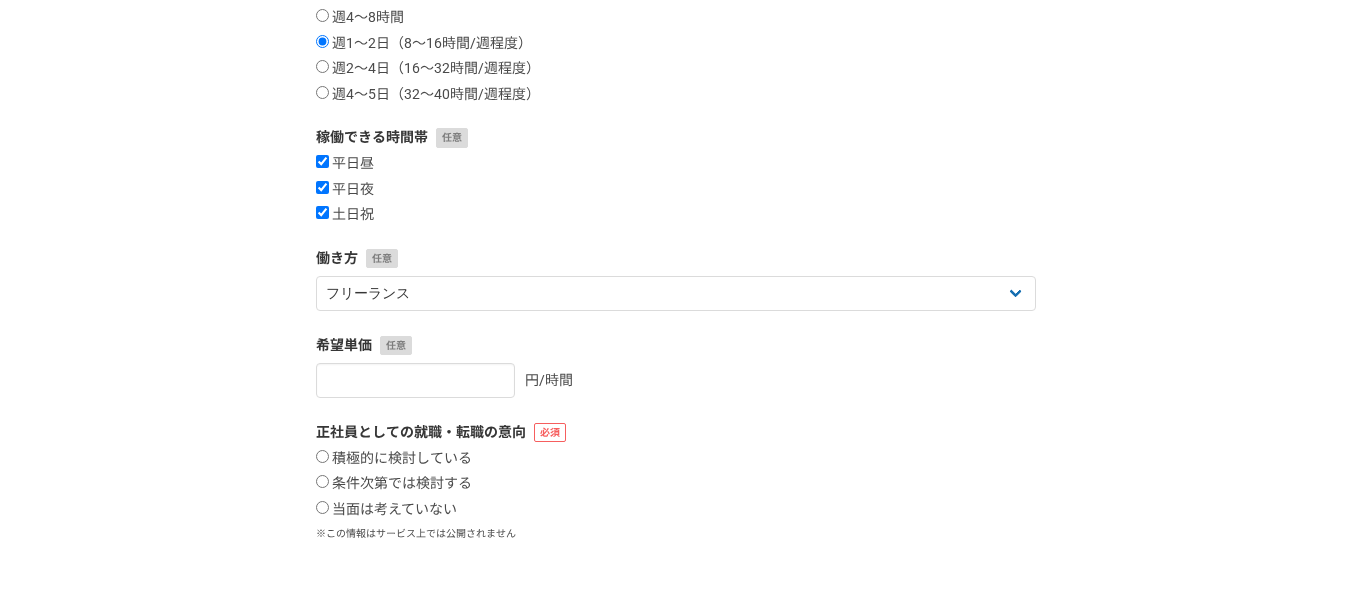 scroll, scrollTop: 500, scrollLeft: 0, axis: vertical 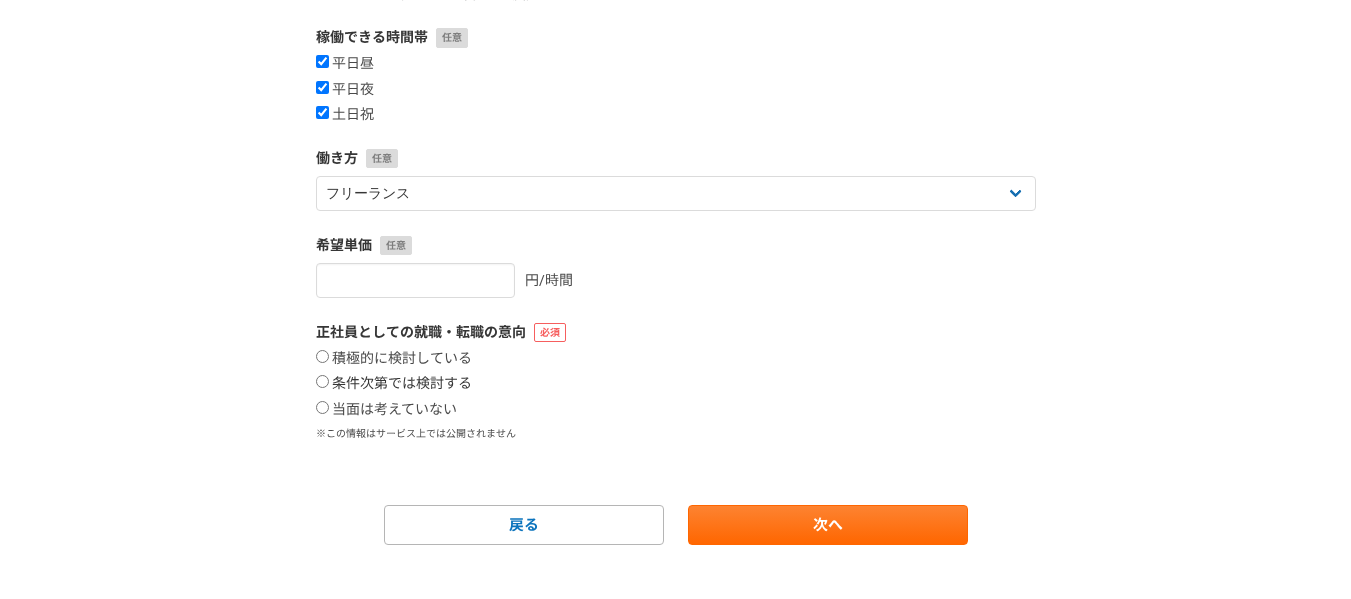 click on "条件次第では検討する" at bounding box center (394, 384) 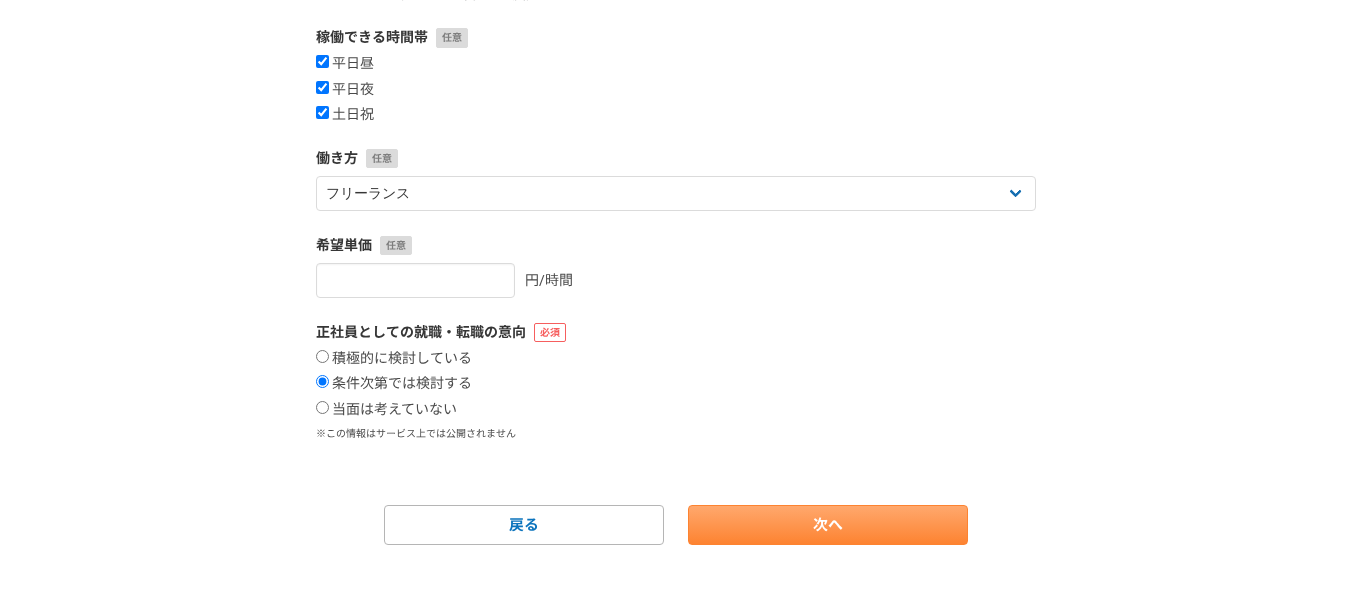 click on "案件への意欲   是非受けたい   要相談   今は忙しい 稼働できる頻度   週1〜4時間   週4〜8時間   週1〜2日（8〜16時間/週程度）   週2〜4日（16〜32時間/週程度）   週4〜5日（32〜40時間/週程度） 稼働できる時間帯   平日昼   平日夜   土日祝 働き方 フリーランス 副業 その他 希望単価 円/時間 正社員としての就職・転職の意向   積極的に検討している   条件次第では検討する   当面は考えていない ※この情報はサービス上では公開されません 戻る 次へ" at bounding box center [676, 140] 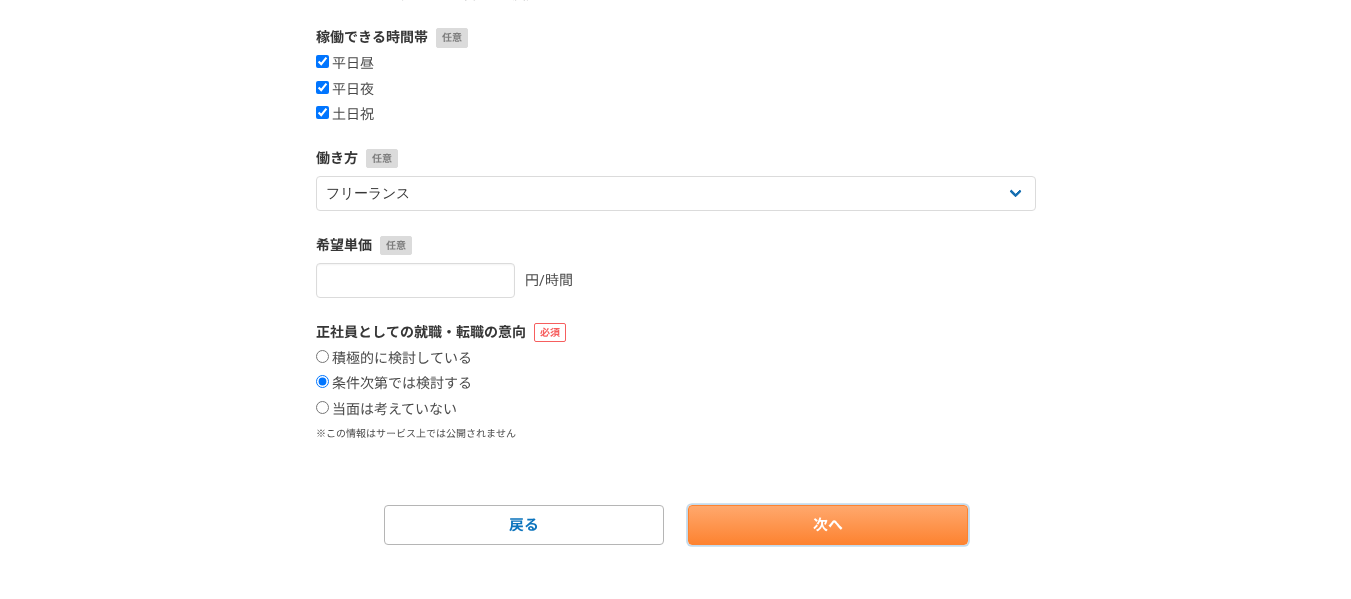 click on "次へ" at bounding box center [828, 525] 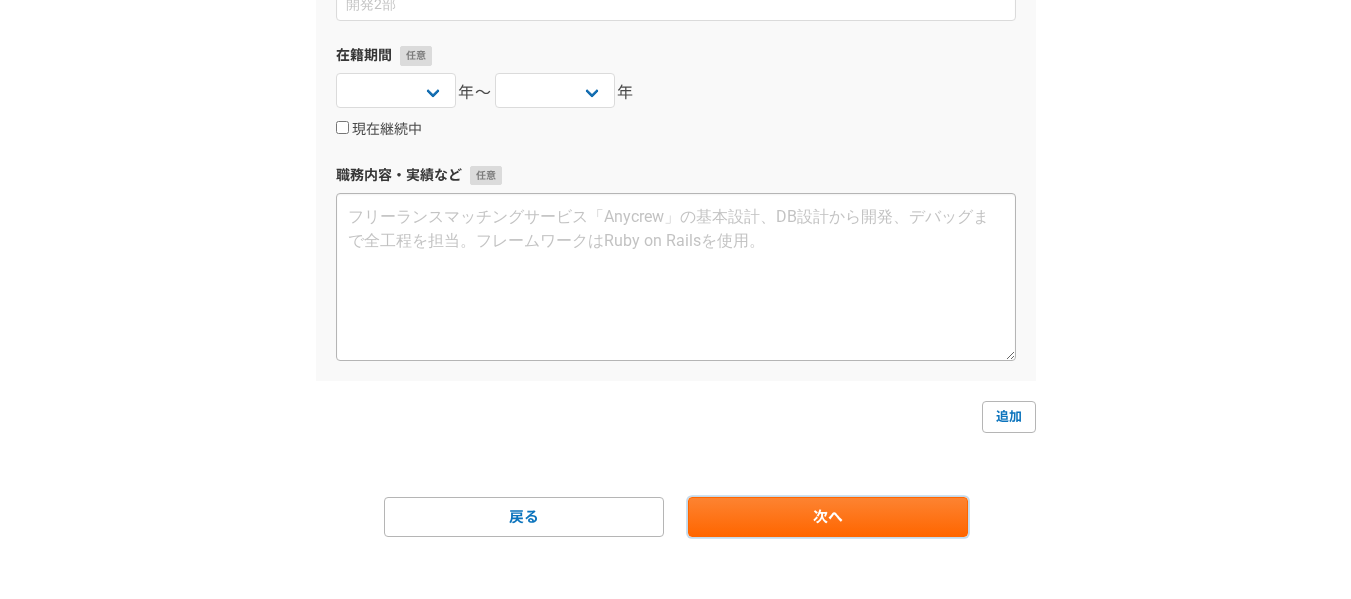 scroll, scrollTop: 382, scrollLeft: 0, axis: vertical 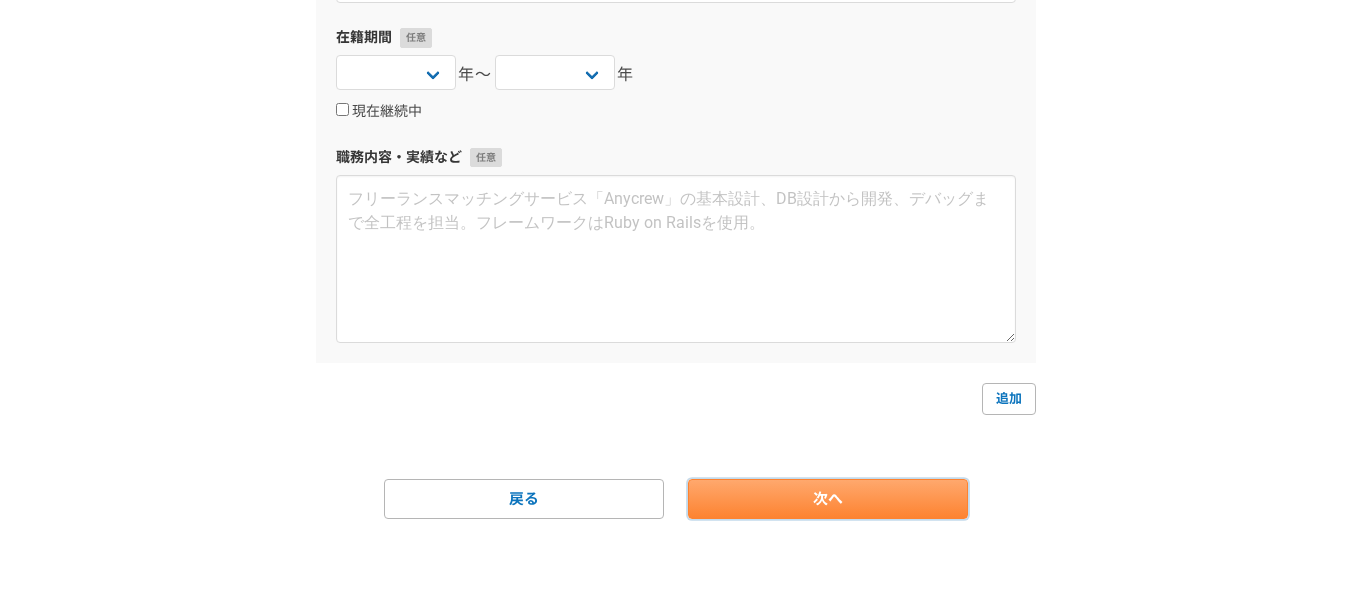 click on "次へ" at bounding box center [828, 499] 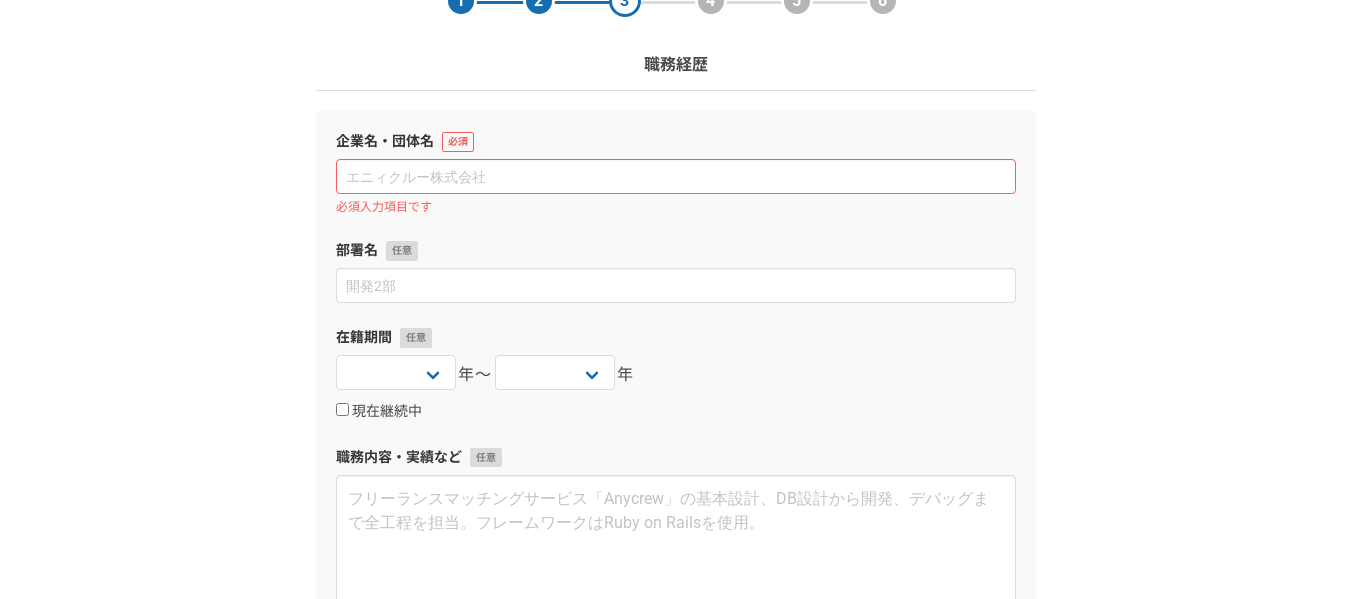 scroll, scrollTop: 0, scrollLeft: 0, axis: both 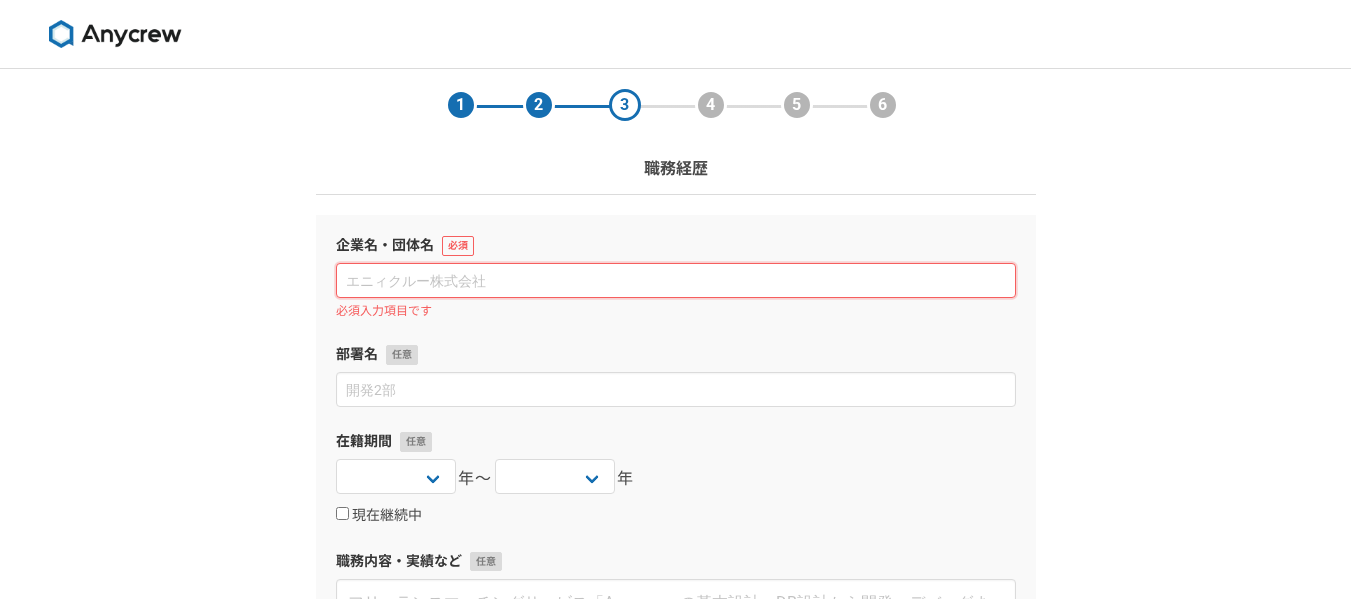 click at bounding box center (676, 280) 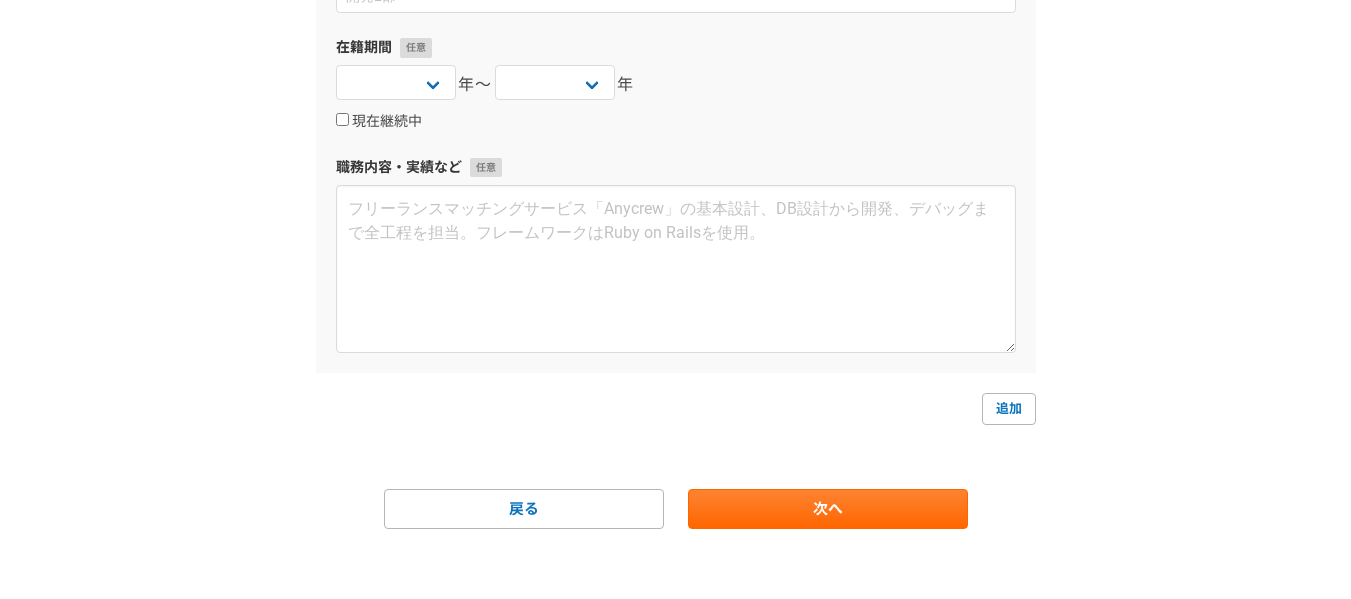 scroll, scrollTop: 382, scrollLeft: 0, axis: vertical 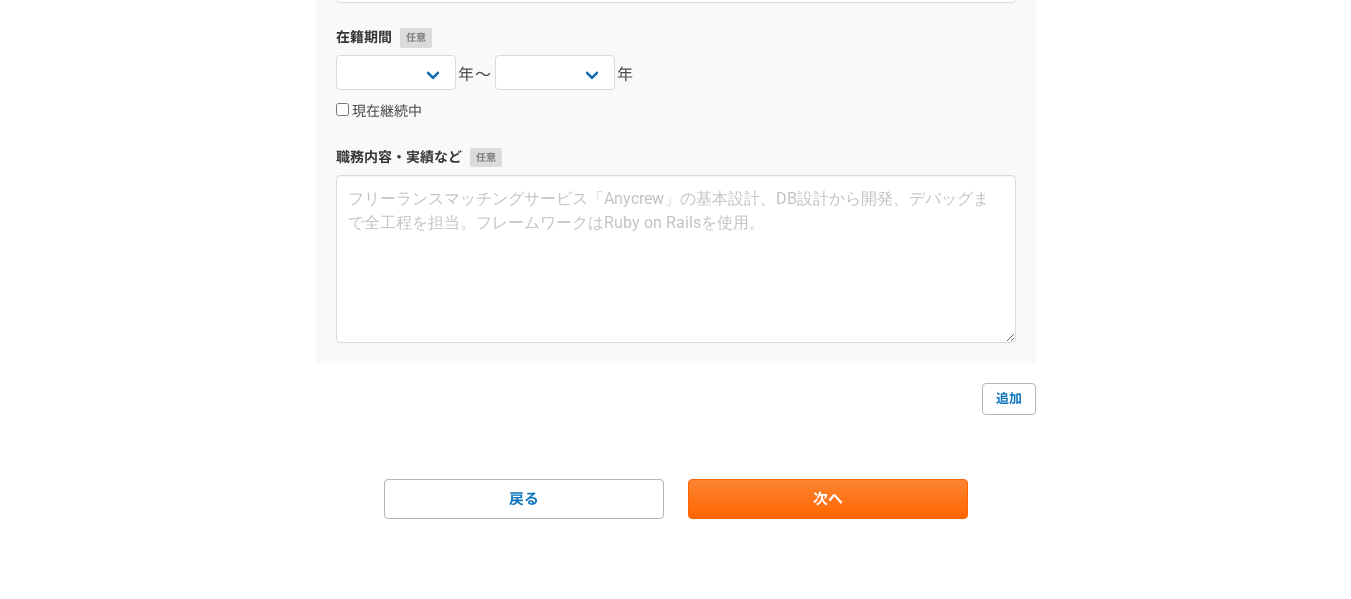 type on "株式会社 TVSnext" 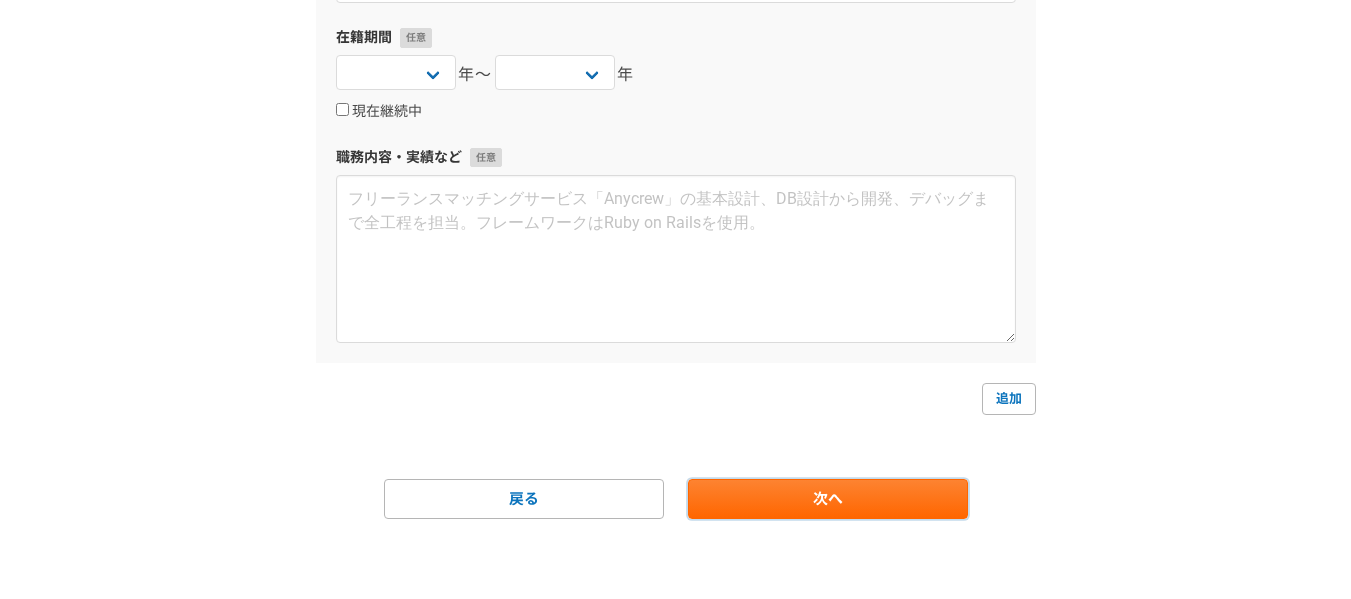 click on "次へ" at bounding box center [828, 499] 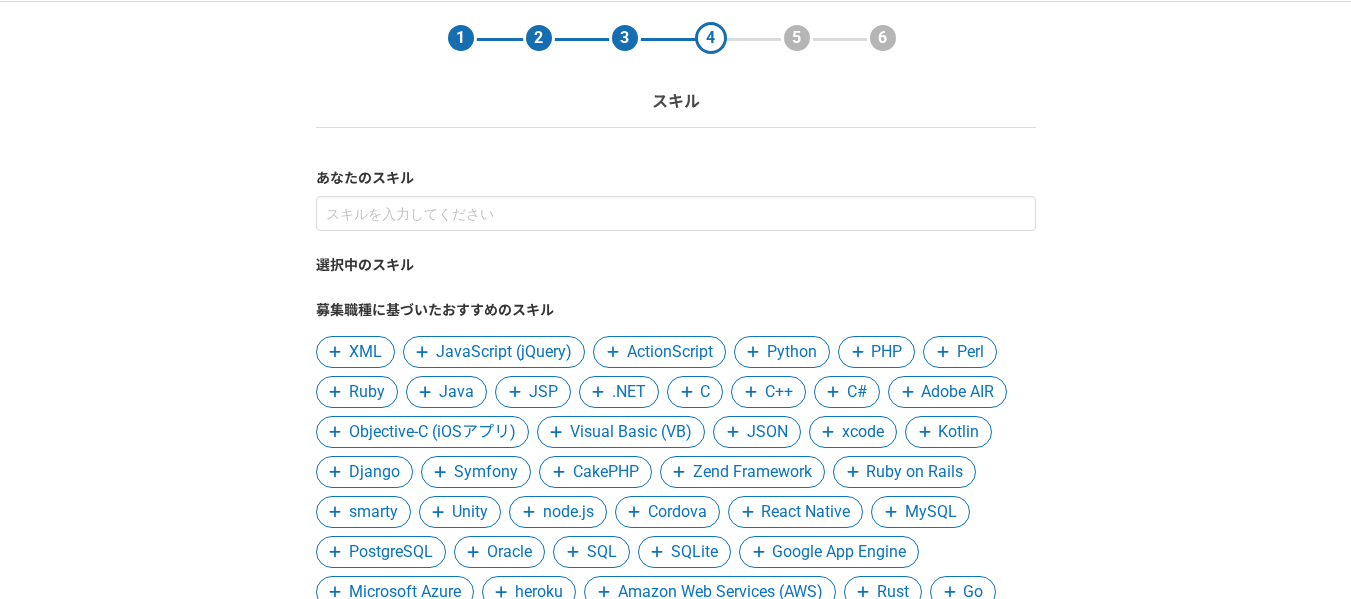 scroll, scrollTop: 200, scrollLeft: 0, axis: vertical 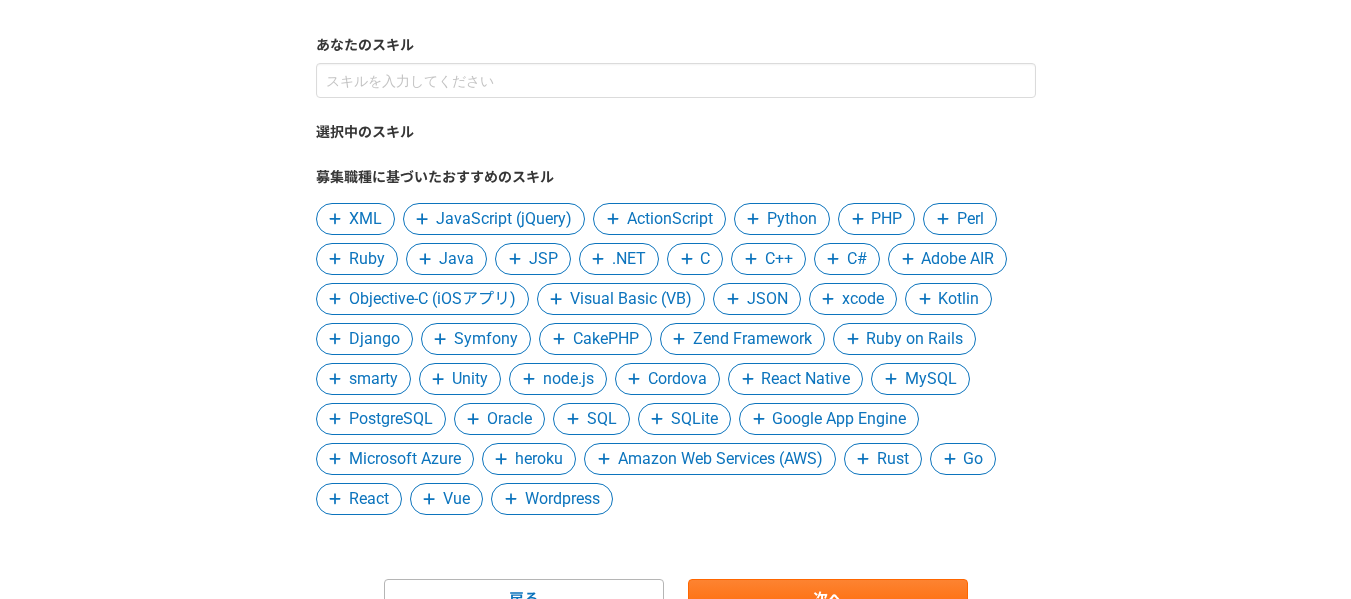 click on "JavaScript (jQuery)" at bounding box center (504, 219) 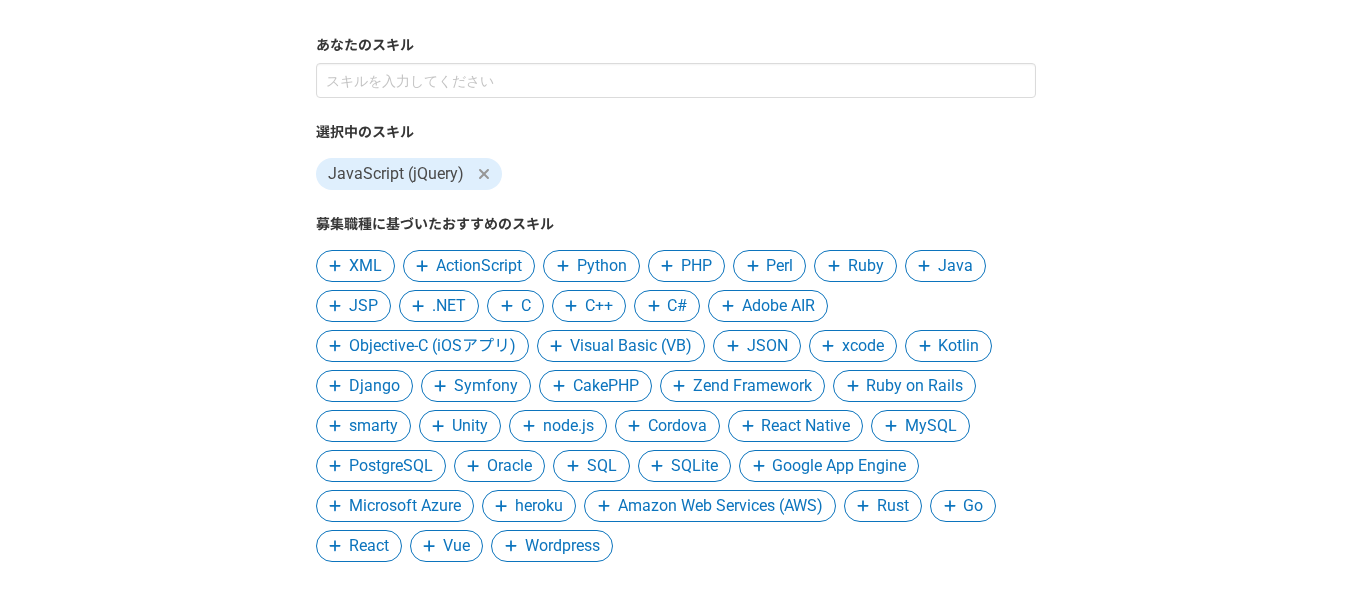 click at bounding box center [667, 266] 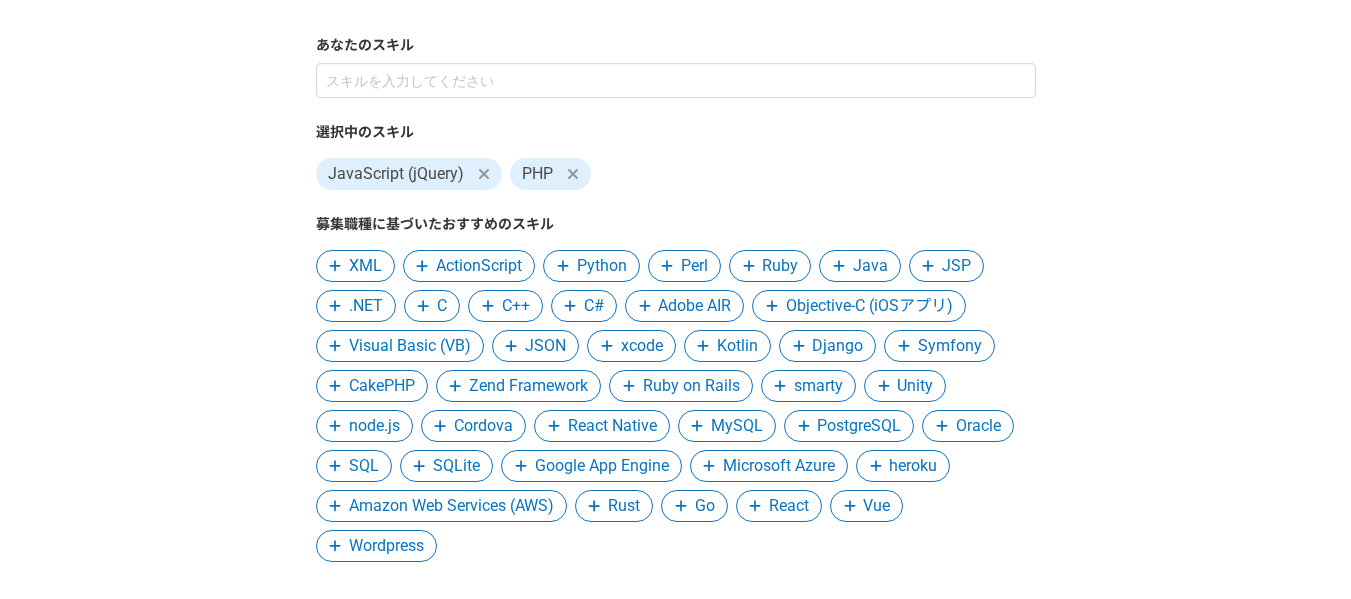 click on "Java" at bounding box center (870, 266) 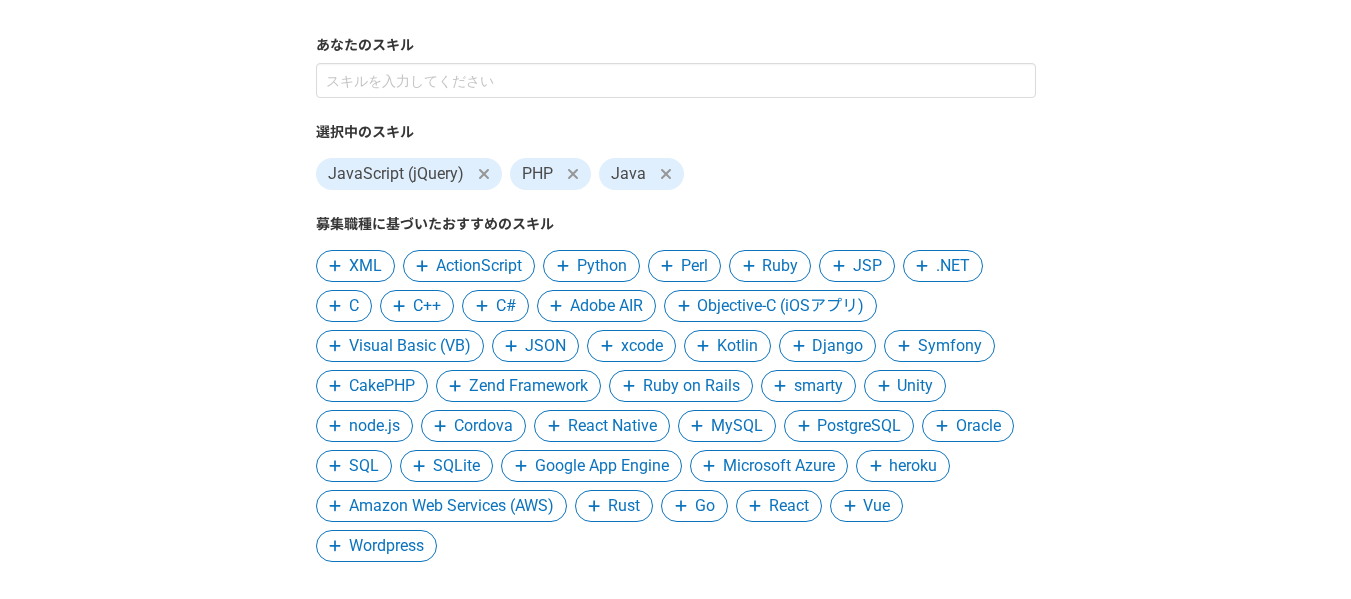 click on "JSP" at bounding box center (867, 266) 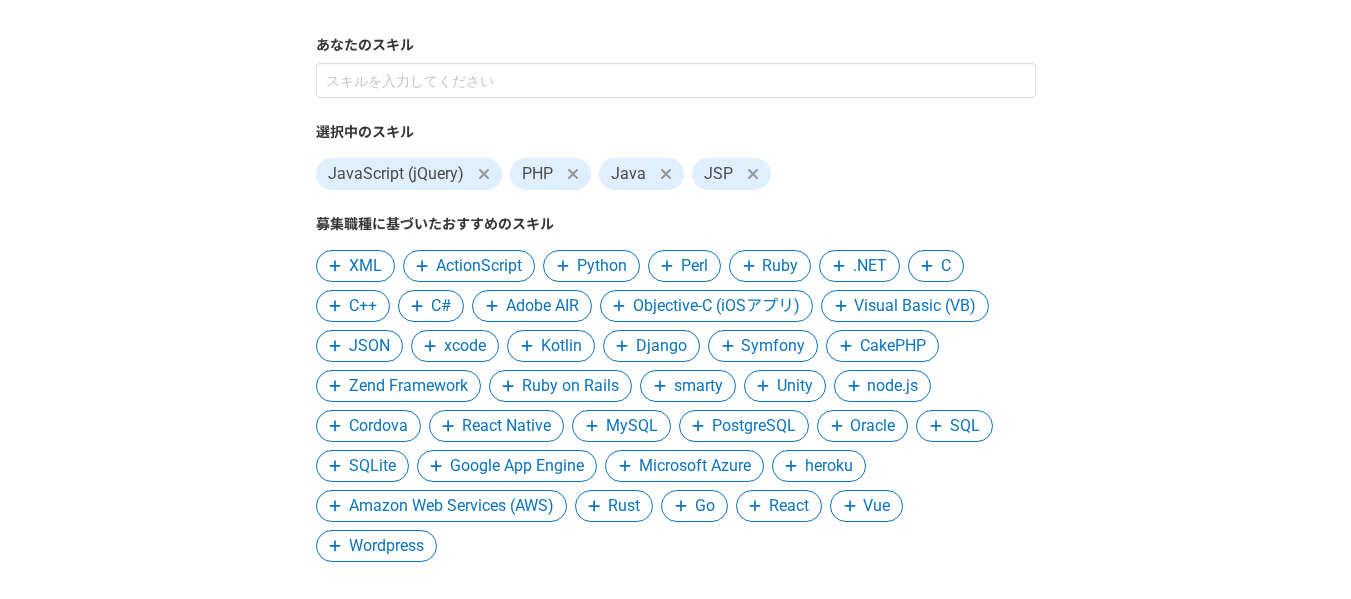 click on "MySQL" at bounding box center [632, 426] 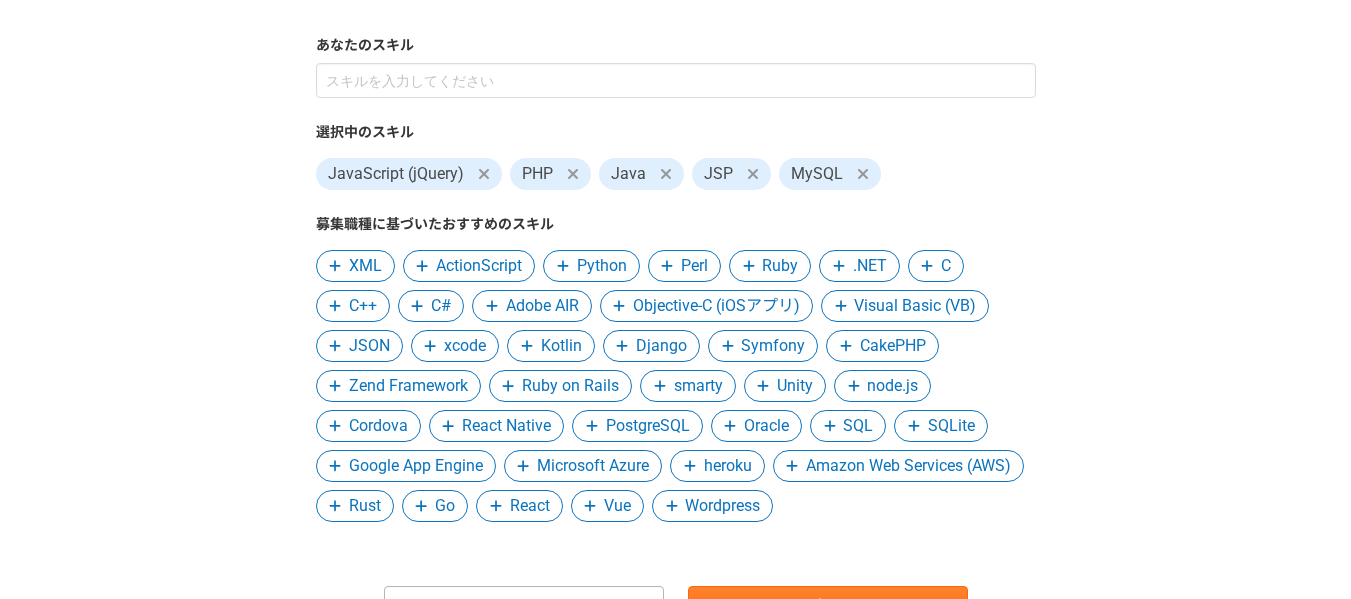 click on "PostgreSQL" at bounding box center (648, 426) 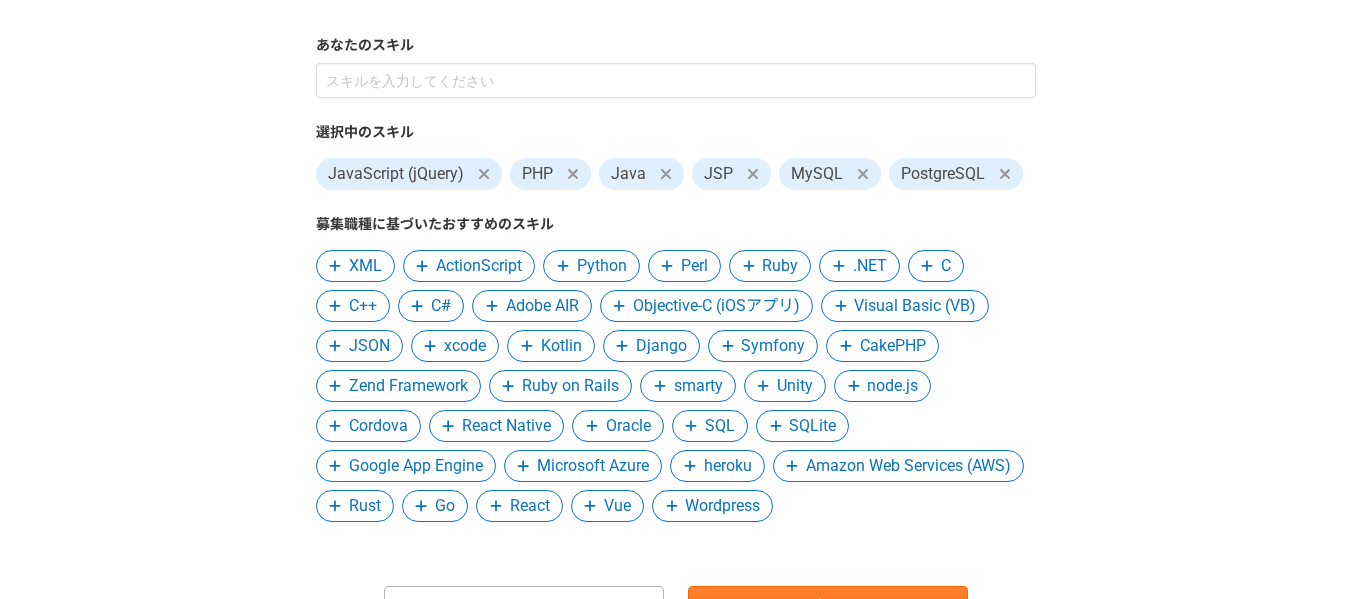 click on "Oracle" at bounding box center (628, 426) 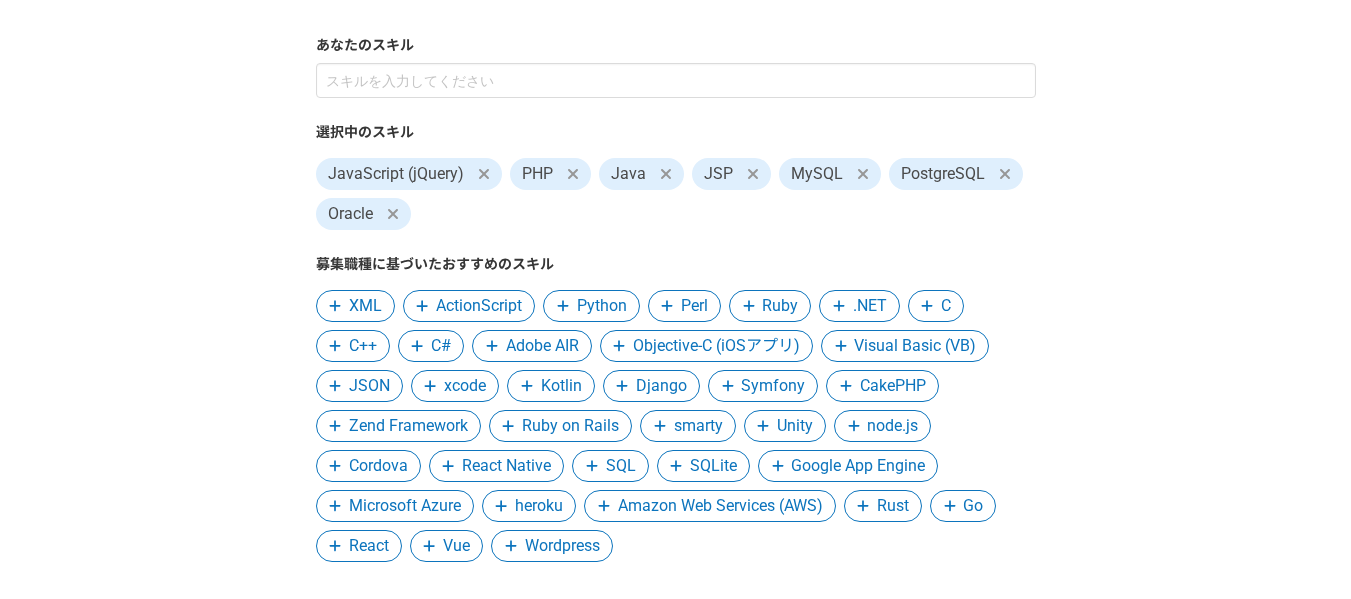click on "SQL" at bounding box center (621, 466) 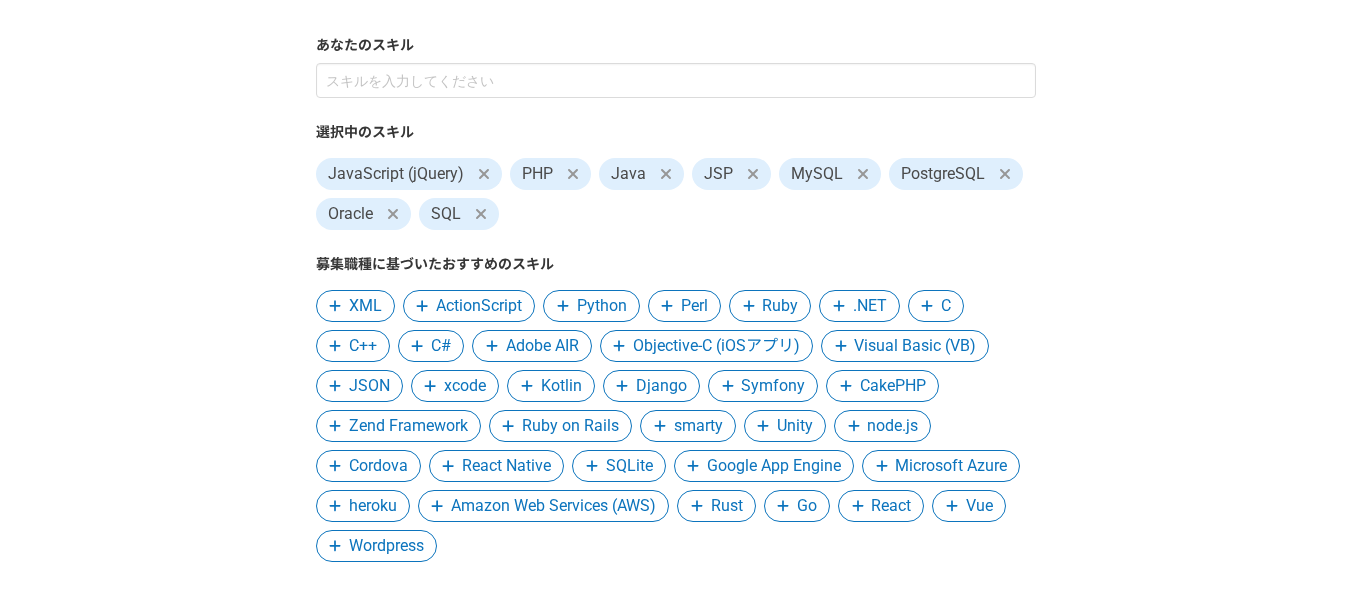 click on "SQLite" at bounding box center [629, 466] 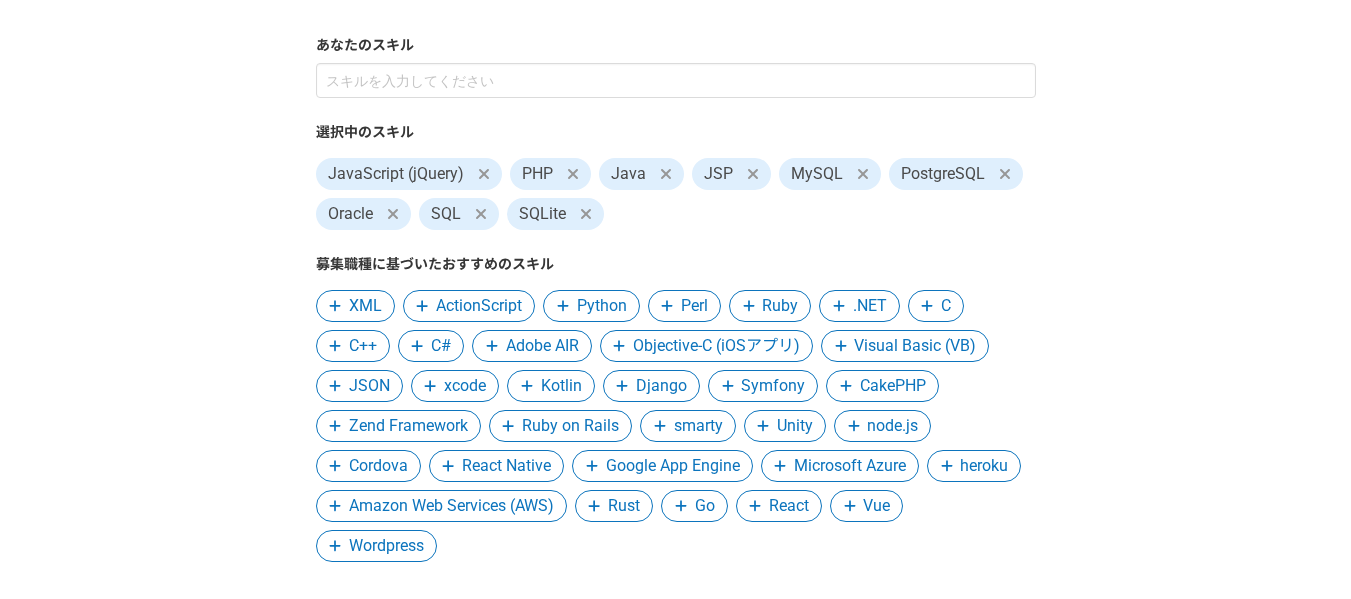 click on "Google App Engine" at bounding box center [673, 466] 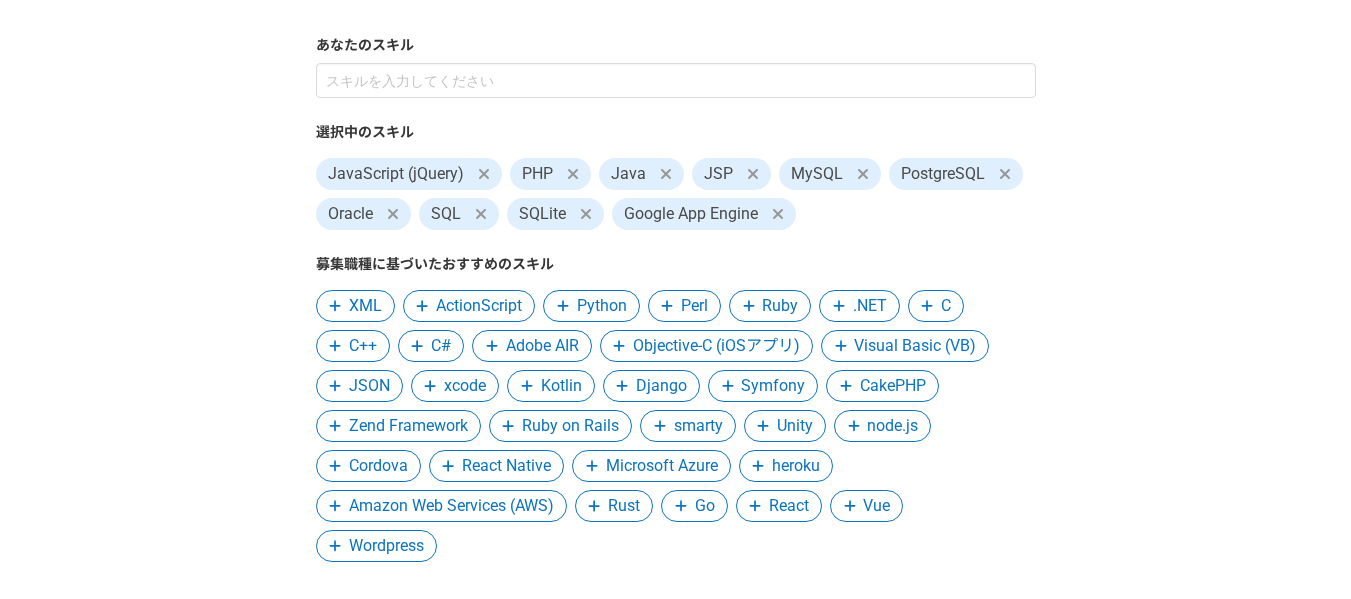click on "Microsoft Azure" at bounding box center (662, 466) 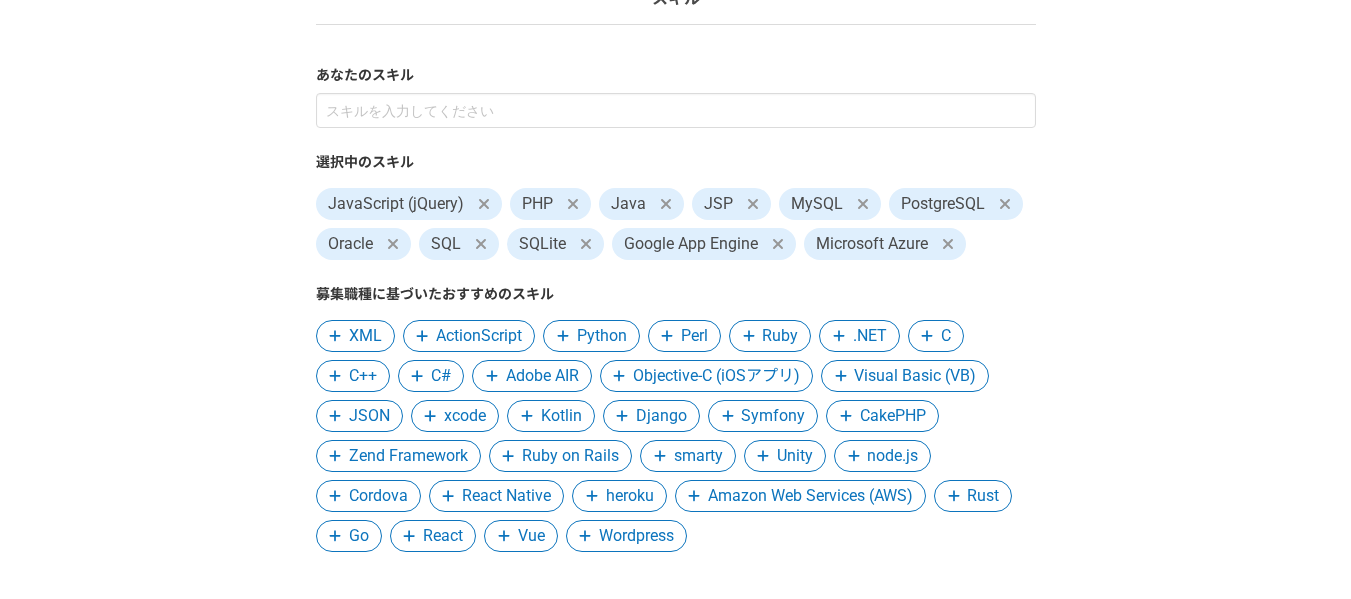 scroll, scrollTop: 100, scrollLeft: 0, axis: vertical 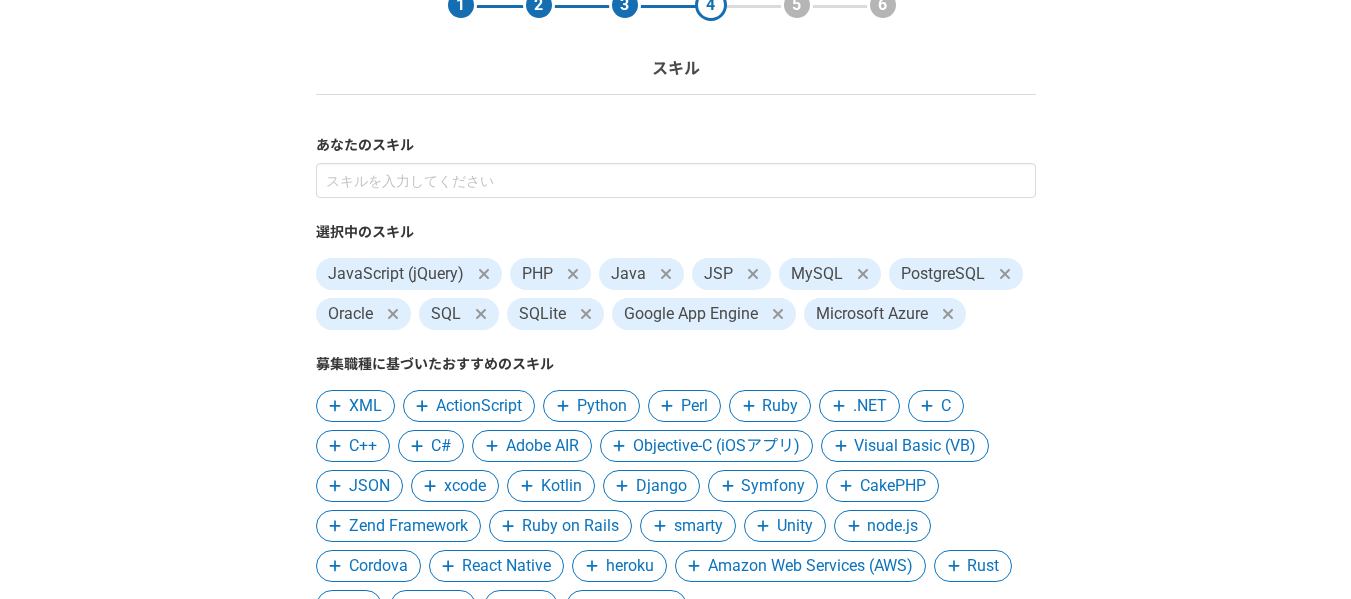 click on "Python" at bounding box center (602, 406) 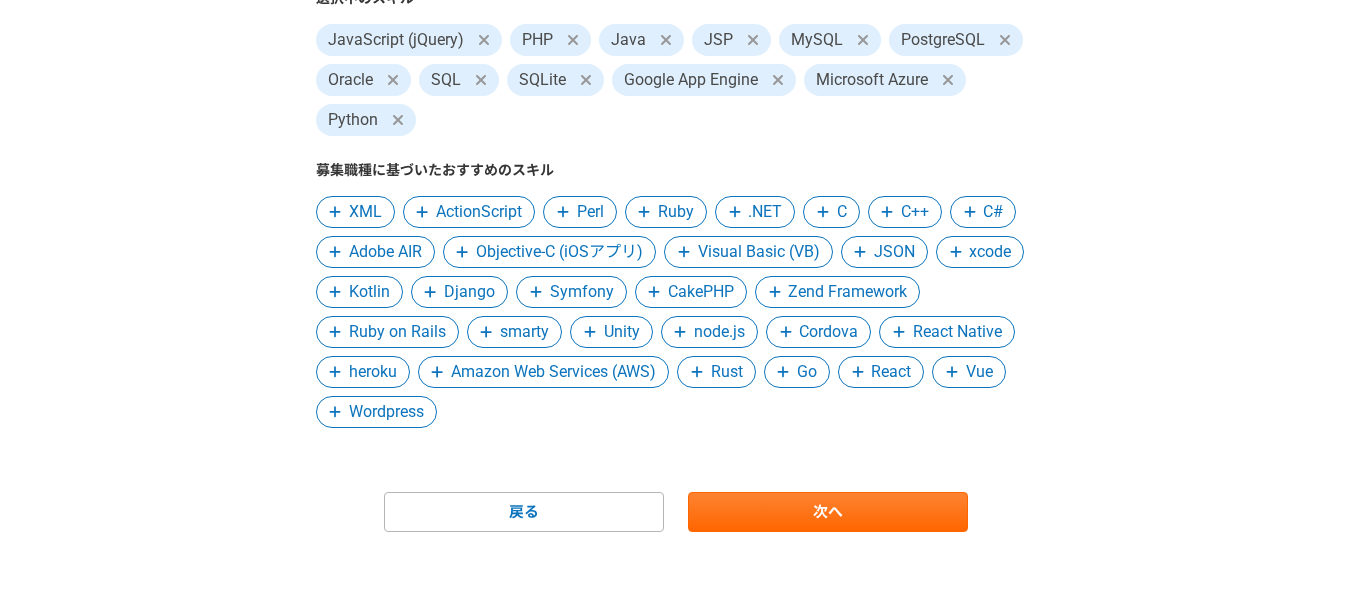 scroll, scrollTop: 347, scrollLeft: 0, axis: vertical 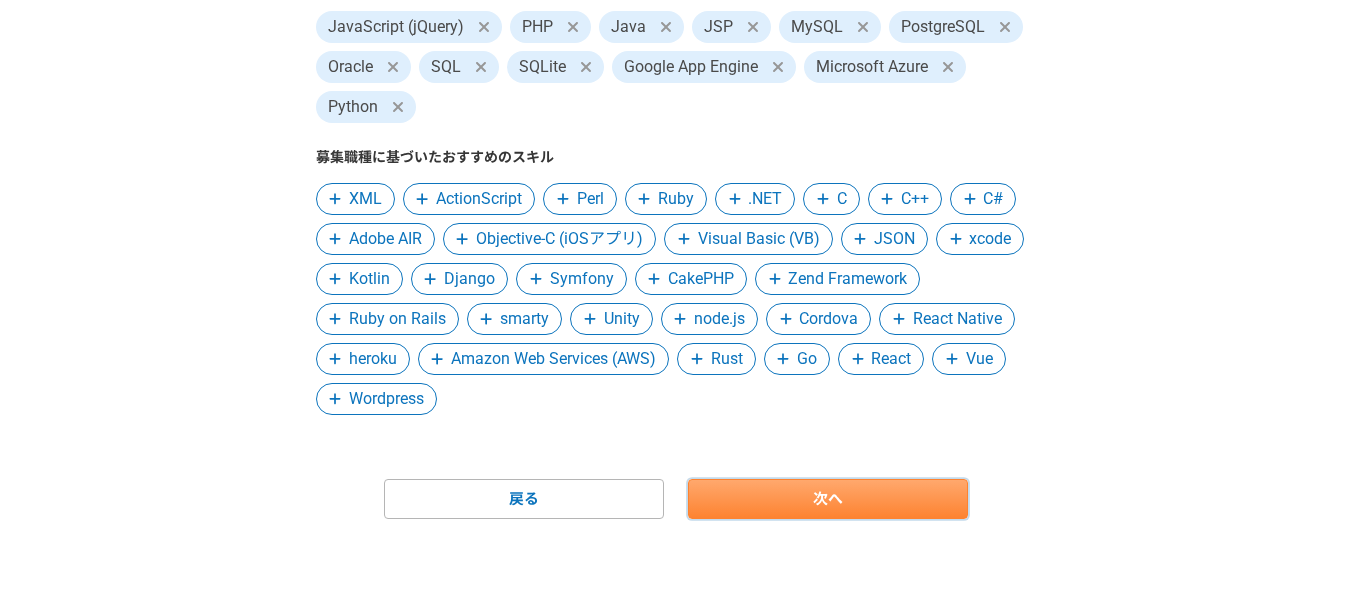 click on "次へ" at bounding box center [828, 499] 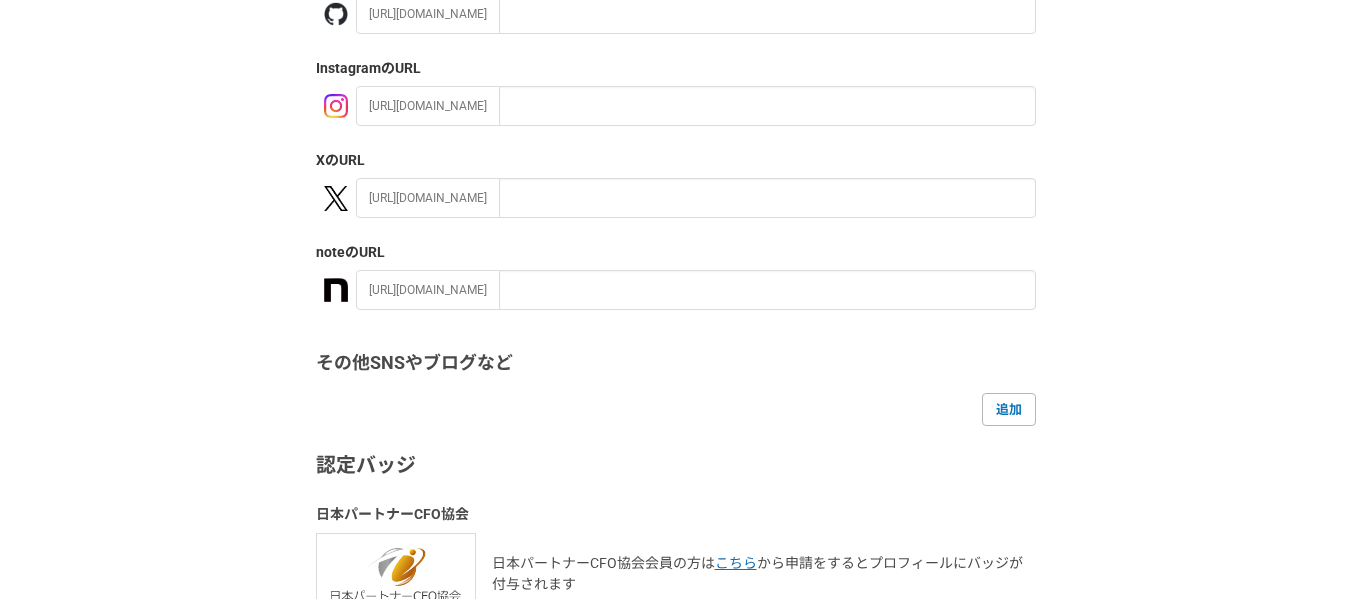 scroll, scrollTop: 501, scrollLeft: 0, axis: vertical 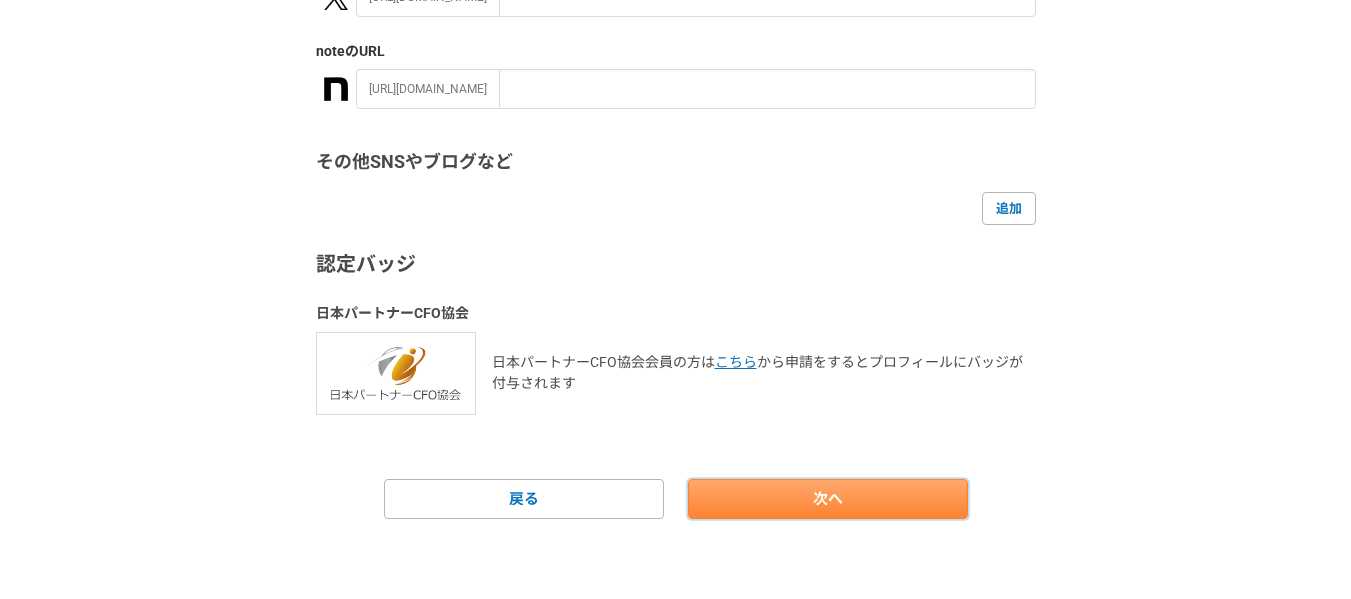 click on "次へ" at bounding box center [828, 499] 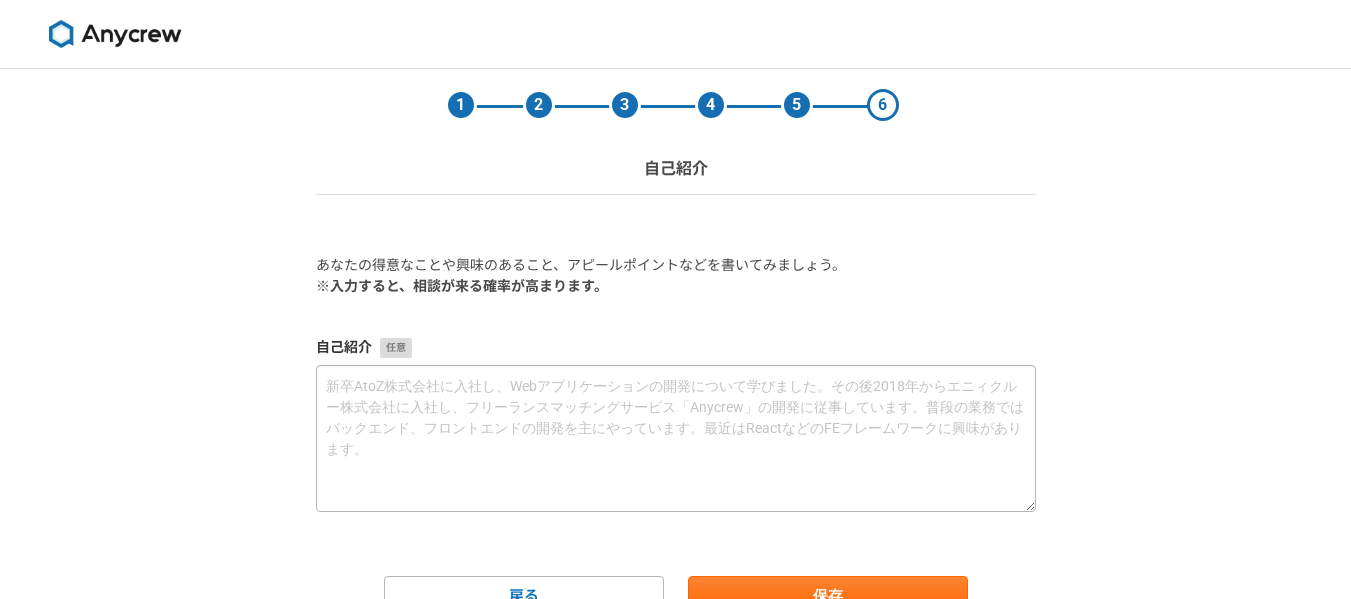 scroll, scrollTop: 97, scrollLeft: 0, axis: vertical 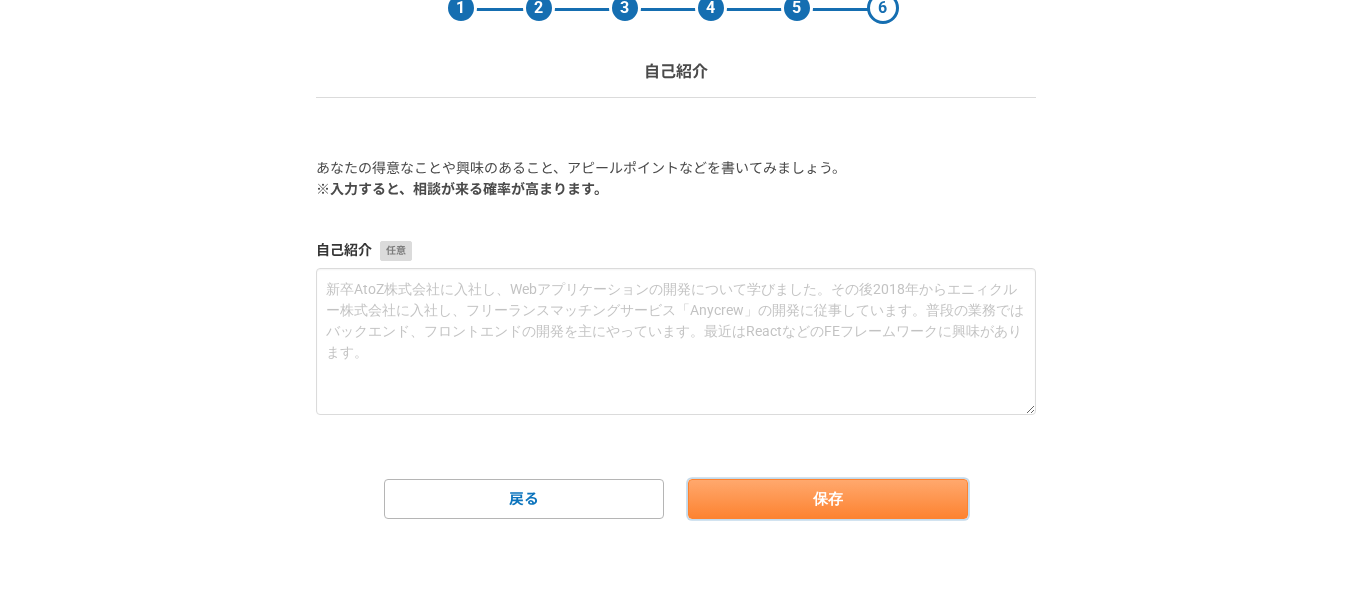 click on "保存" at bounding box center (828, 499) 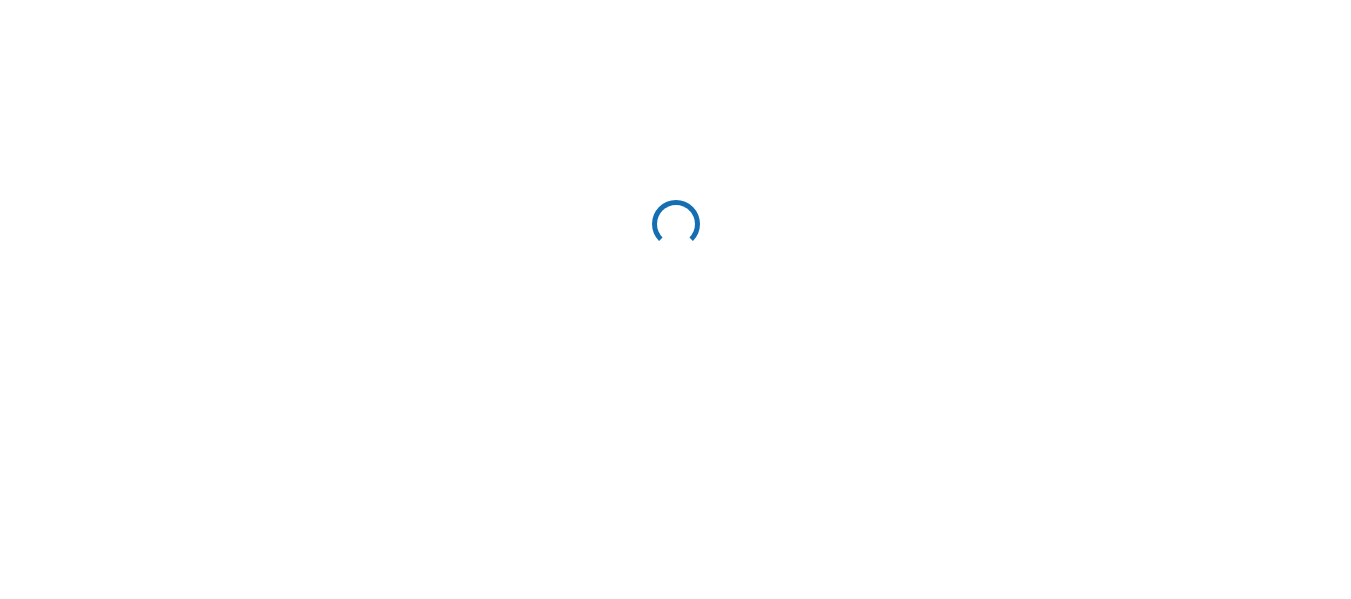 scroll, scrollTop: 0, scrollLeft: 0, axis: both 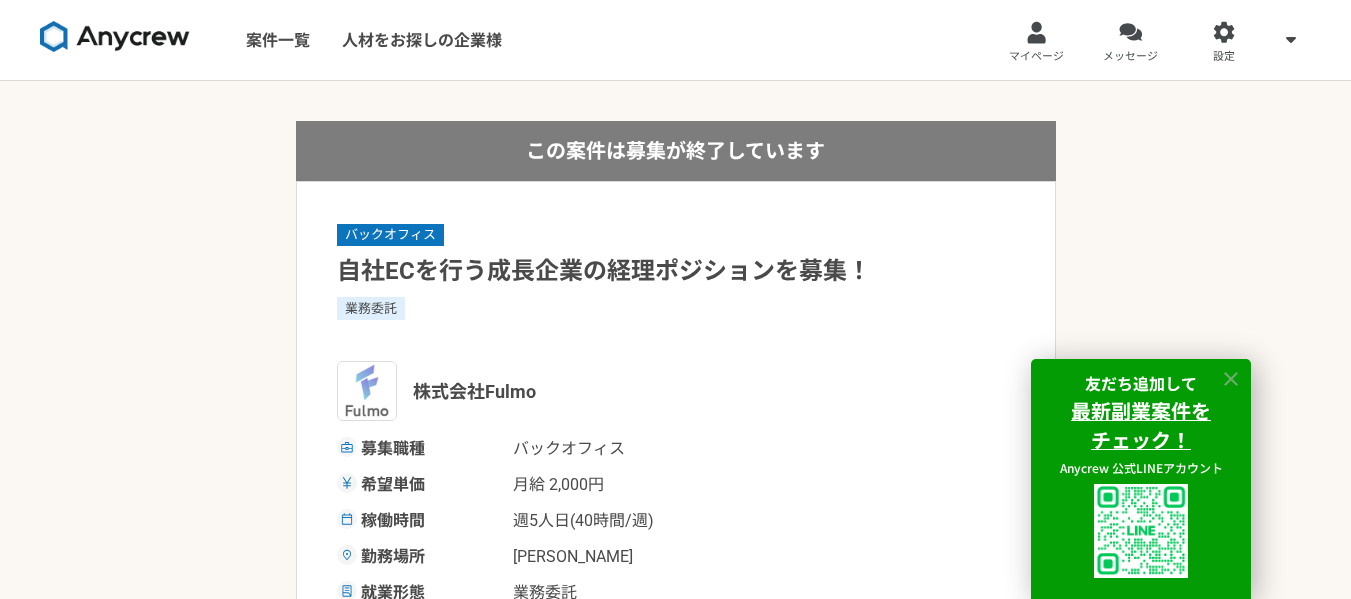 click 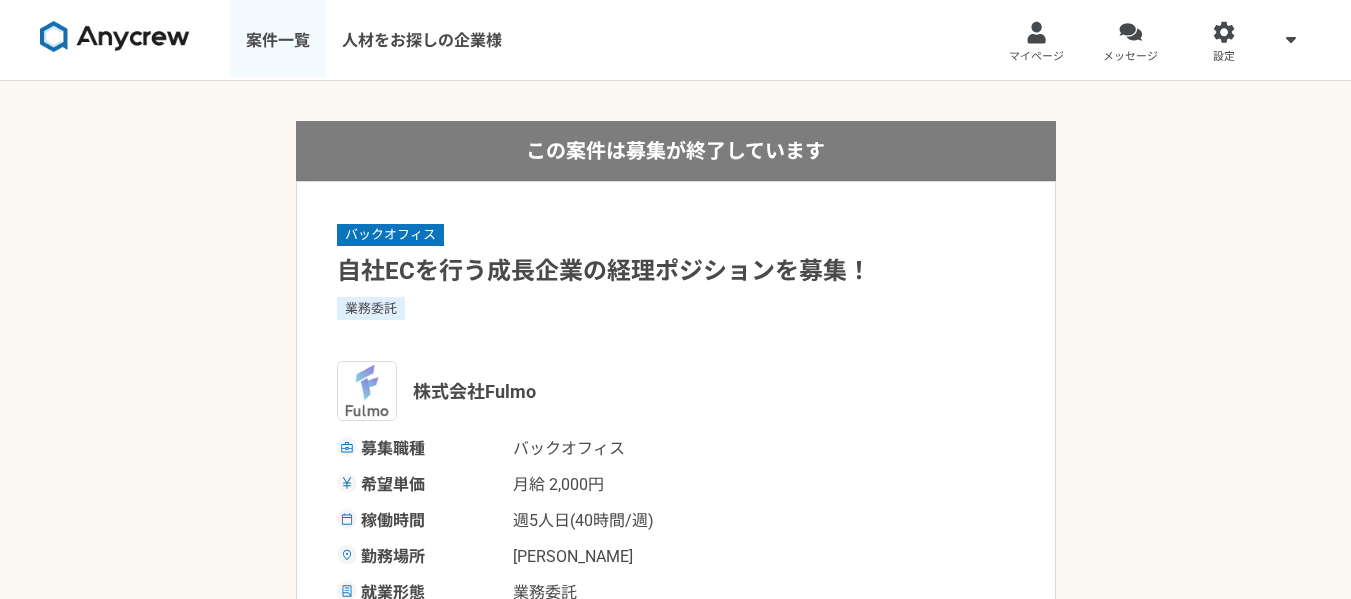 click on "案件一覧" at bounding box center (278, 40) 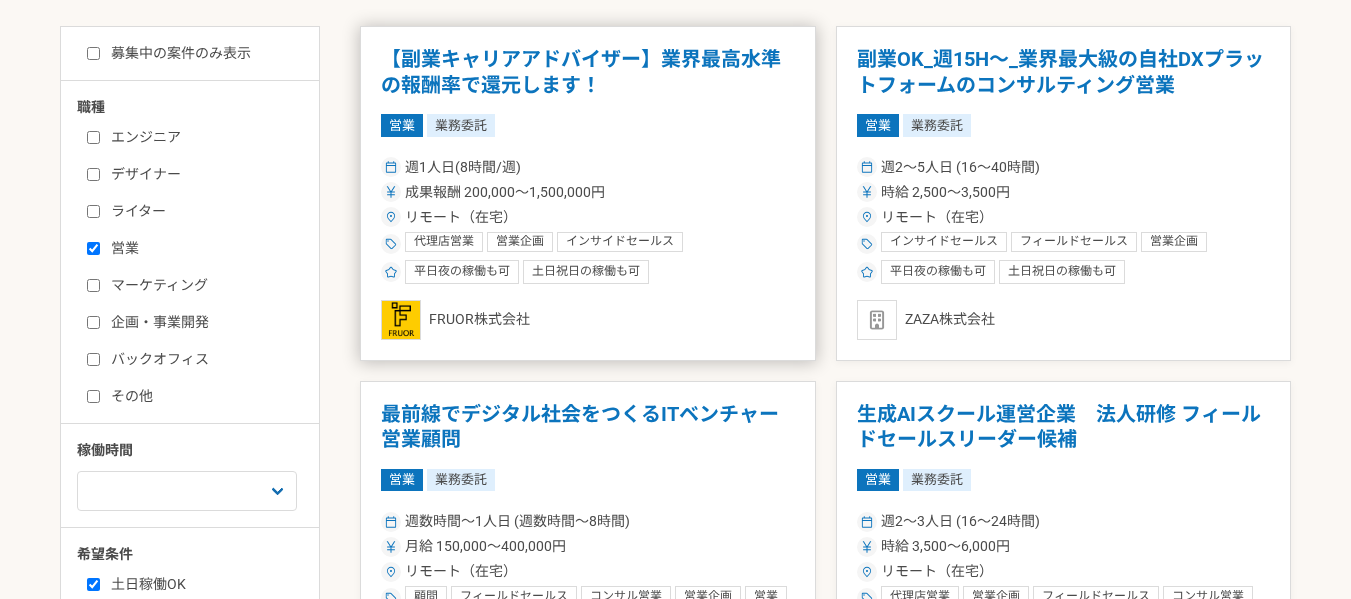 scroll, scrollTop: 0, scrollLeft: 0, axis: both 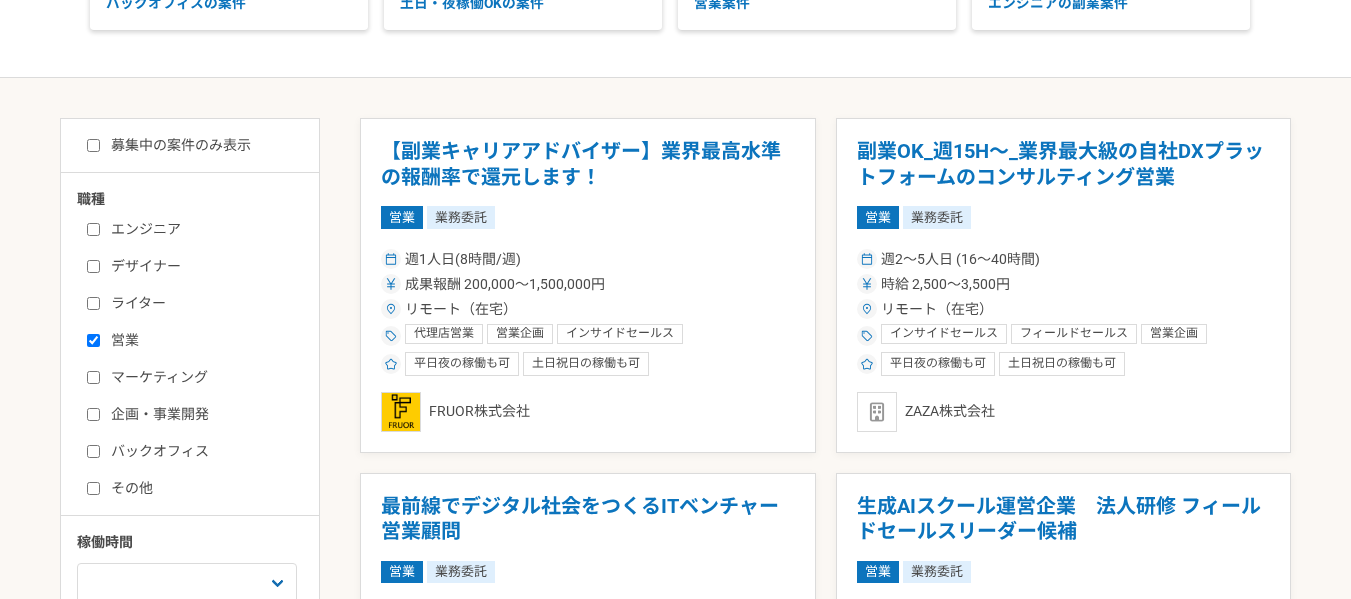 click on "営業" at bounding box center (202, 340) 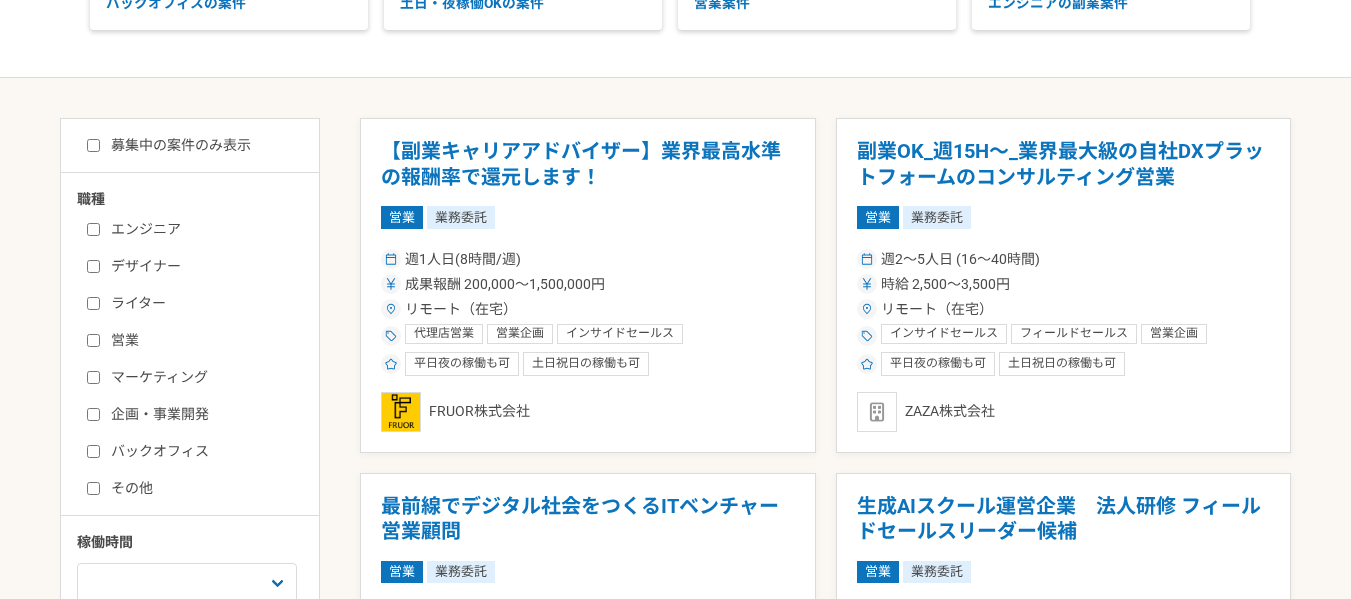 checkbox on "false" 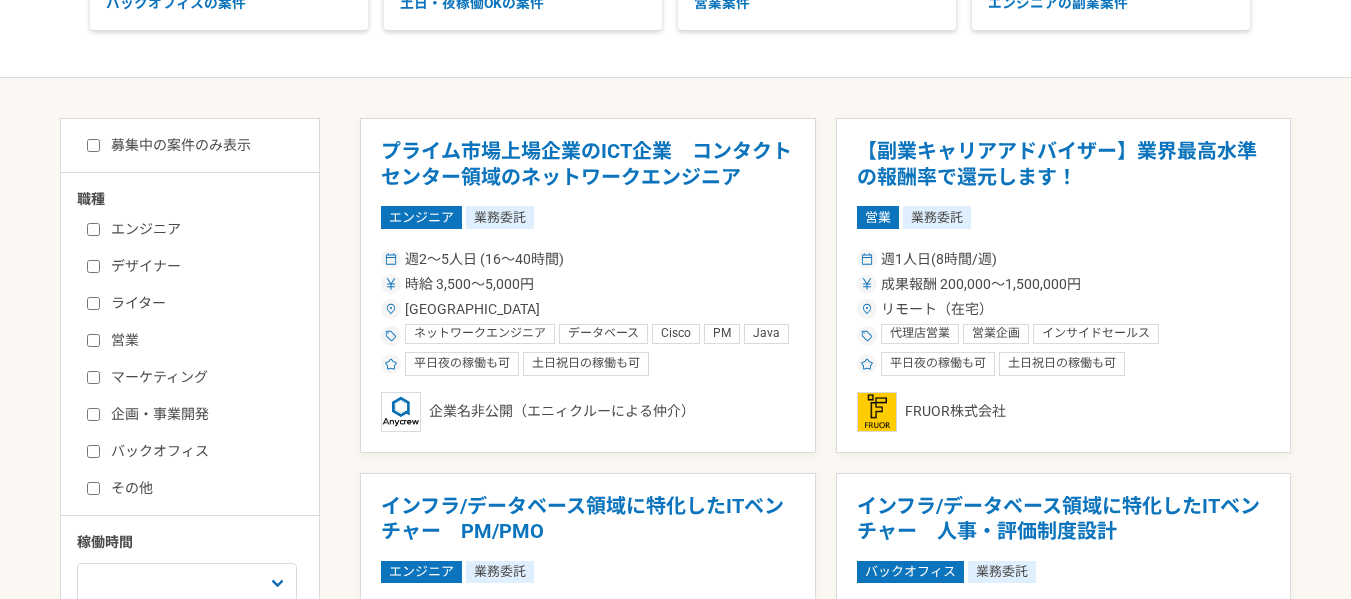 click on "募集中の案件のみ表示" at bounding box center [169, 145] 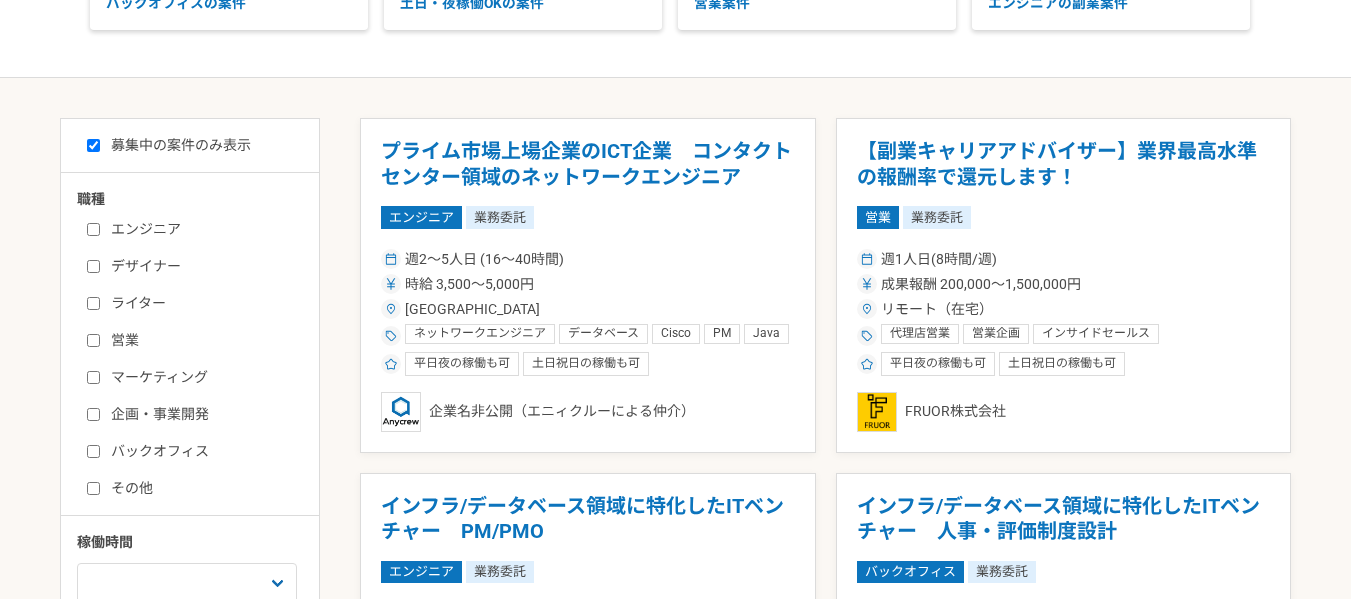 checkbox on "true" 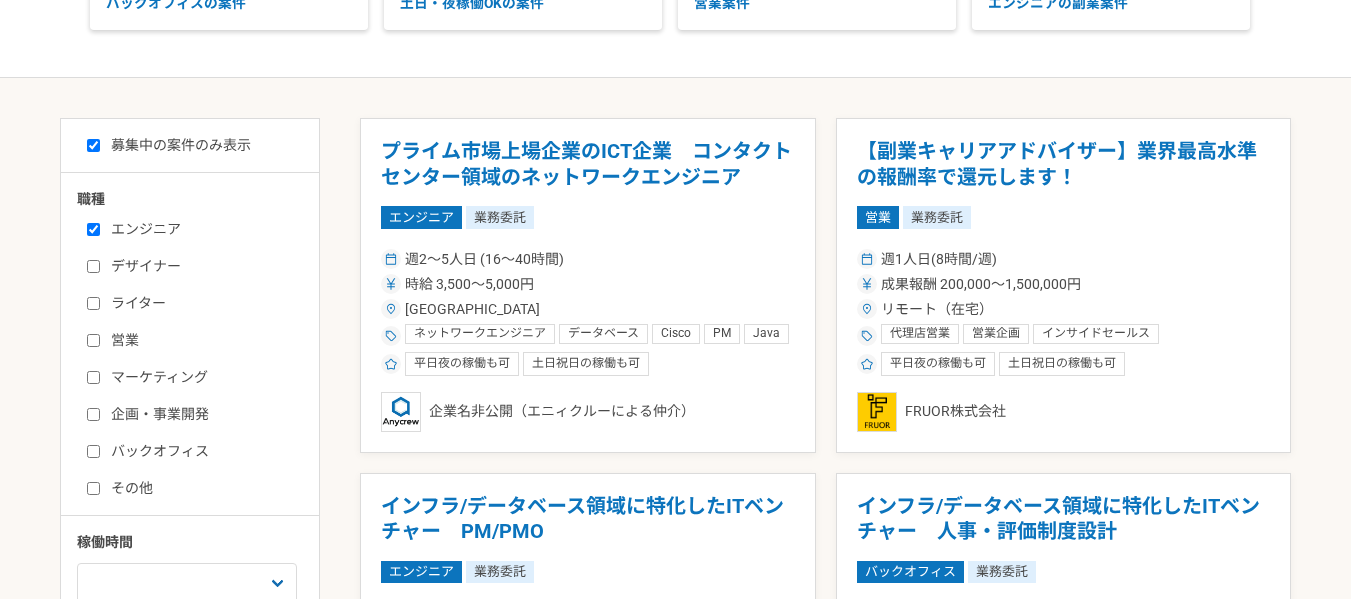 checkbox on "true" 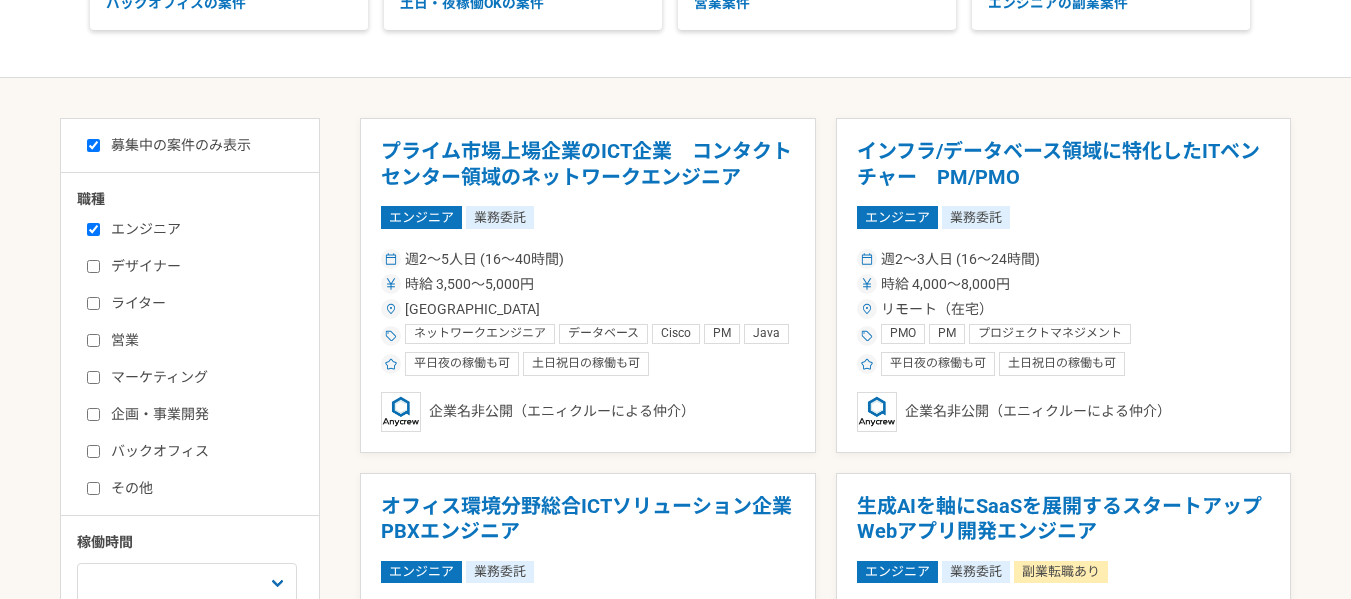 drag, startPoint x: 178, startPoint y: 452, endPoint x: 221, endPoint y: 427, distance: 49.73932 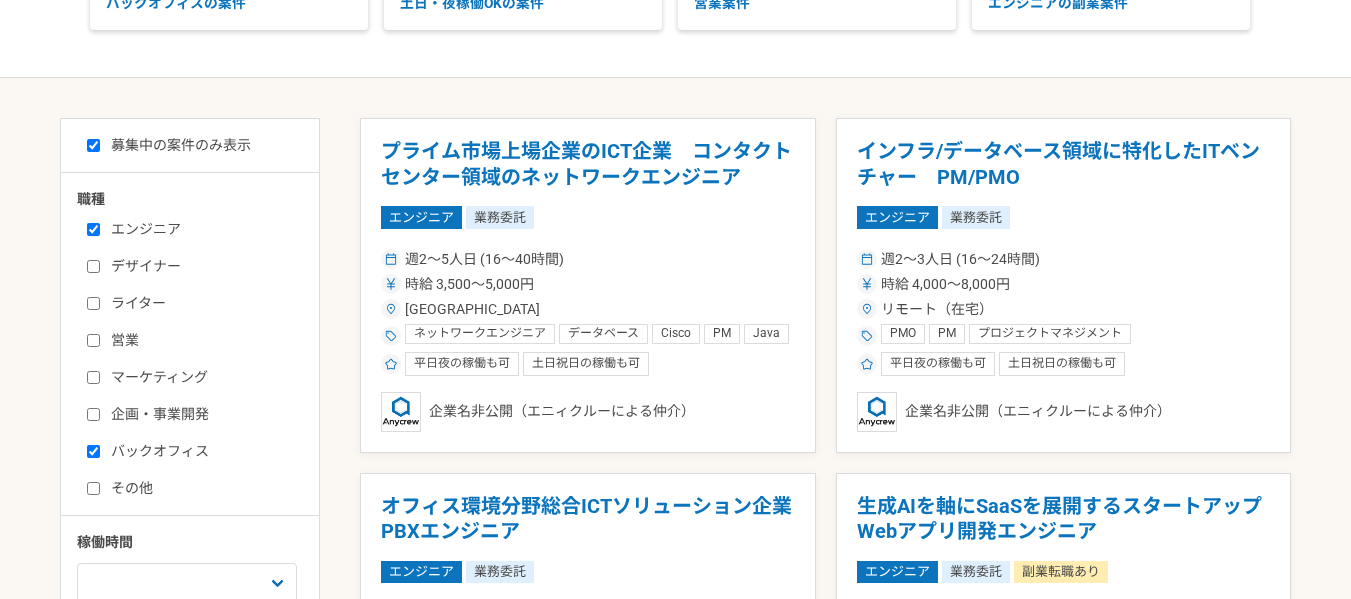 checkbox on "true" 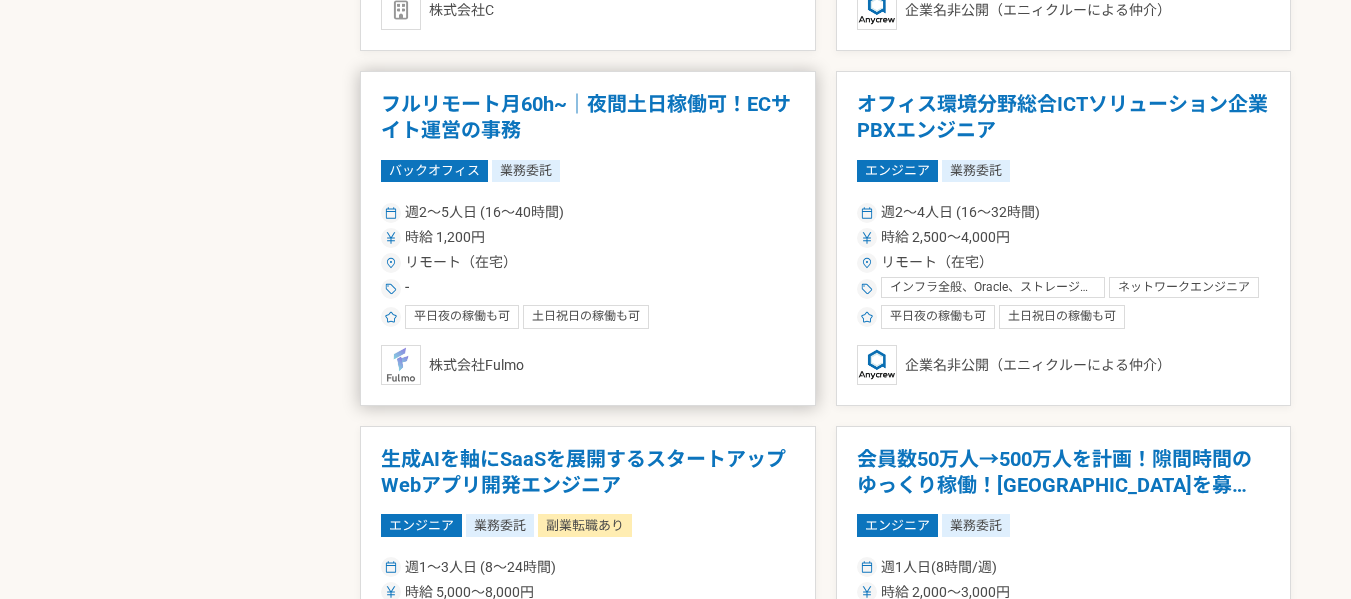 scroll, scrollTop: 1800, scrollLeft: 0, axis: vertical 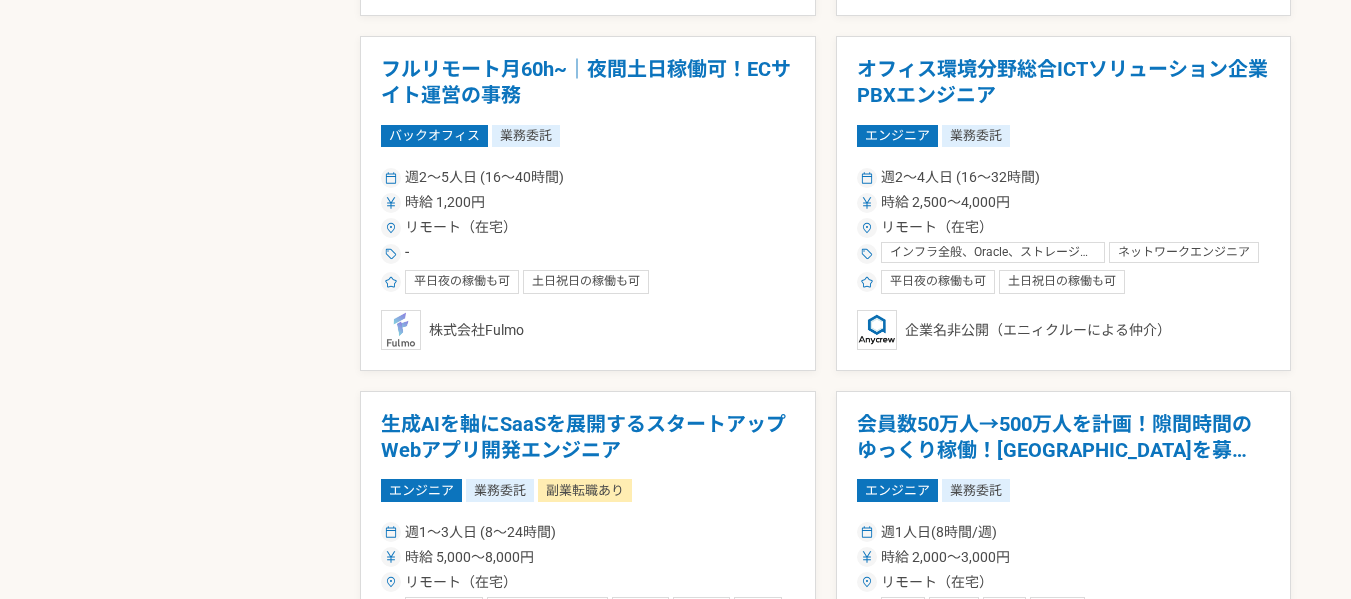 drag, startPoint x: 472, startPoint y: 60, endPoint x: 224, endPoint y: 156, distance: 265.9323 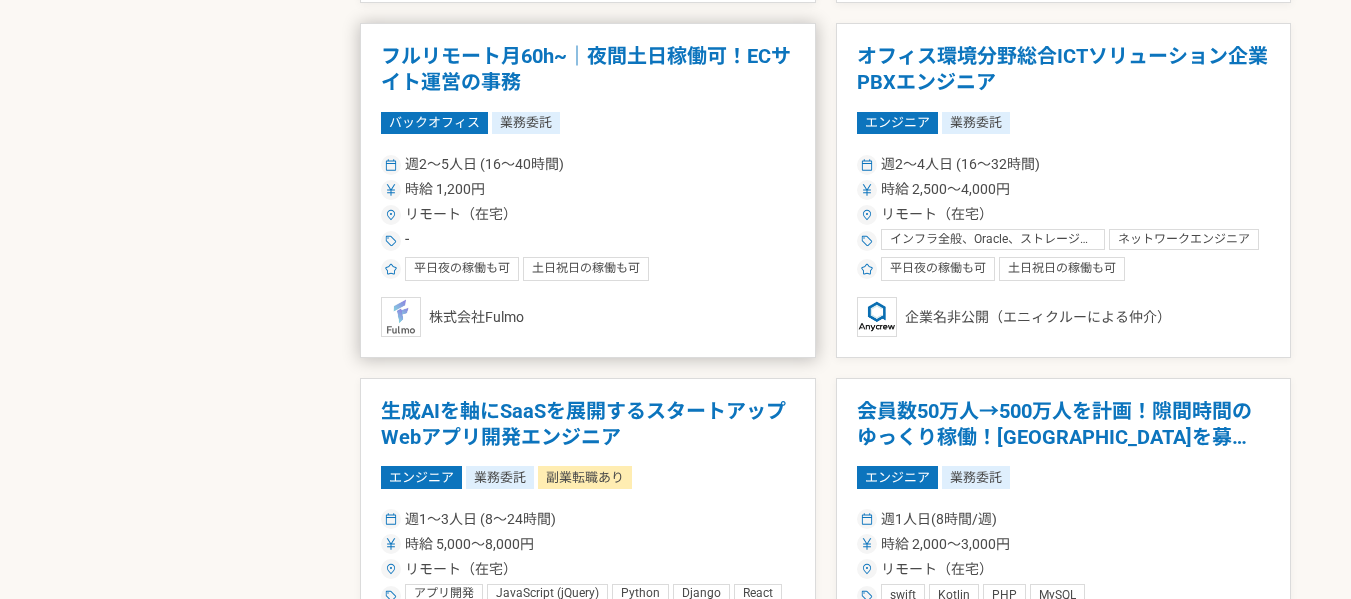 scroll, scrollTop: 1700, scrollLeft: 0, axis: vertical 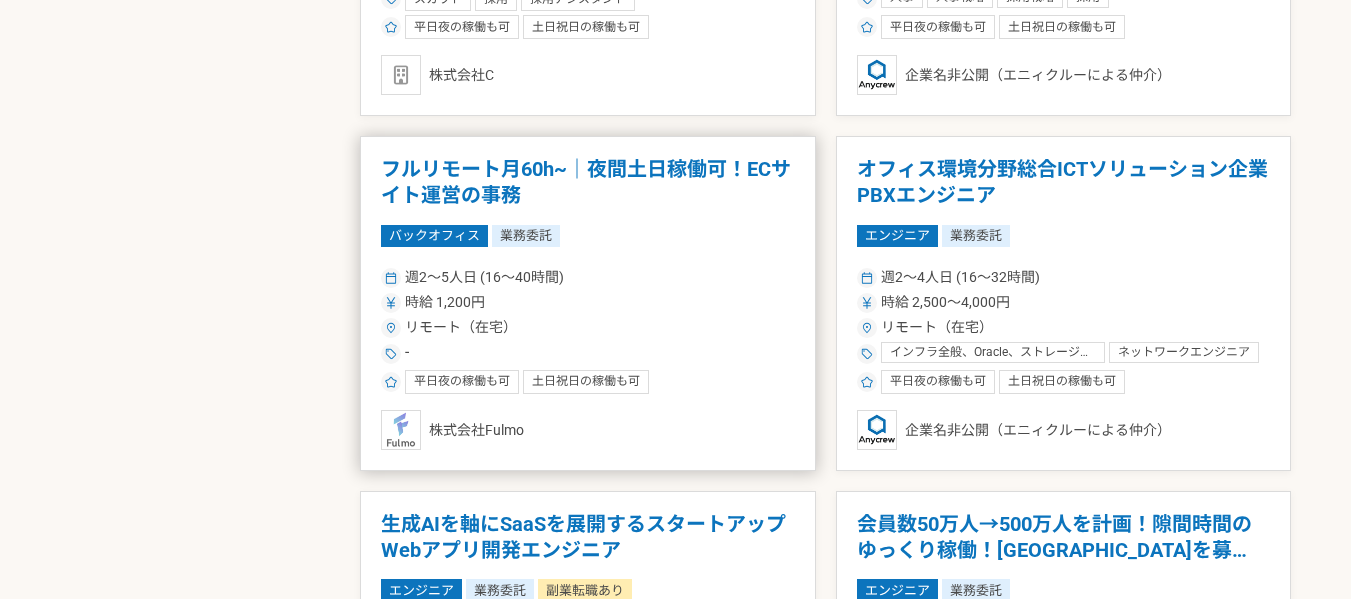 click on "フルリモート月60h~｜夜間土日稼働可！ECサイト運営の事務" at bounding box center (588, 182) 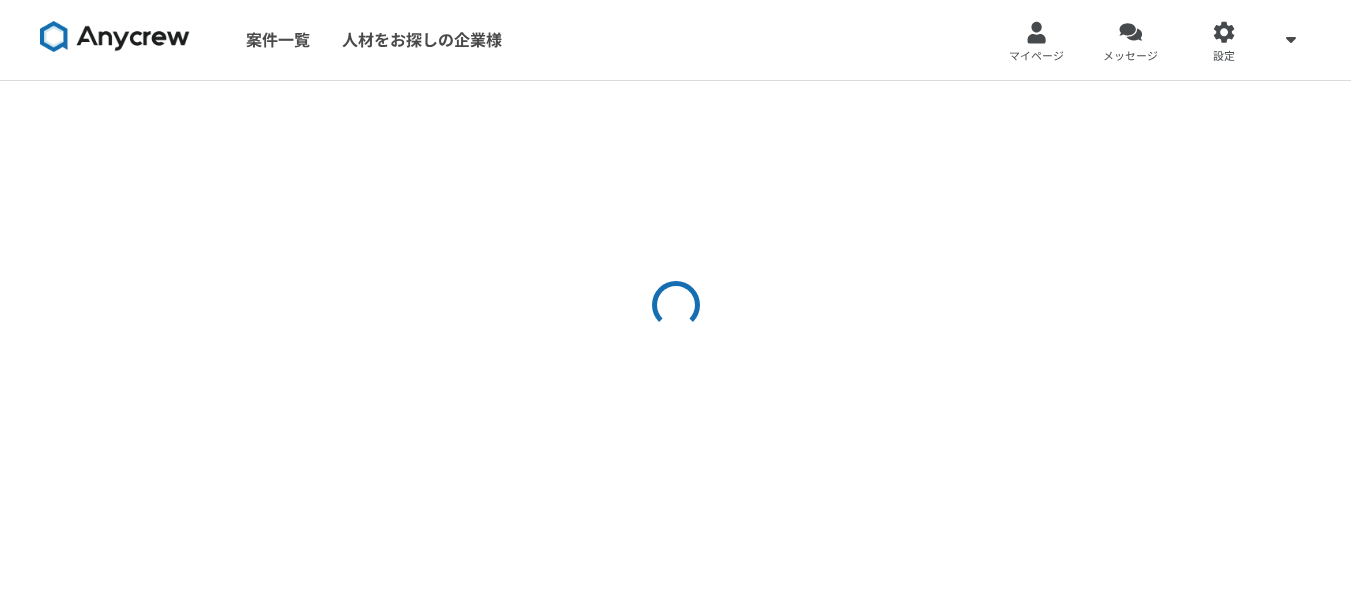 scroll, scrollTop: 0, scrollLeft: 0, axis: both 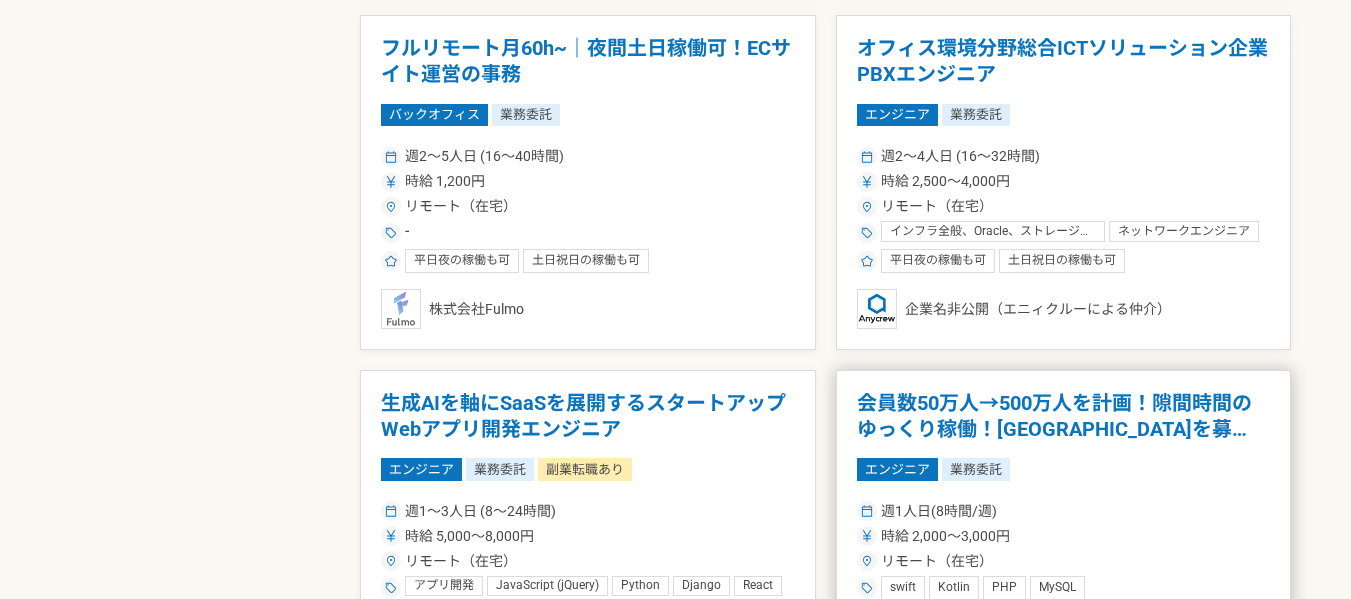 click on "業務委託" at bounding box center [976, 469] 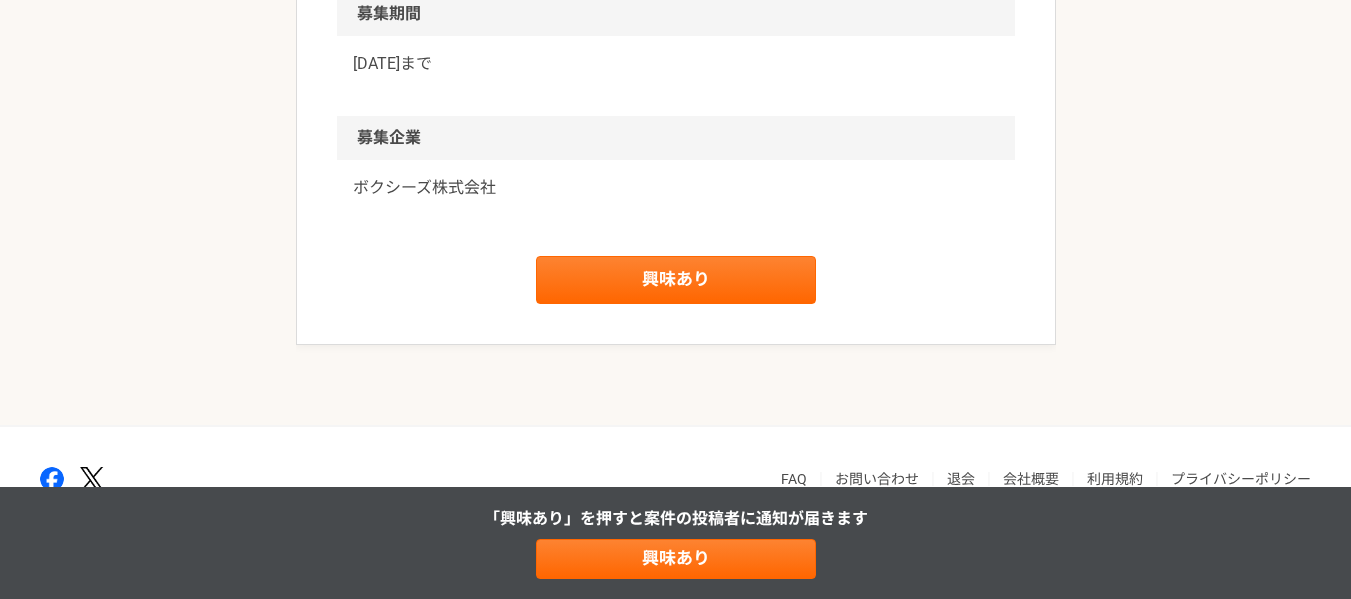 scroll, scrollTop: 3200, scrollLeft: 0, axis: vertical 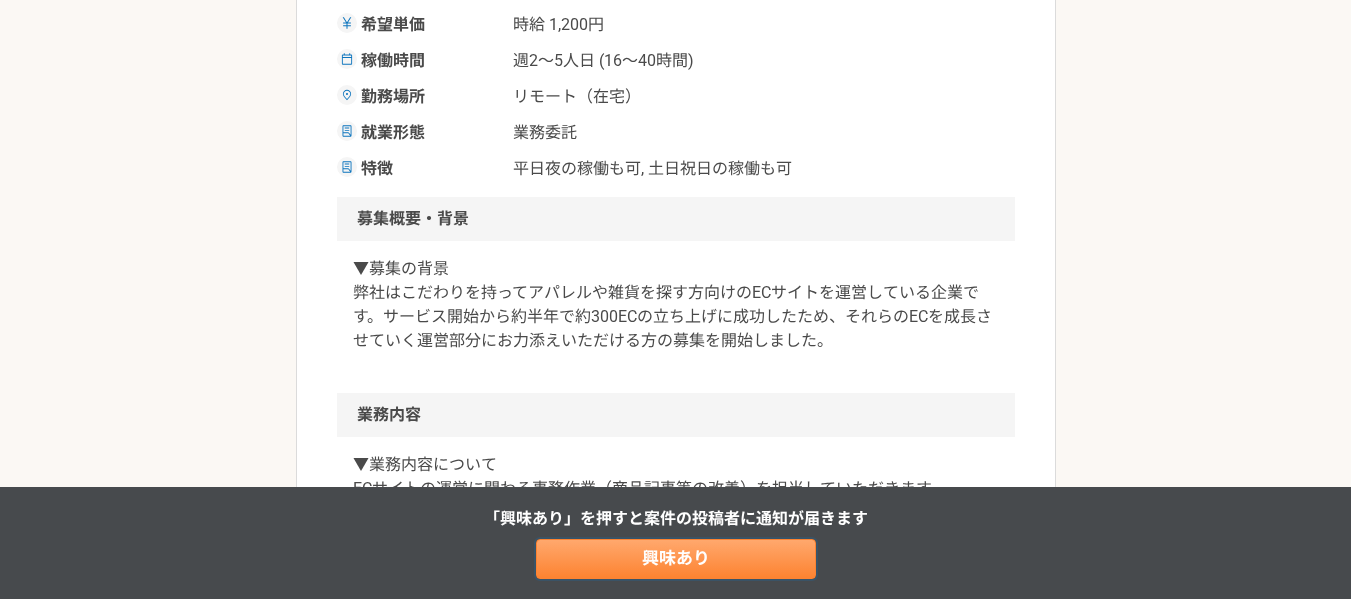 click on "興味あり" at bounding box center (676, 559) 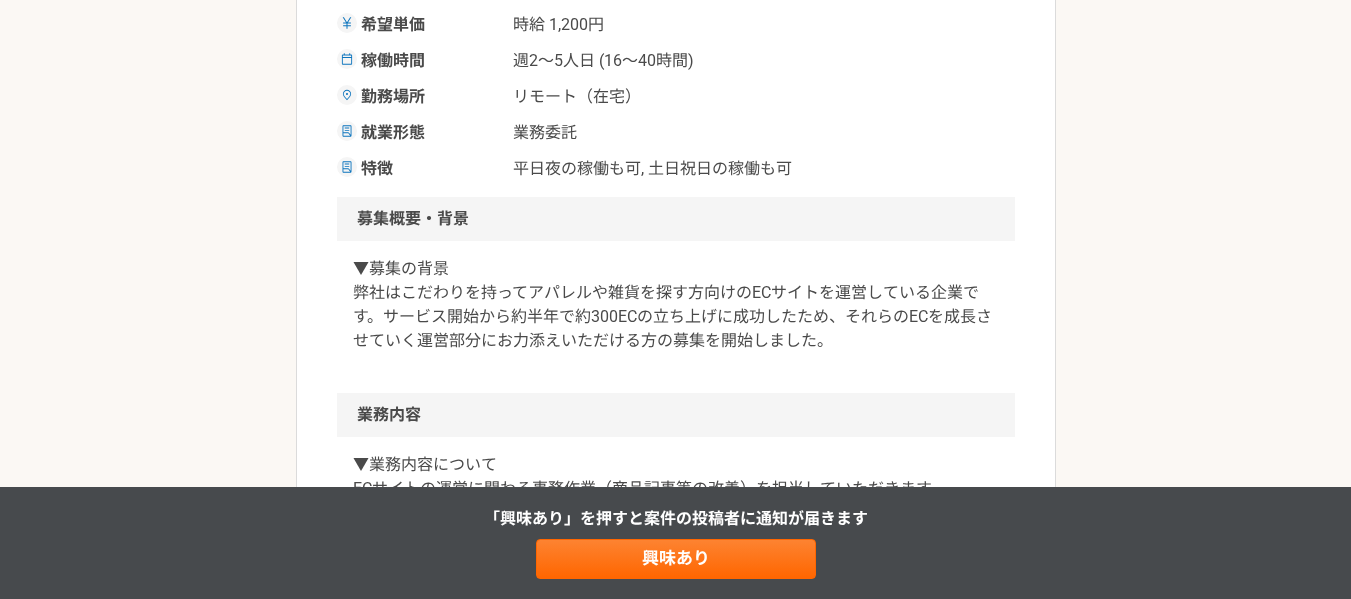 scroll, scrollTop: 0, scrollLeft: 0, axis: both 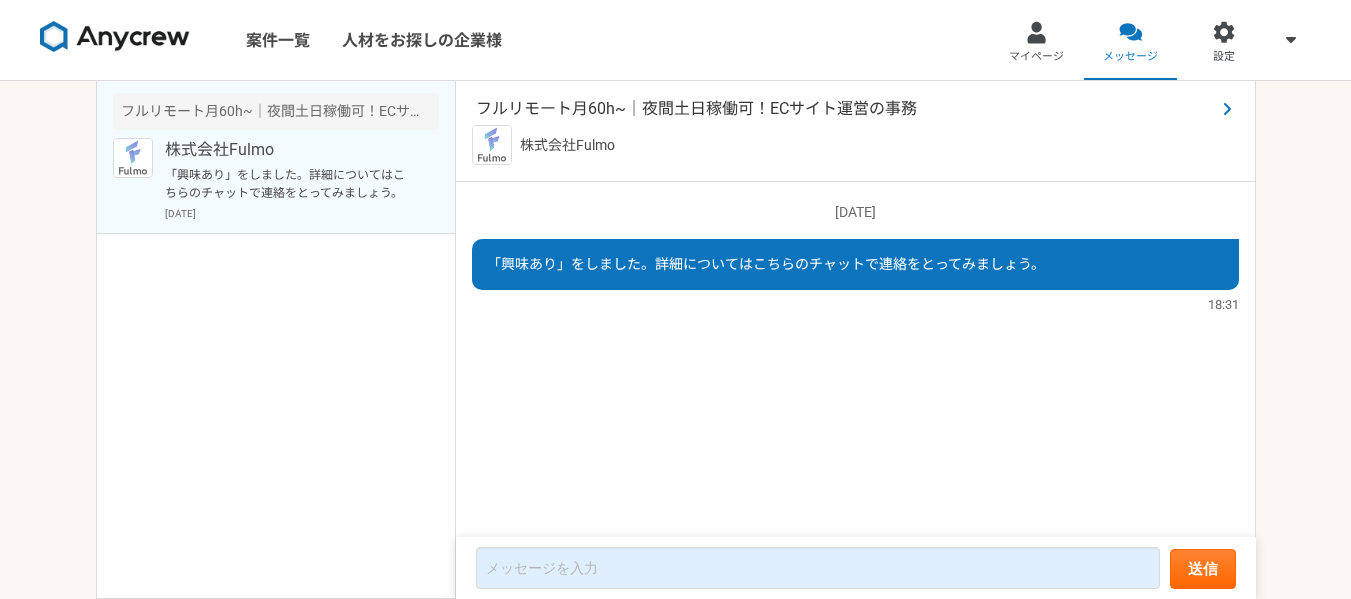 click on "フルリモート月60h~｜夜間土日稼働可！ECサイト運営の事務" at bounding box center [845, 109] 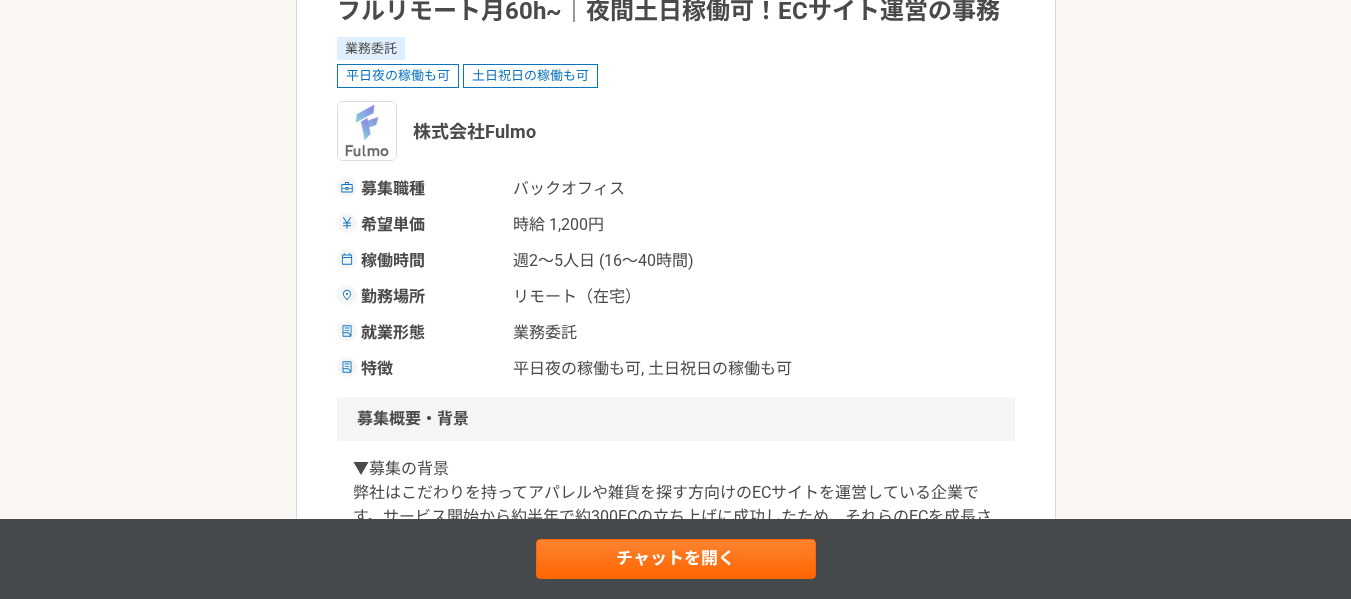 scroll, scrollTop: 0, scrollLeft: 0, axis: both 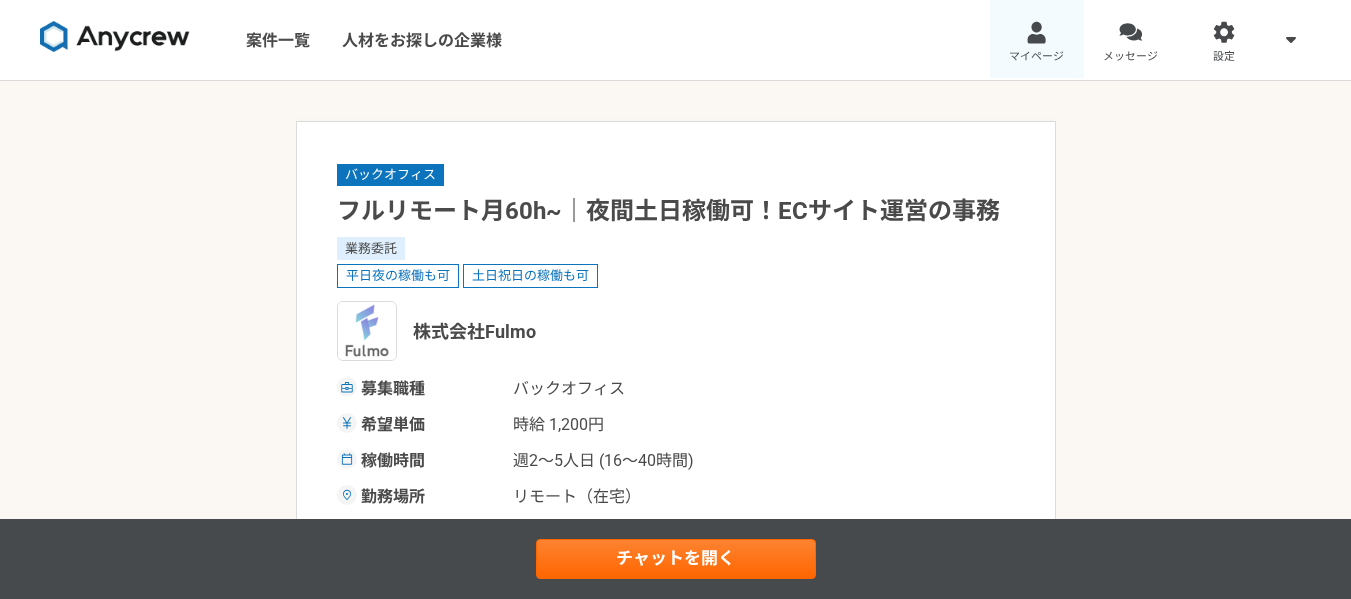 click on "マイページ" at bounding box center [1036, 57] 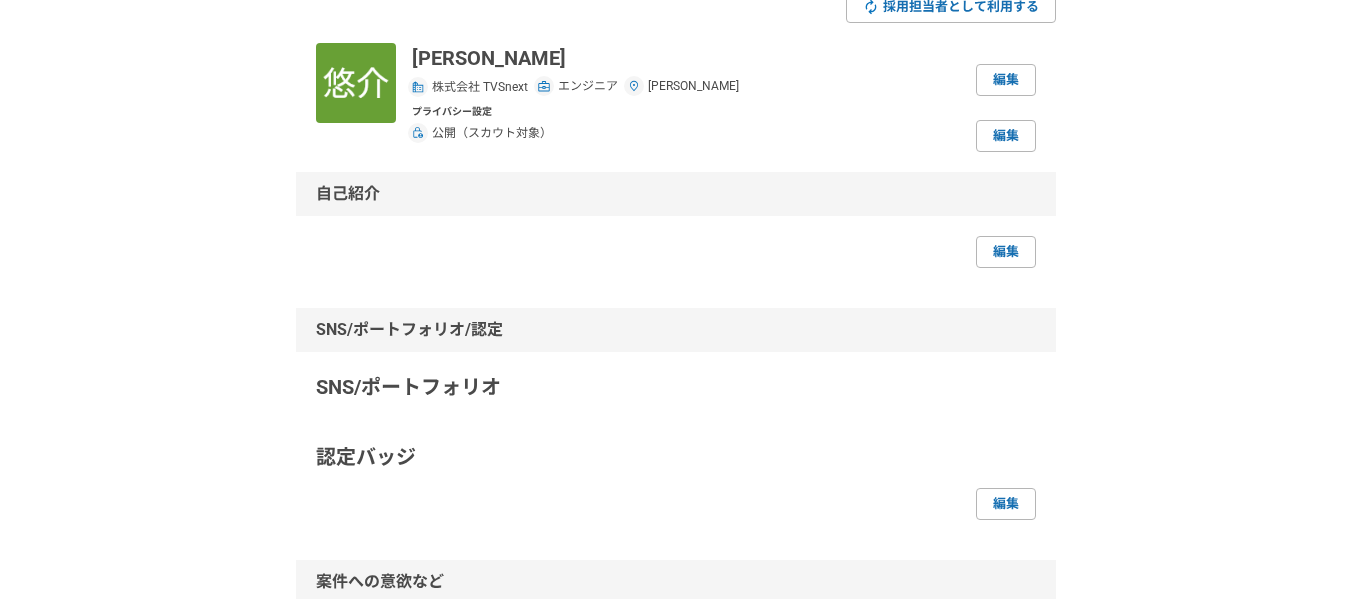 scroll, scrollTop: 100, scrollLeft: 0, axis: vertical 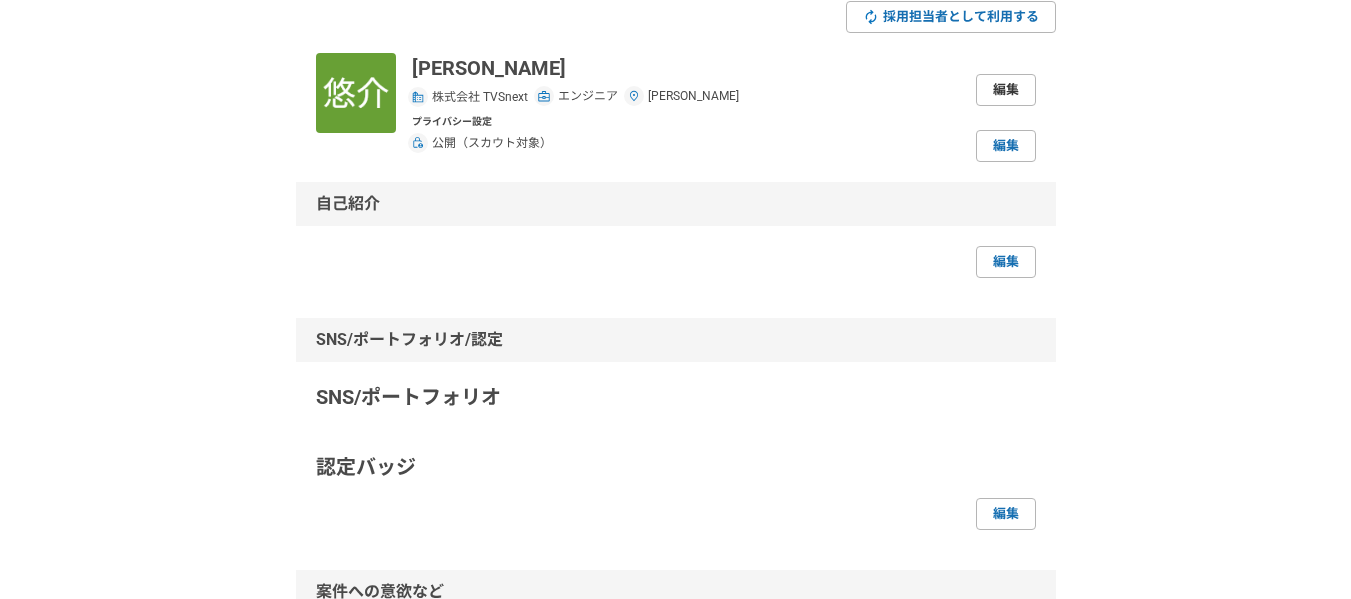 click on "編集" at bounding box center (1006, 90) 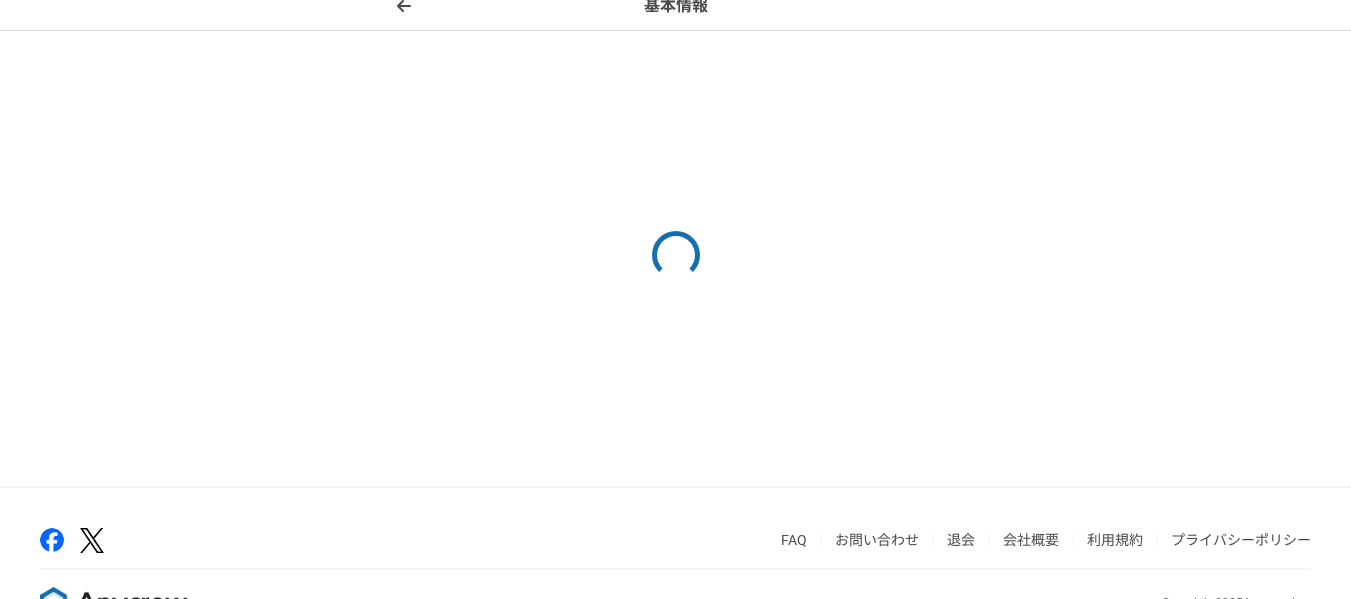 scroll, scrollTop: 0, scrollLeft: 0, axis: both 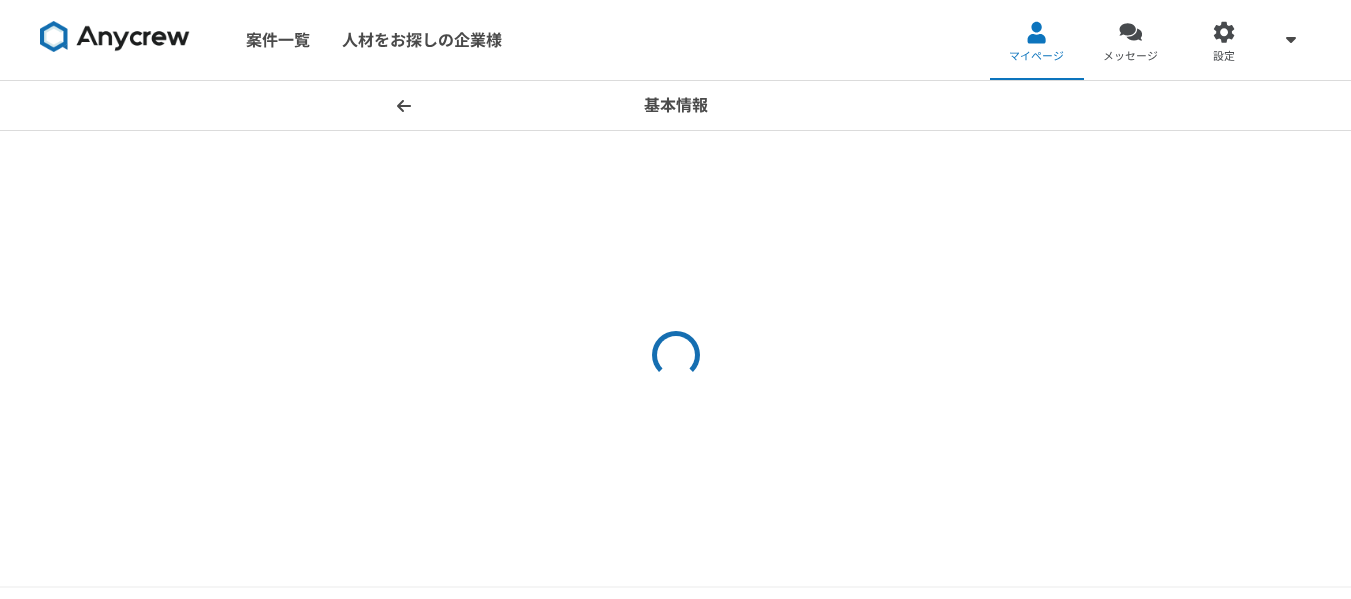 select on "13" 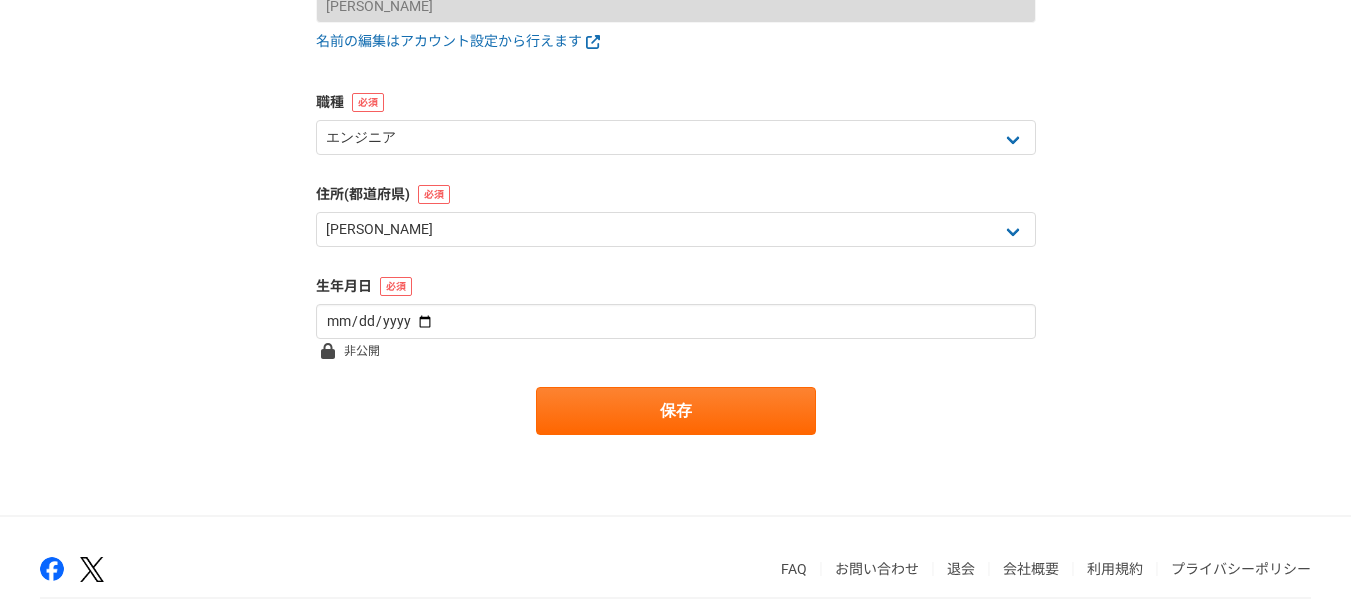 scroll, scrollTop: 503, scrollLeft: 0, axis: vertical 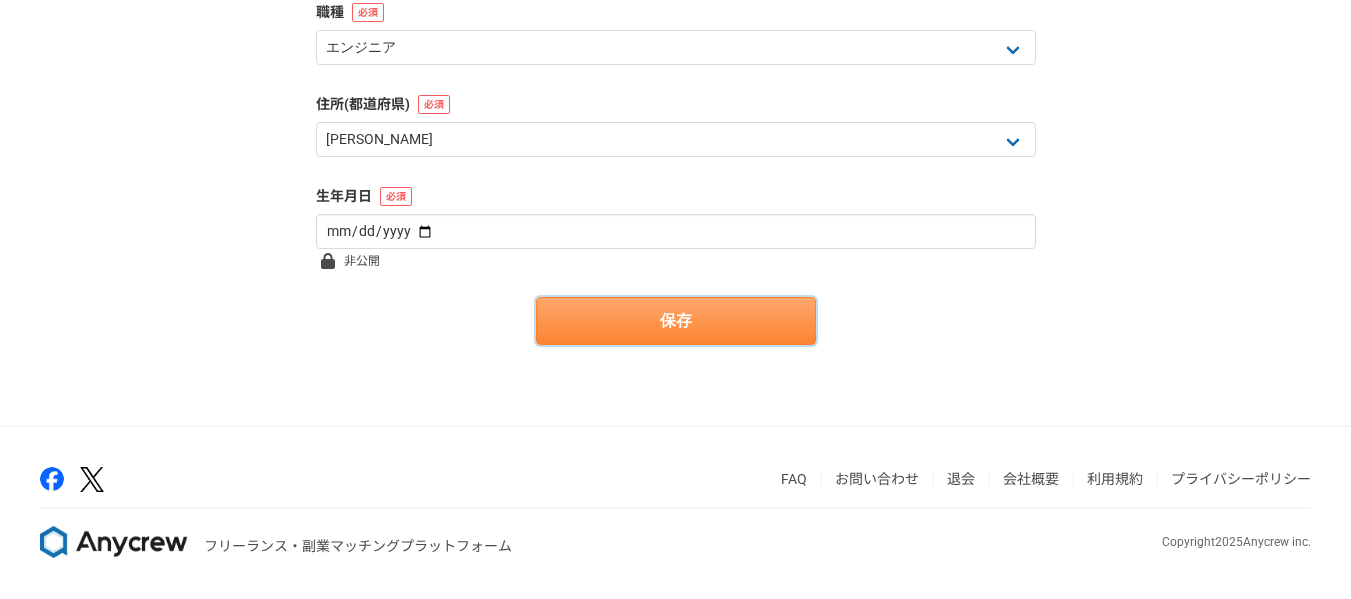 click on "保存" at bounding box center (676, 321) 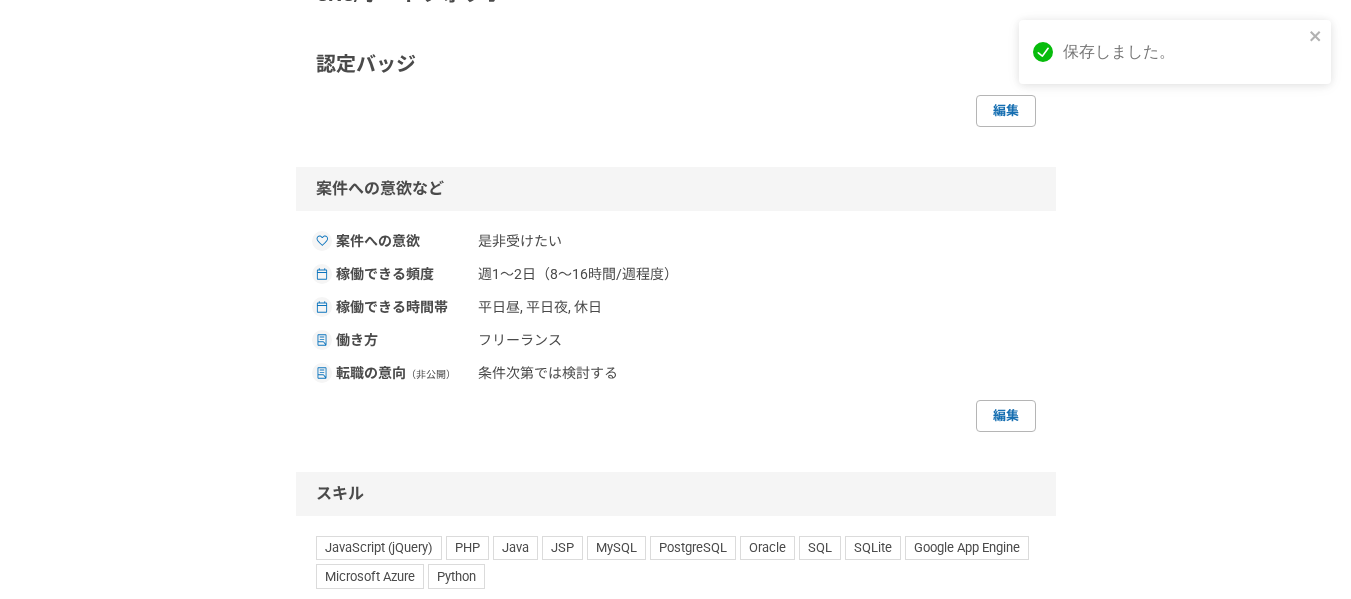 scroll, scrollTop: 0, scrollLeft: 0, axis: both 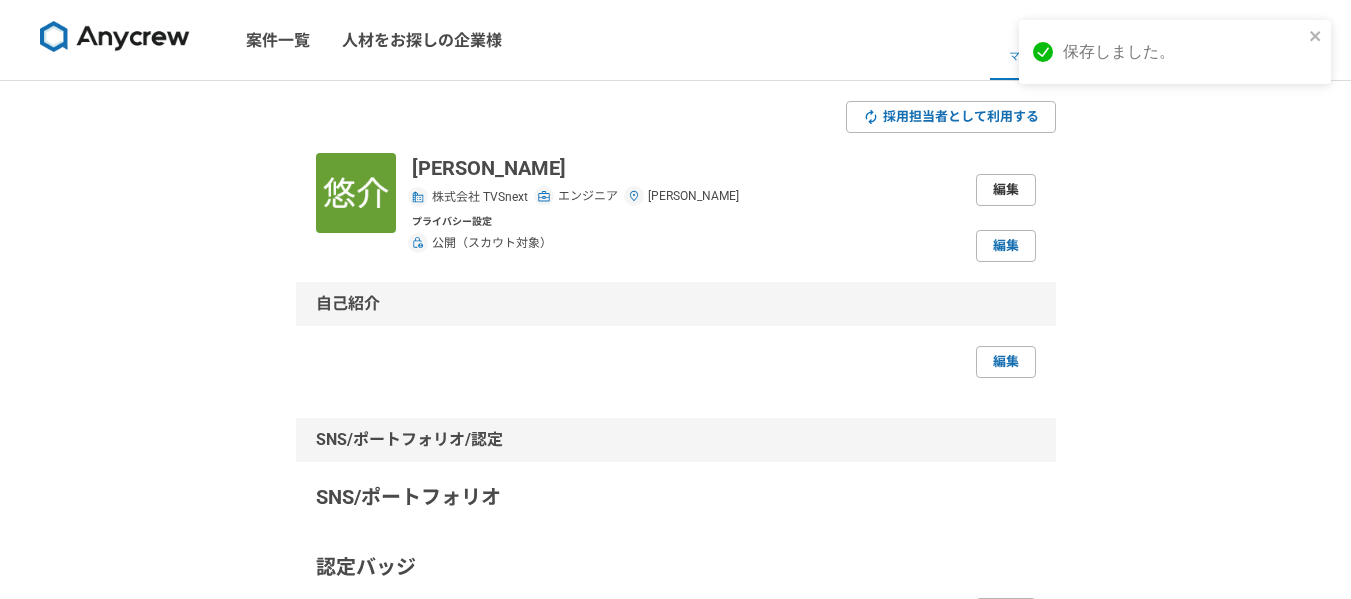 click on "編集" at bounding box center [1006, 190] 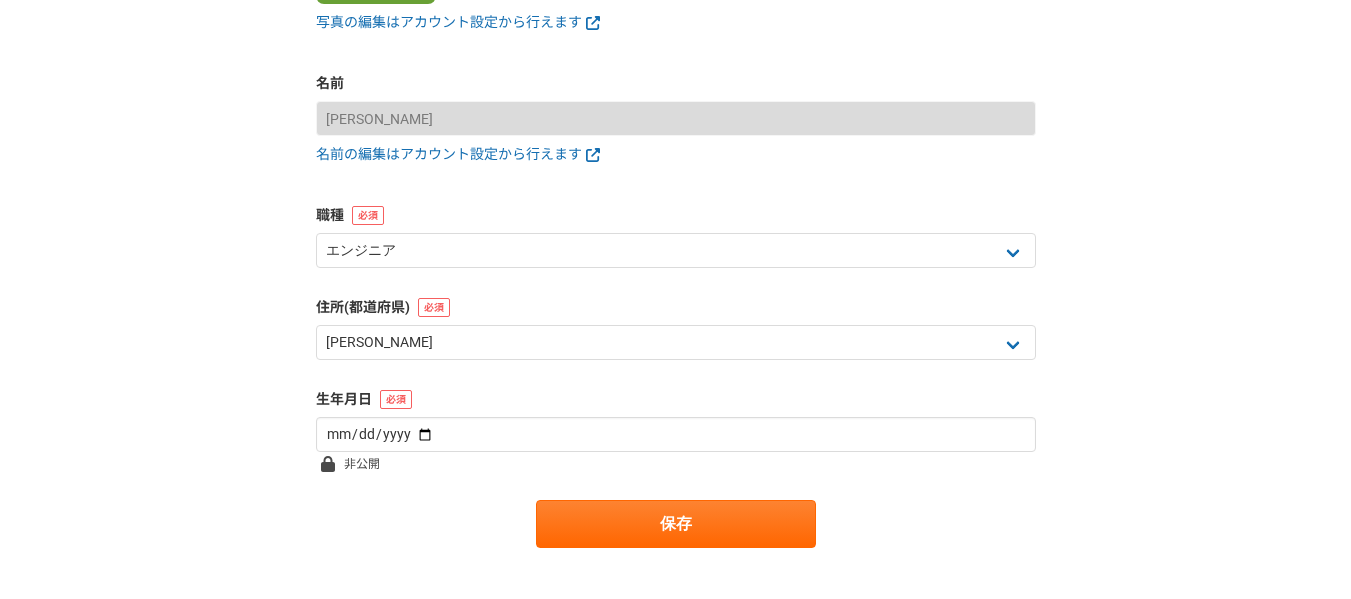 scroll, scrollTop: 100, scrollLeft: 0, axis: vertical 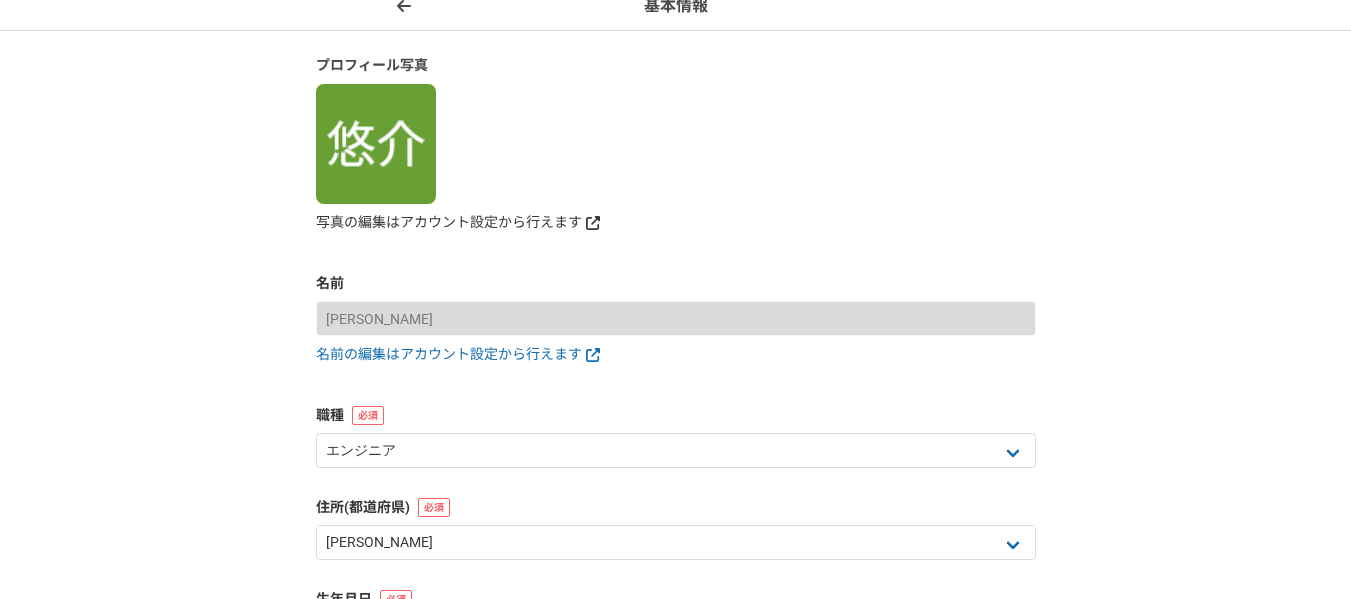 click on "写真の編集はアカウント設定から行えます" at bounding box center [676, 222] 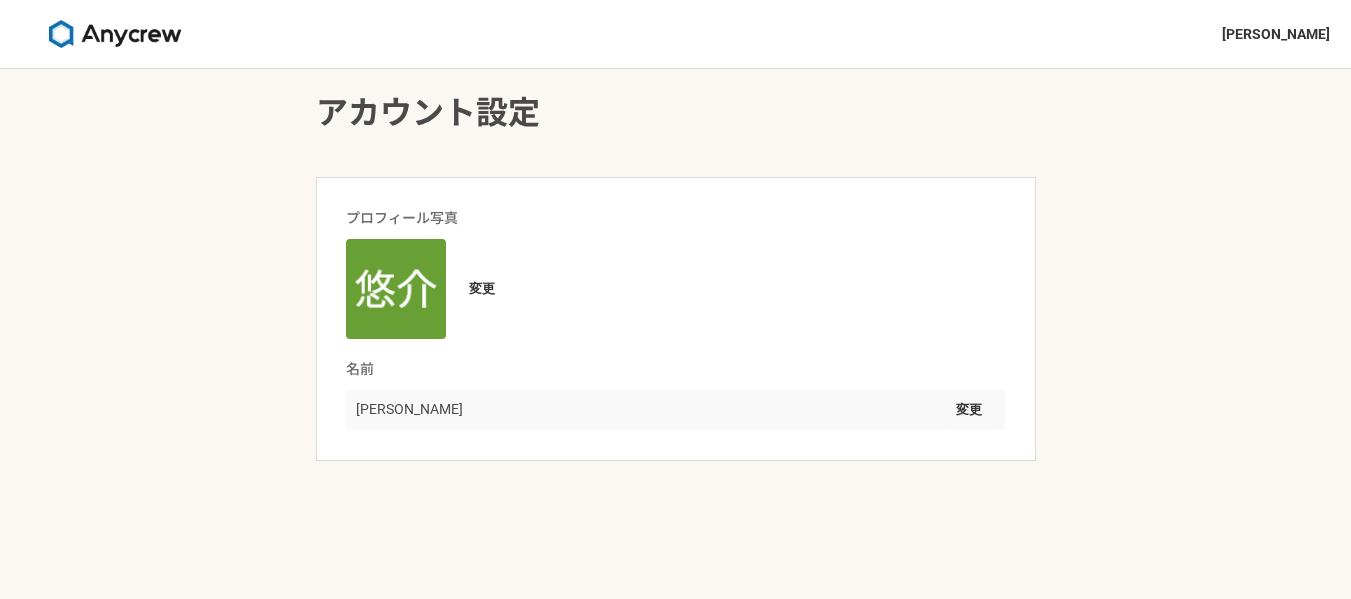 scroll, scrollTop: 0, scrollLeft: 0, axis: both 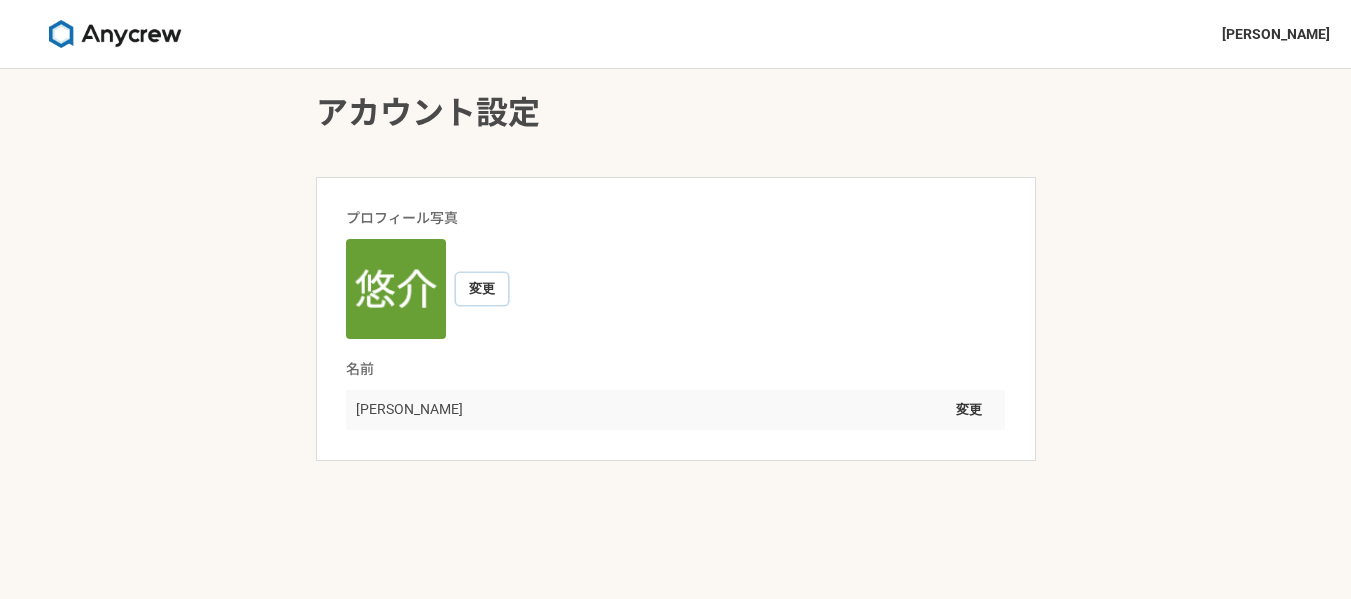 click on "変更" at bounding box center (482, 289) 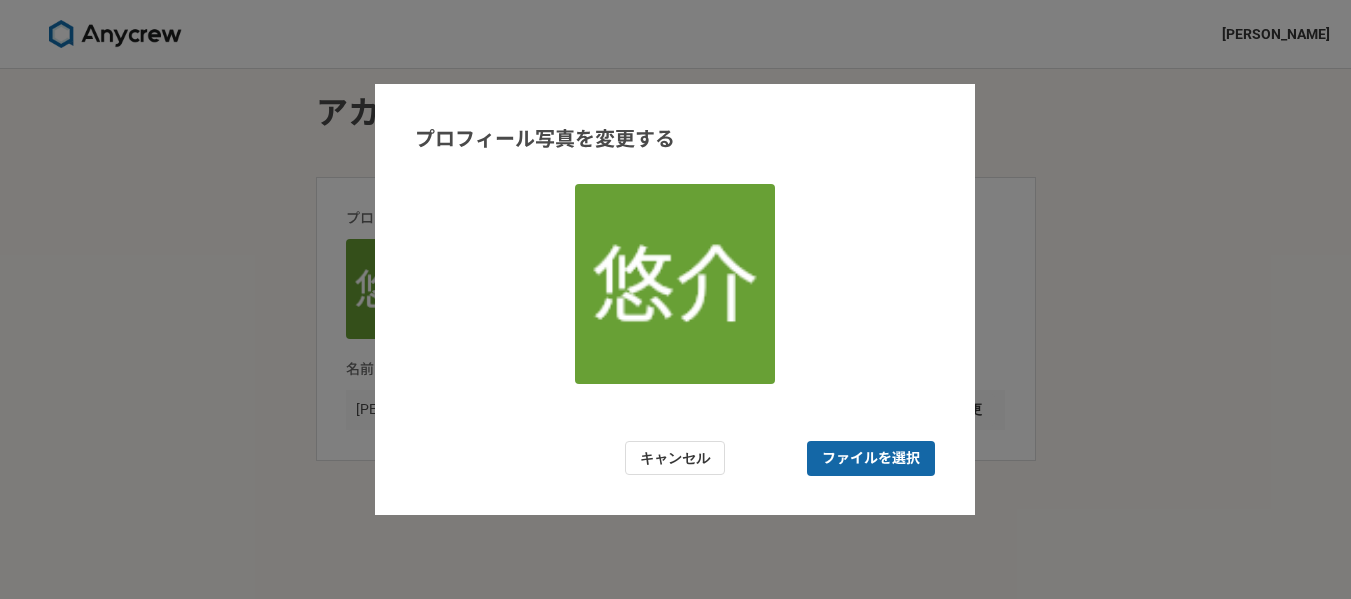 click on "ファイルを選択" at bounding box center [871, 458] 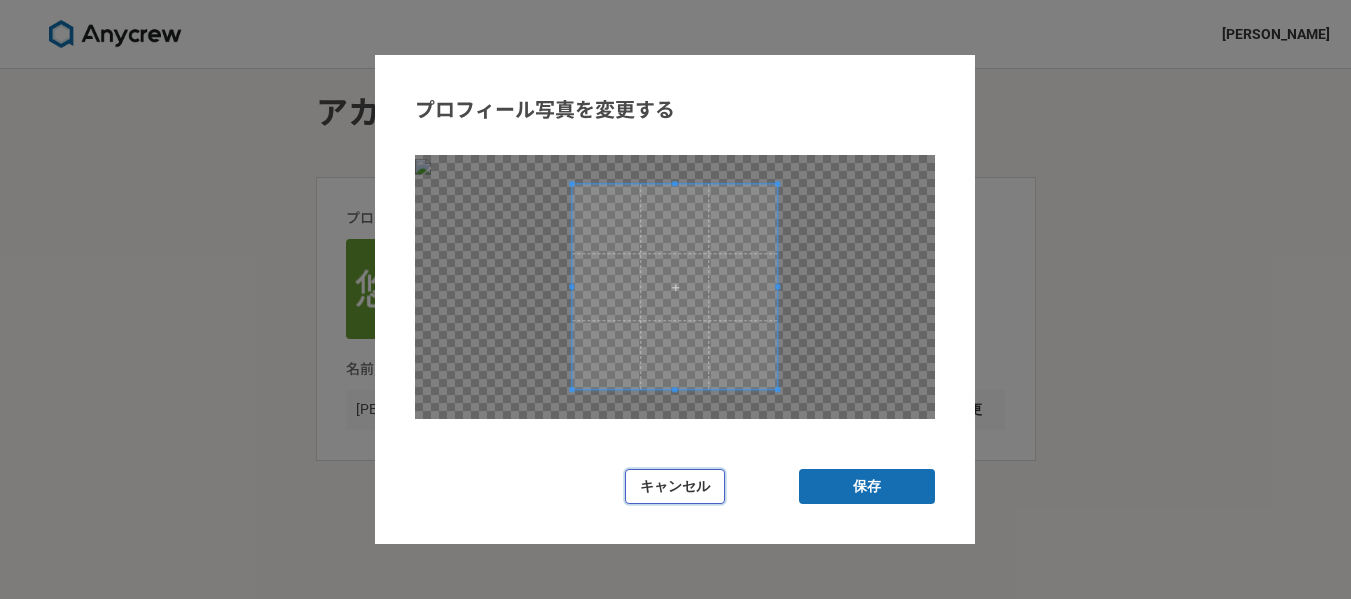 click on "キャンセル" at bounding box center (675, 486) 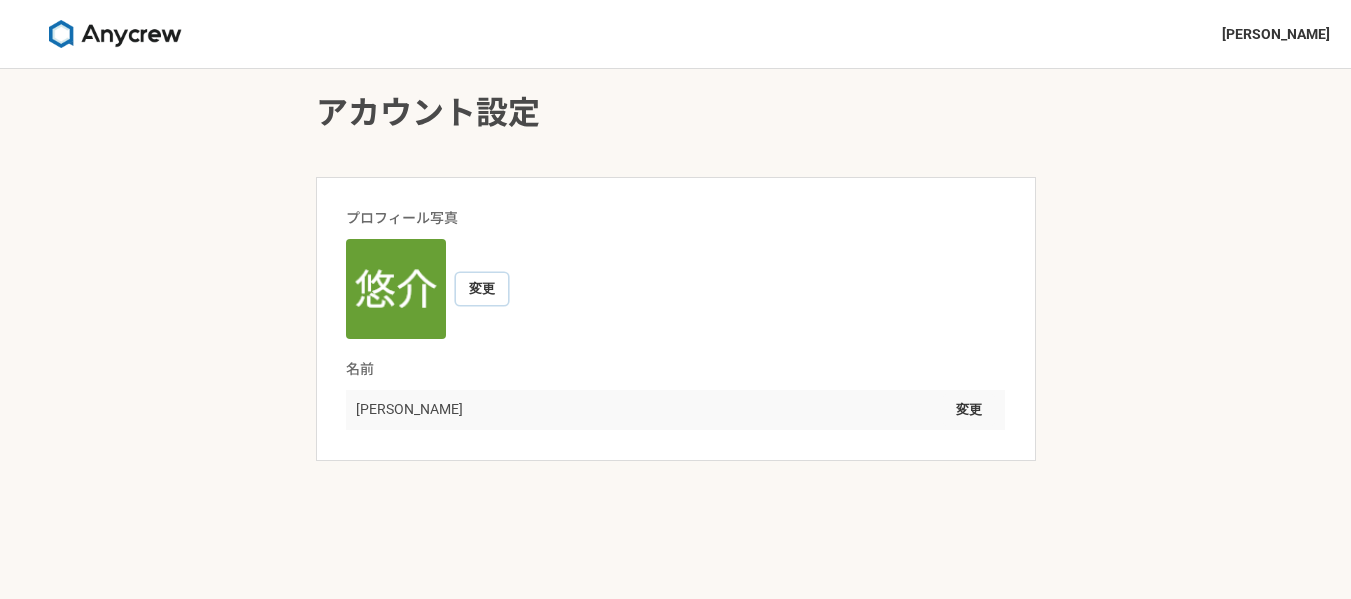 click on "変更" at bounding box center [482, 289] 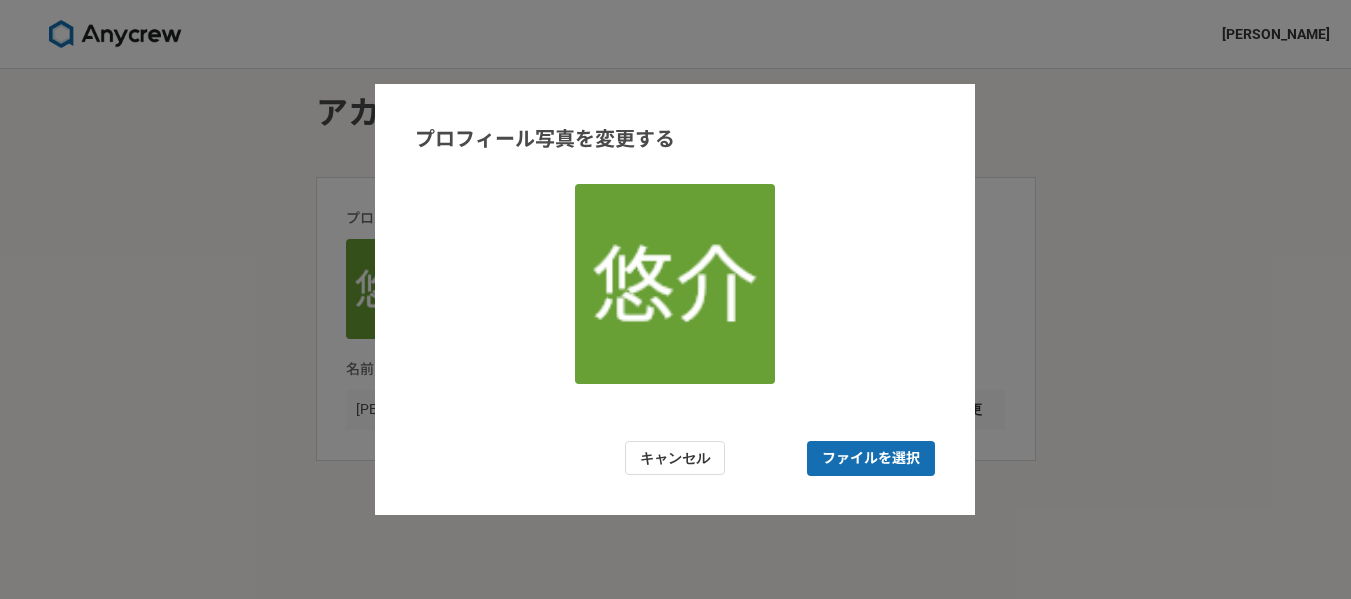 click on "プロフィール写真を変更する キャンセル ファイルを選択" at bounding box center [675, 300] 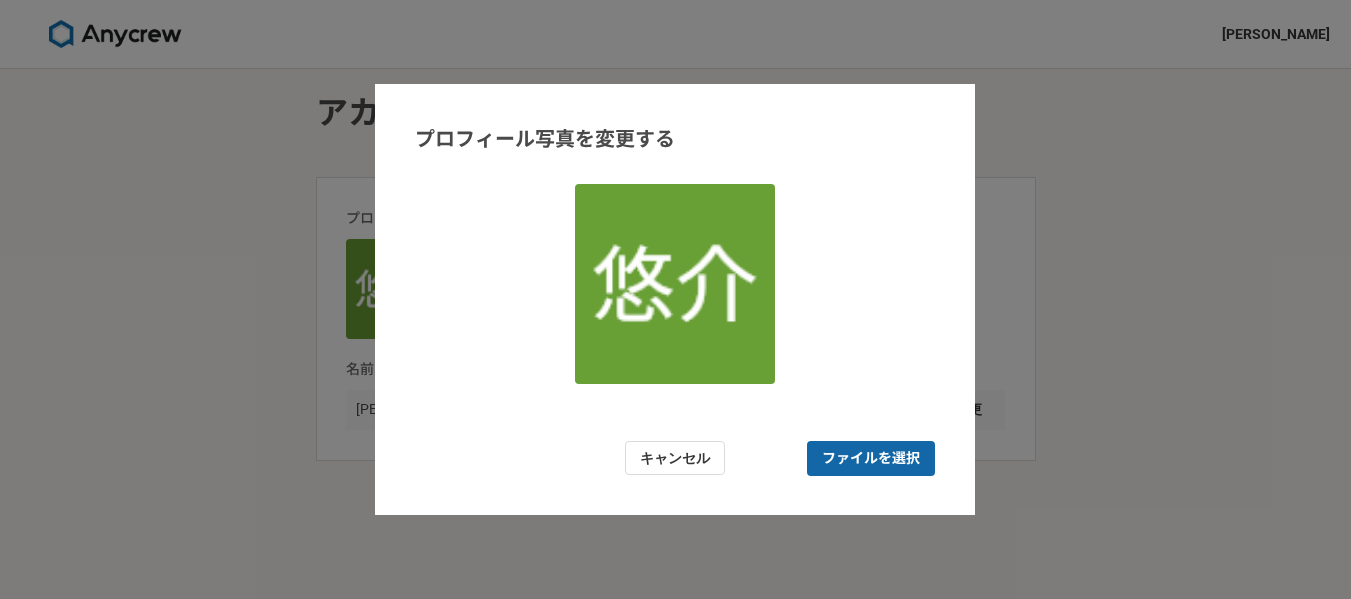 click on "ファイルを選択" at bounding box center [871, 458] 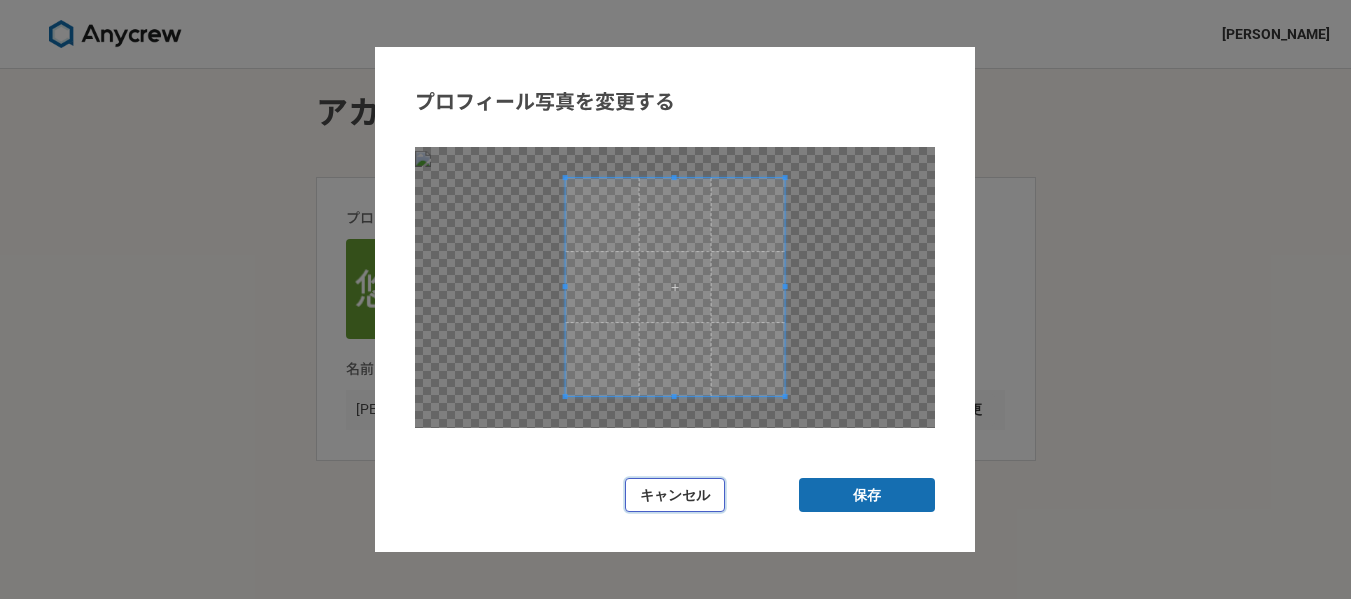 click on "キャンセル" at bounding box center [675, 495] 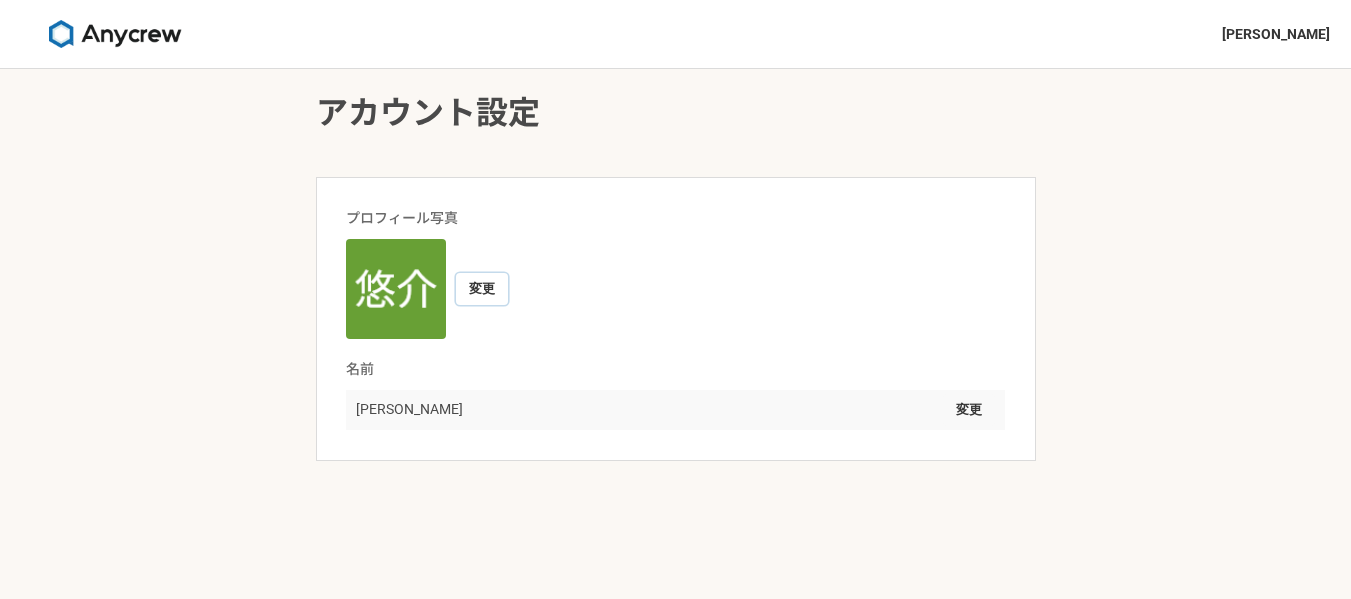 click on "変更" at bounding box center [482, 289] 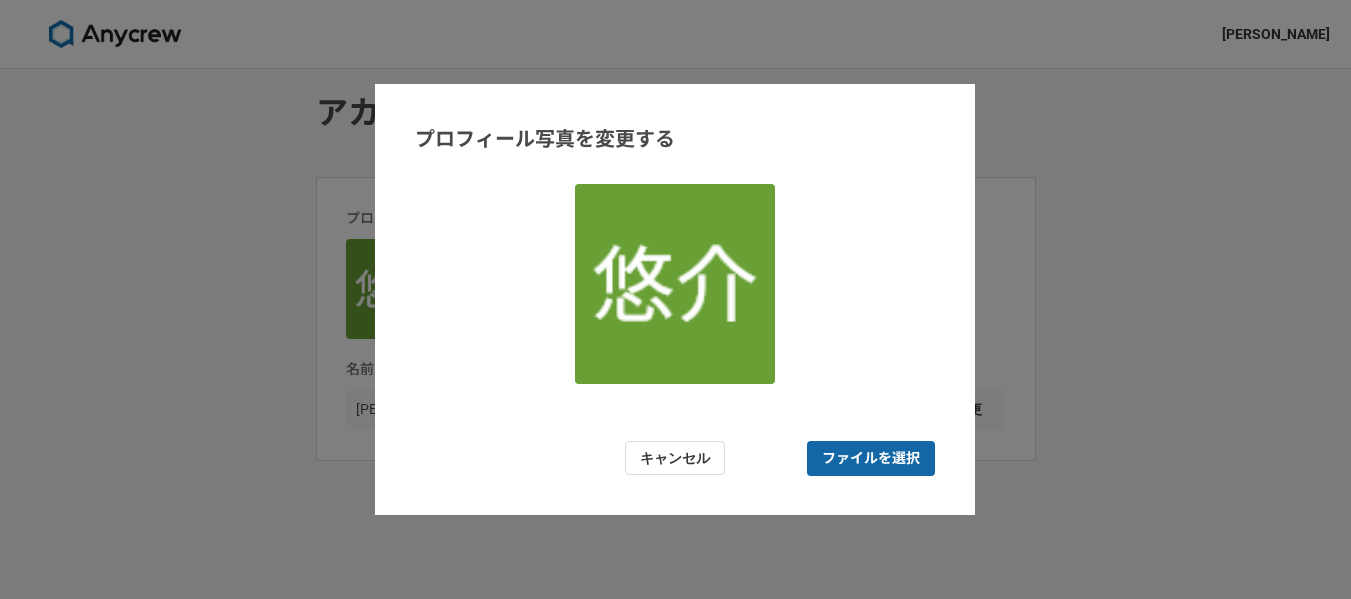 click on "ファイルを選択" at bounding box center (871, 458) 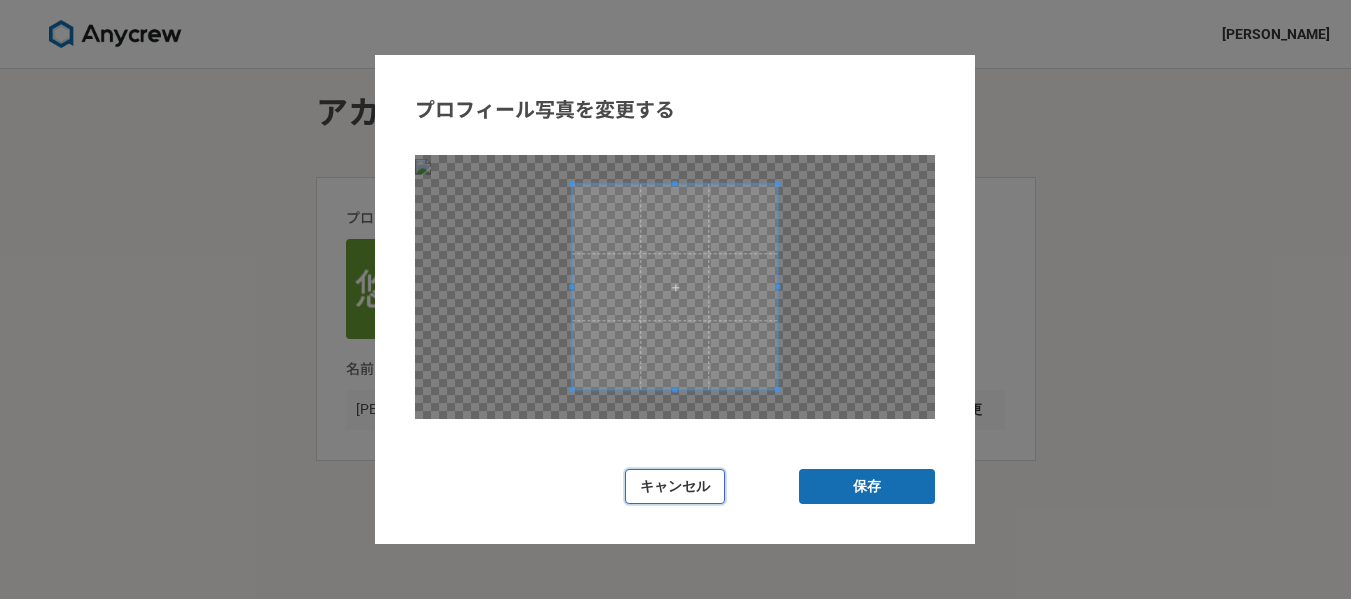 click on "キャンセル" at bounding box center (675, 486) 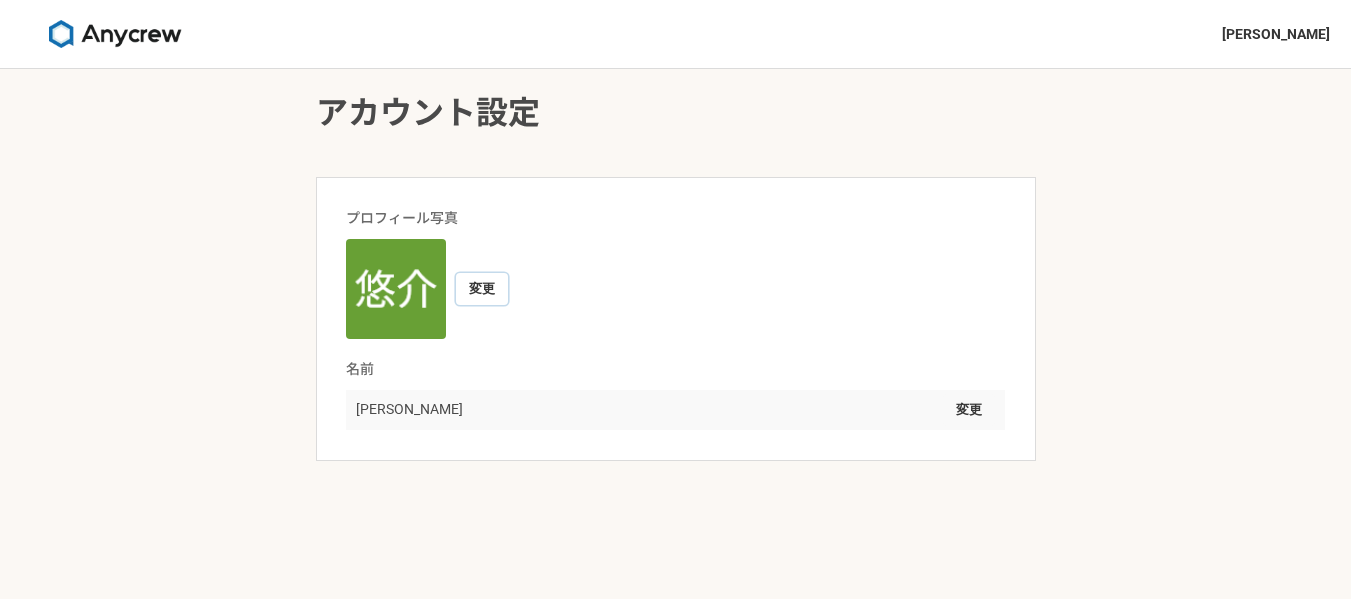 click on "変更" at bounding box center [482, 289] 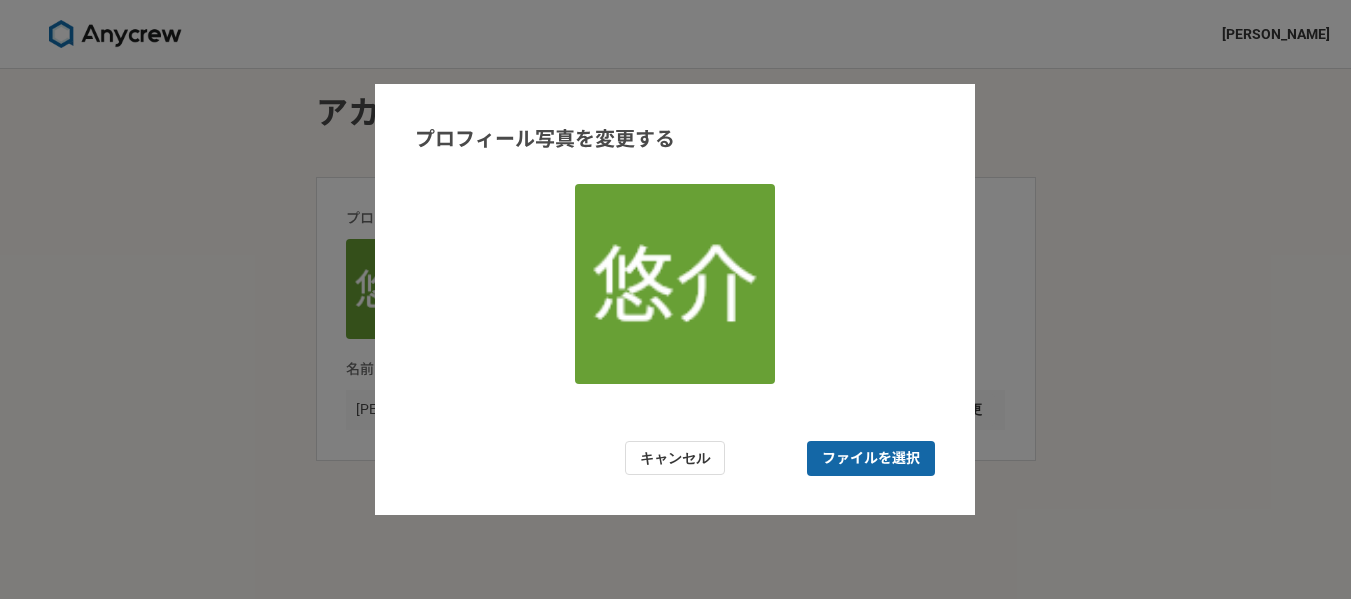 click on "ファイルを選択" at bounding box center (871, 458) 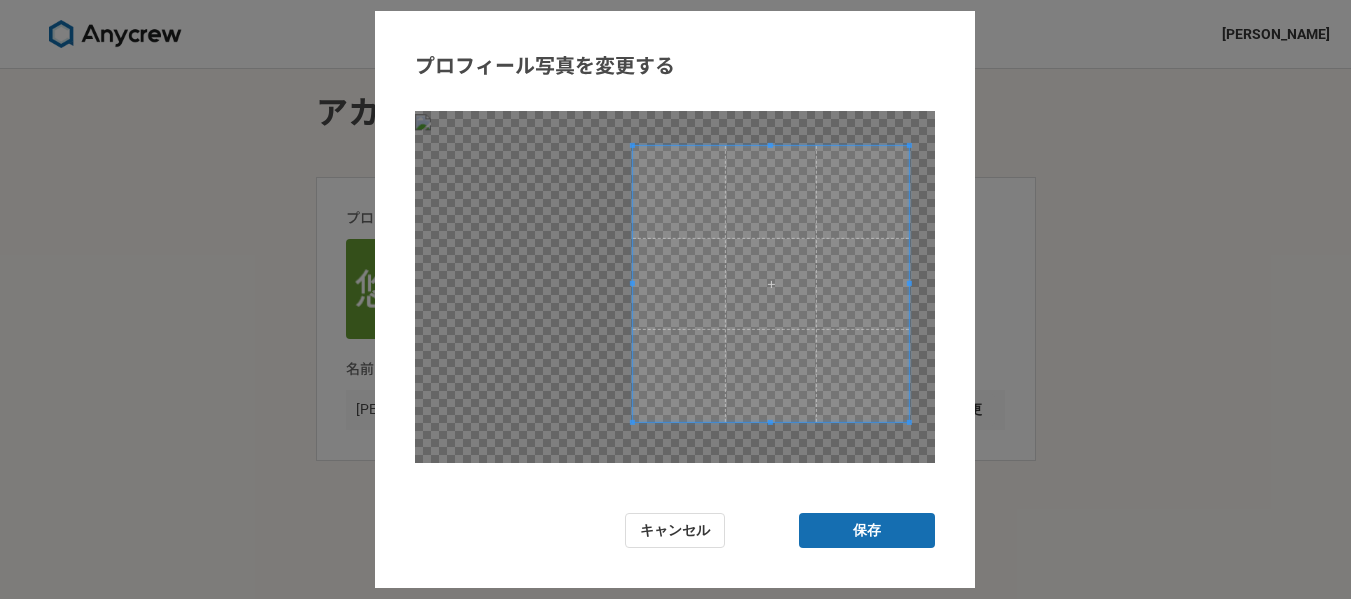 click at bounding box center (771, 284) 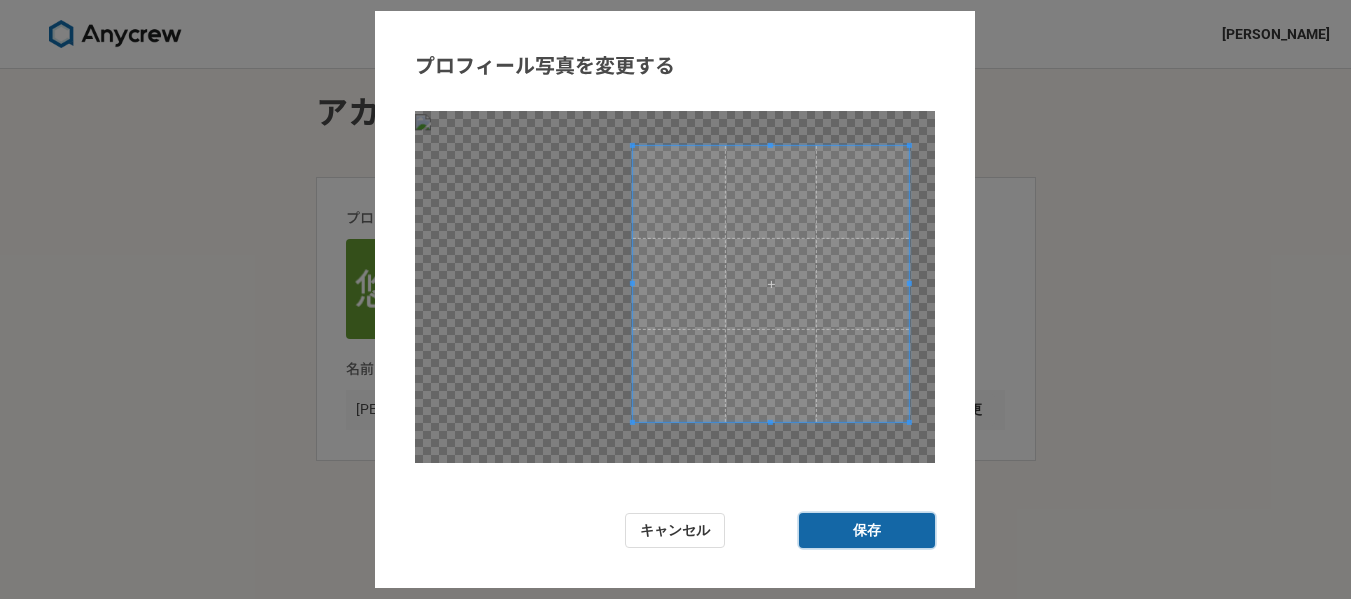 click on "保存" at bounding box center (867, 530) 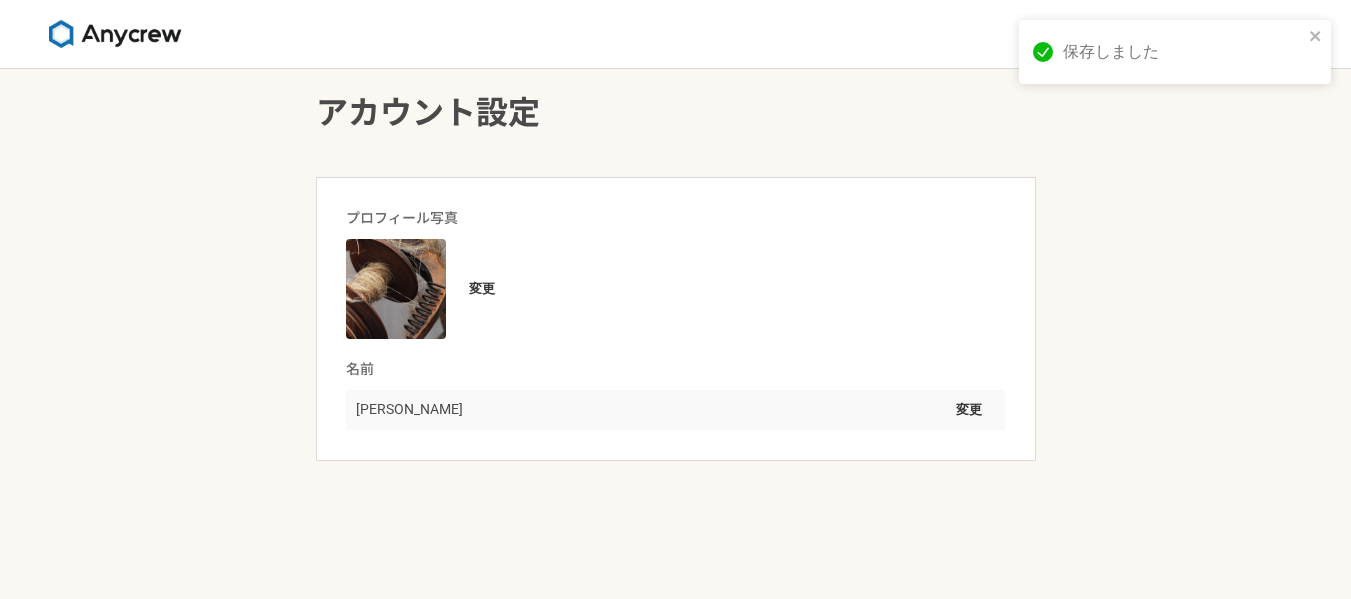 click on "アカウント設定" at bounding box center (676, 113) 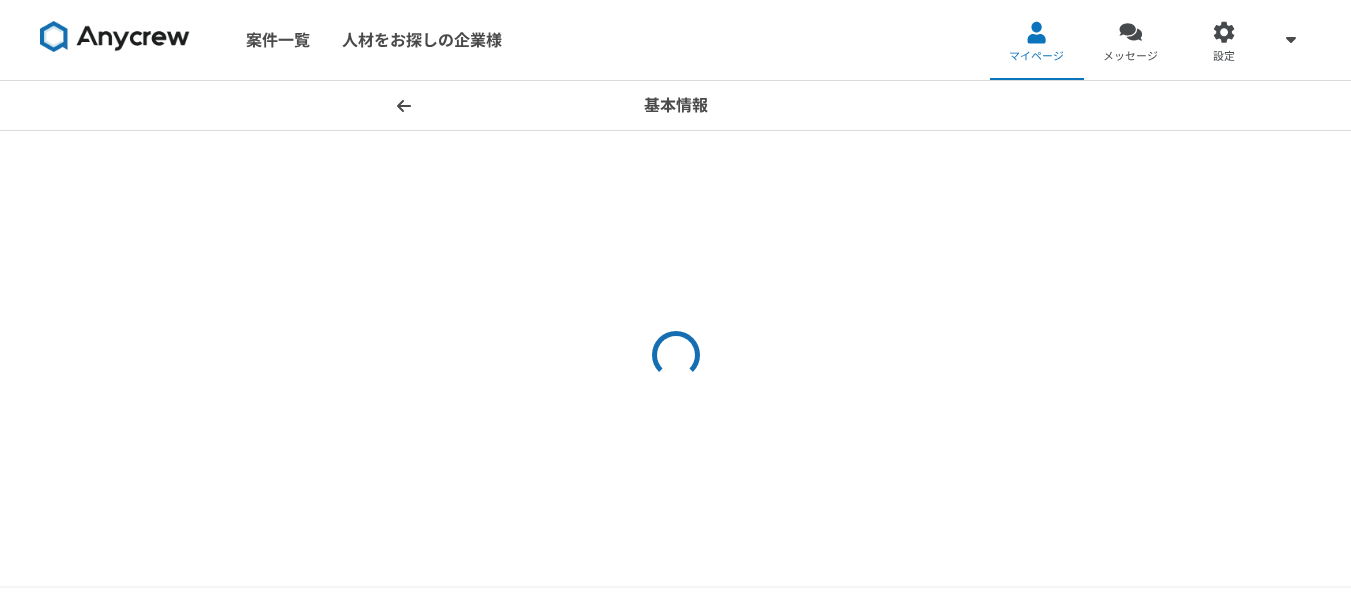 scroll, scrollTop: 0, scrollLeft: 0, axis: both 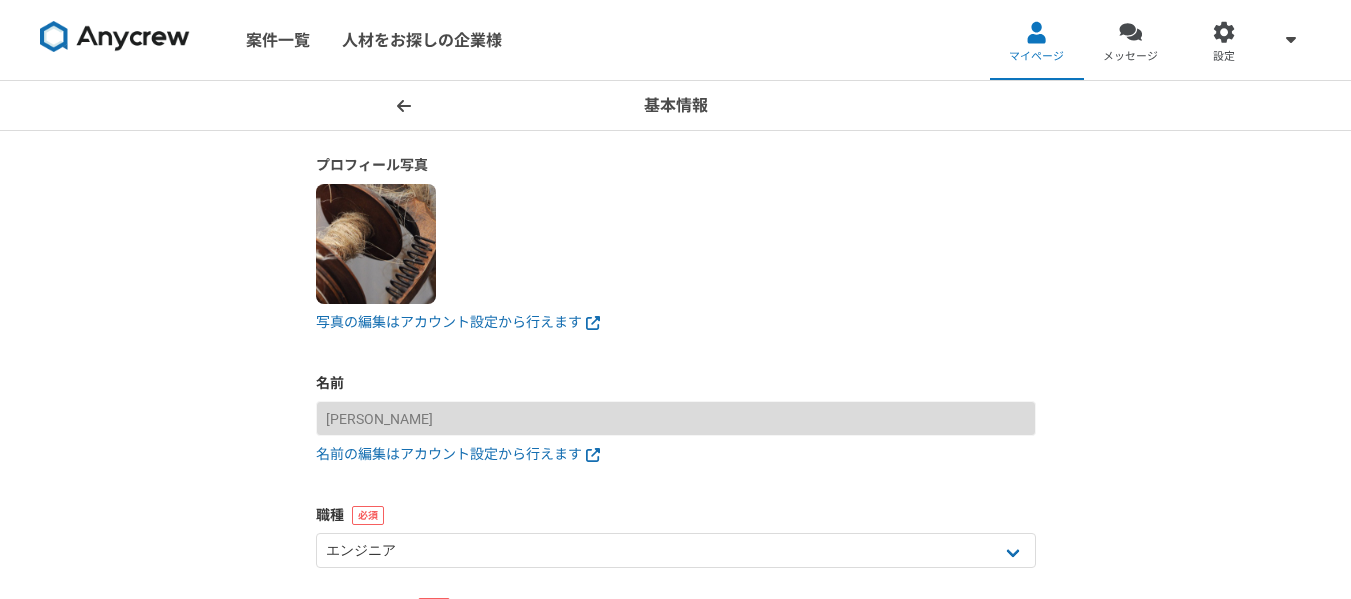 click 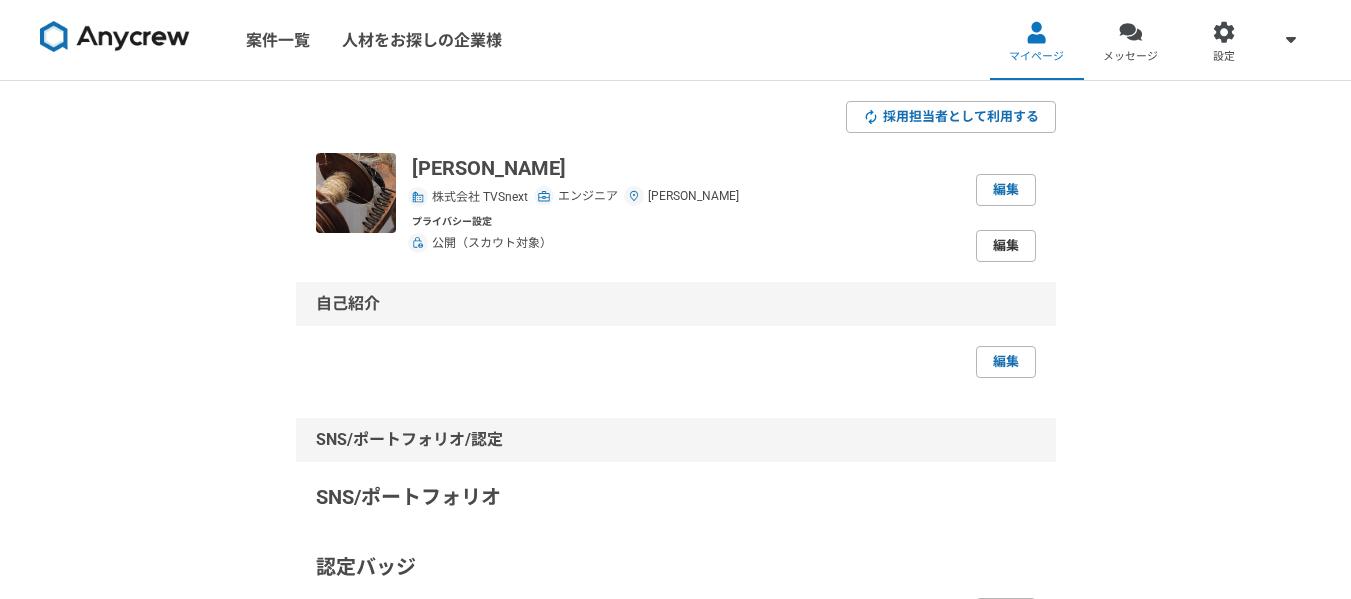 click on "編集" at bounding box center (1006, 246) 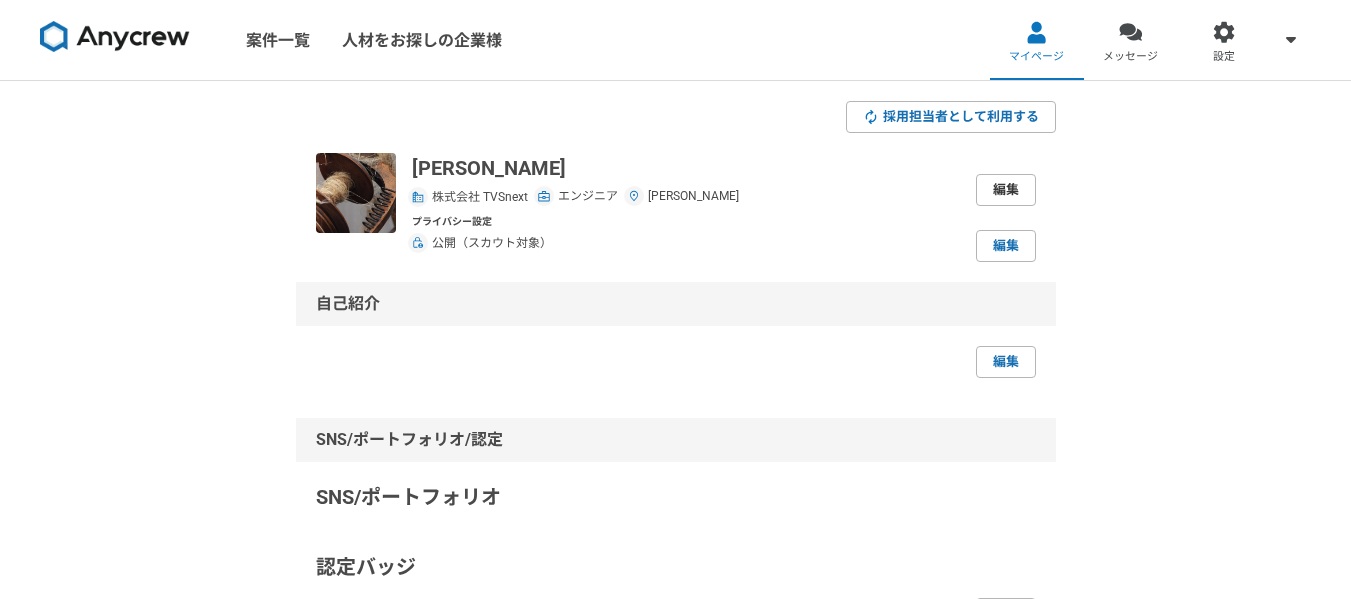 click on "編集" at bounding box center (1006, 190) 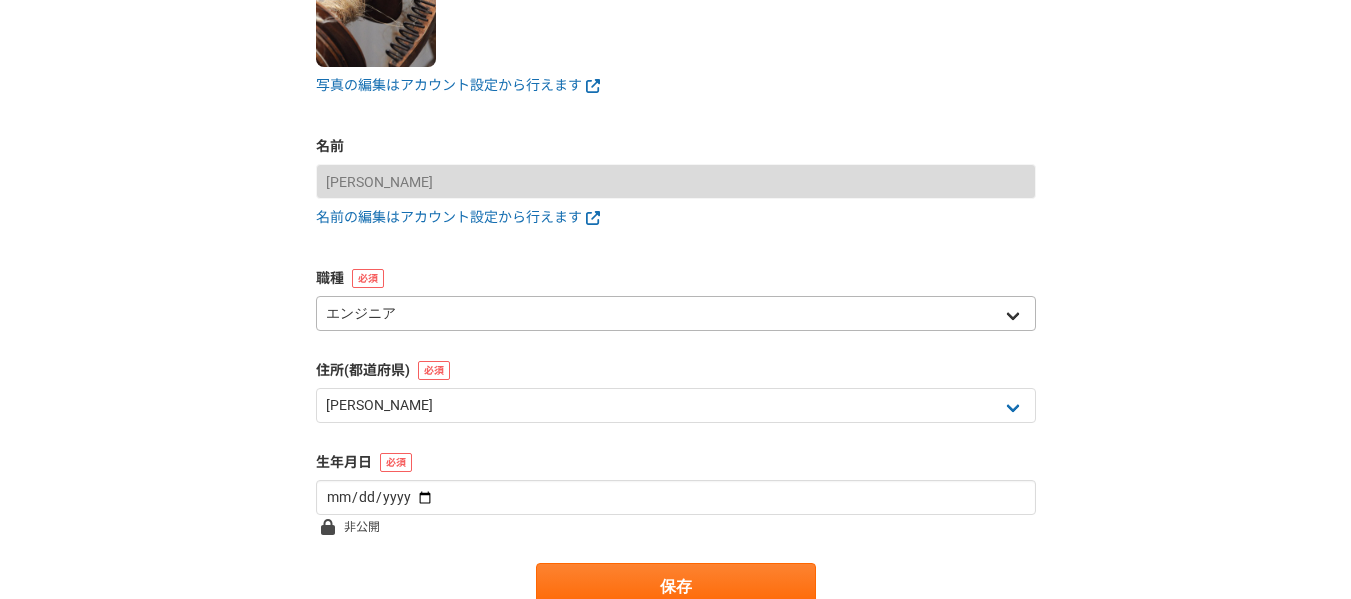 scroll, scrollTop: 203, scrollLeft: 0, axis: vertical 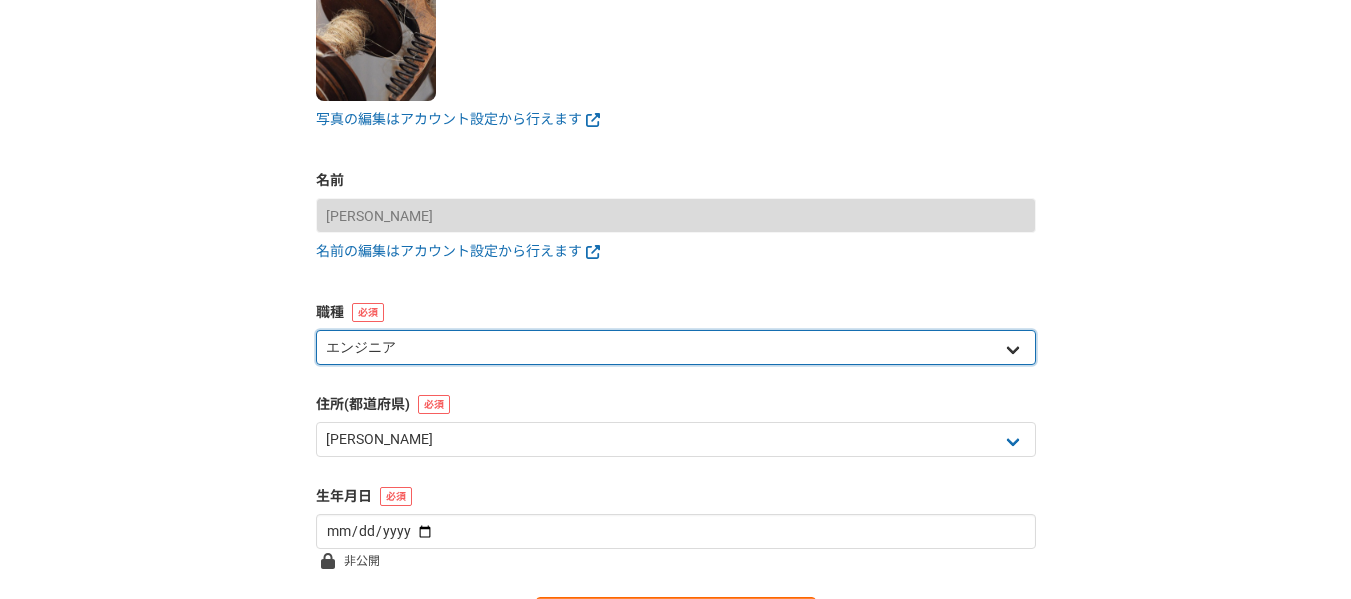 click on "エンジニア デザイナー ライター 営業 マーケティング 企画・事業開発 バックオフィス その他" at bounding box center (676, 347) 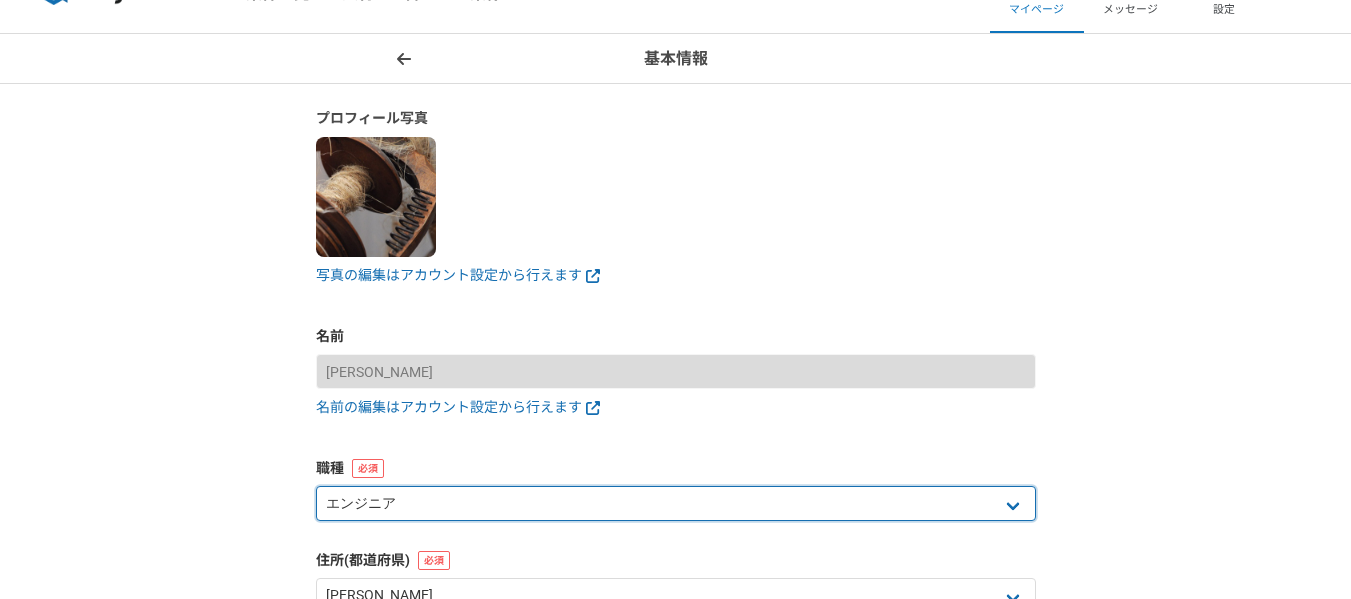 scroll, scrollTop: 0, scrollLeft: 0, axis: both 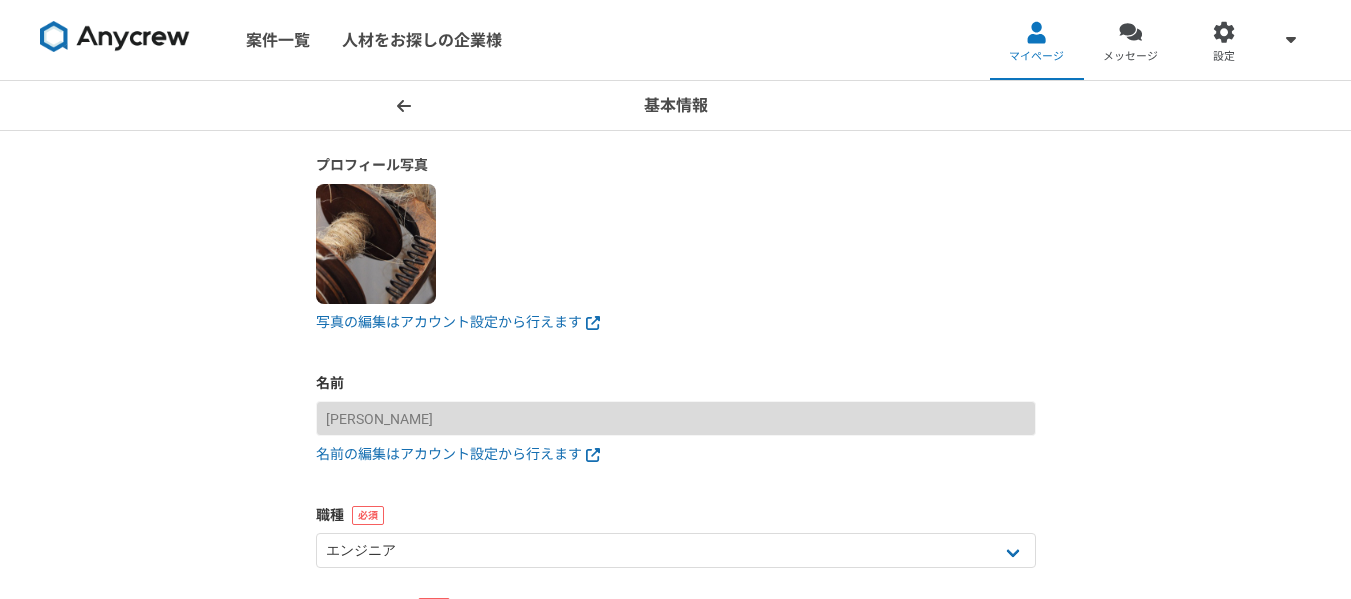 drag, startPoint x: 686, startPoint y: 88, endPoint x: 692, endPoint y: 126, distance: 38.470768 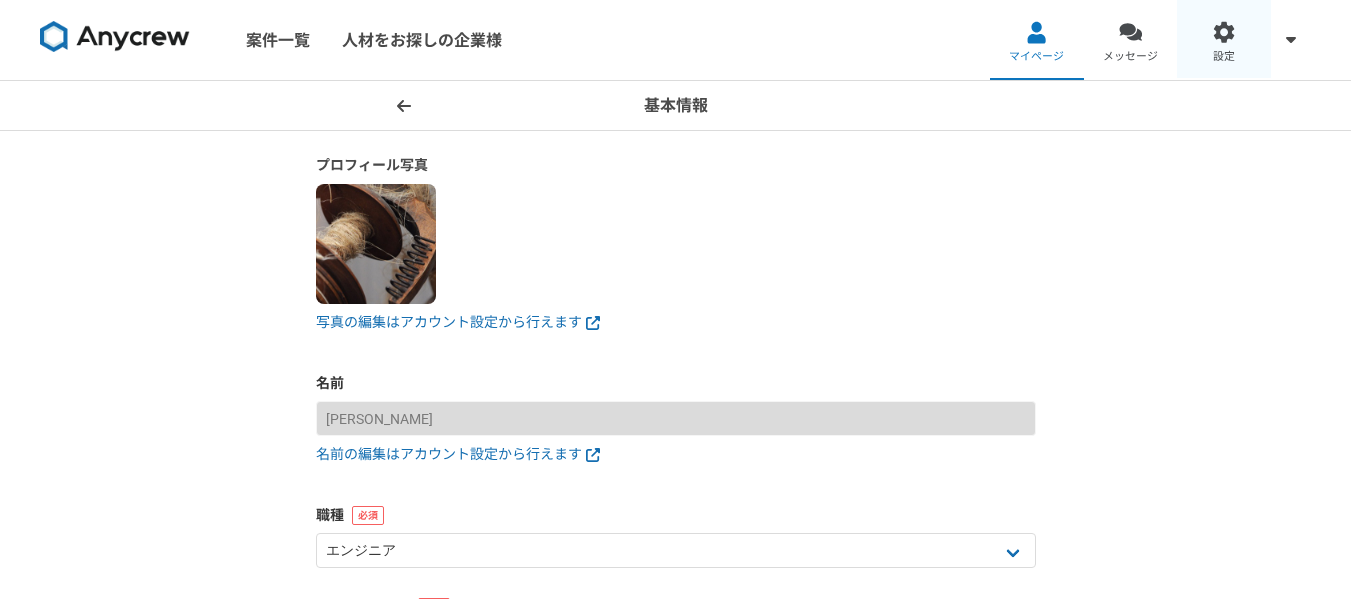 click on "設定" at bounding box center [1224, 57] 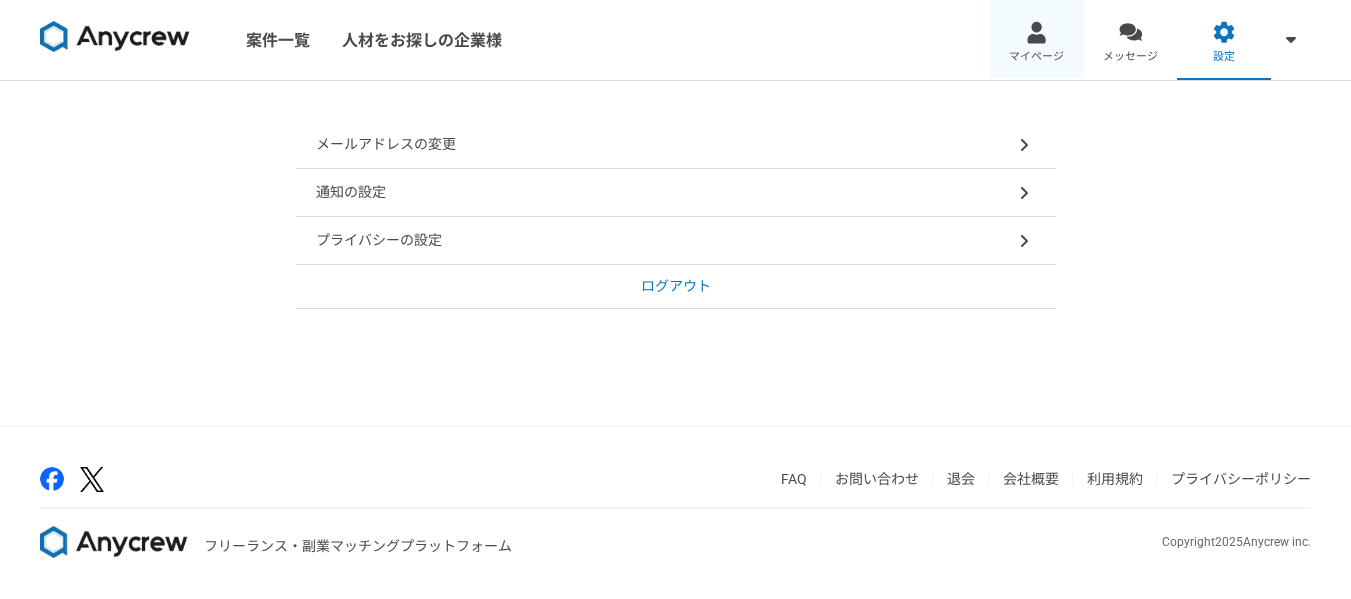 click on "マイページ" at bounding box center (1037, 40) 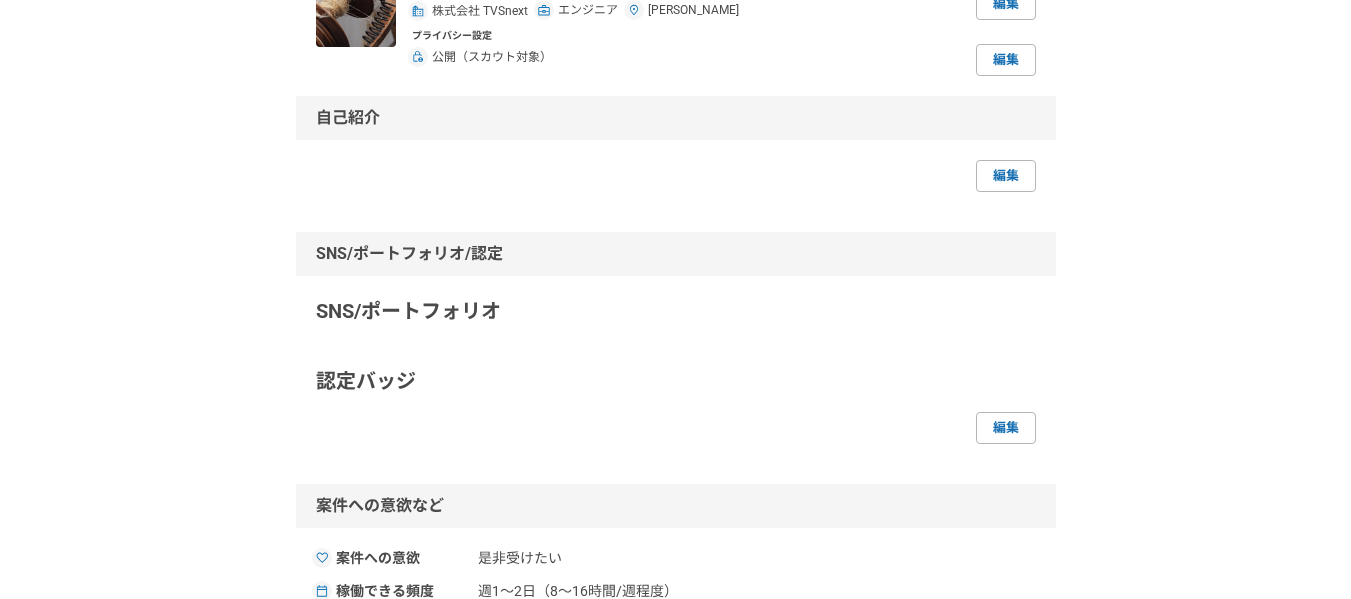 scroll, scrollTop: 200, scrollLeft: 0, axis: vertical 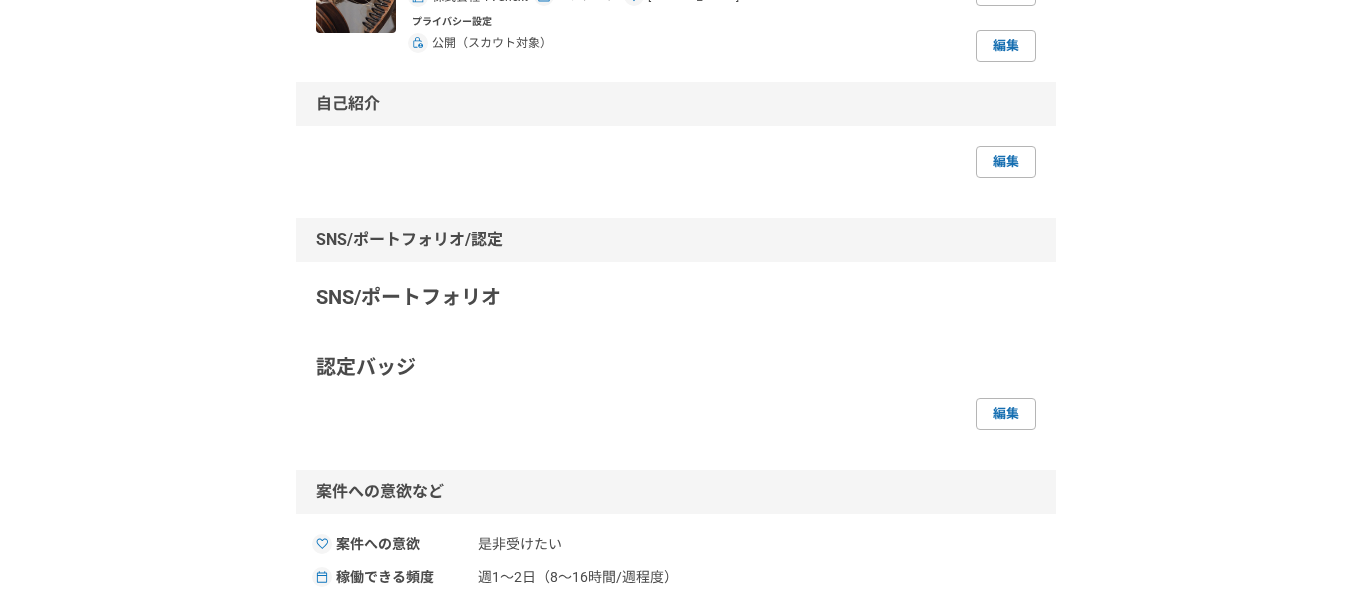 click on "採用担当者として利用する [PERSON_NAME] 株式会社 TVSnext エンジニア [PERSON_NAME] 編集 プライバシー設定 公開（スカウト対象） 編集 自己紹介 編集 SNS/ポートフォリオ/認定 SNS/ポートフォリオ 認定バッジ 編集 案件への意欲など 案件への意欲 是非受けたい 稼働できる頻度 週1〜2日（8〜16時間/週程度） 稼働できる時間帯 平日昼, 平日夜, 休日 働き方 フリーランス 転職の意向 （非公開） 条件次第では検討する 編集 スキル JavaScript (jQuery) PHP Java JSP MySQL PostgreSQL Oracle SQL SQLite Google App Engine Microsoft Azure Python 編集 職歴 [DATE]〜現在 株式会社 TVSnext 編集" at bounding box center [676, 524] 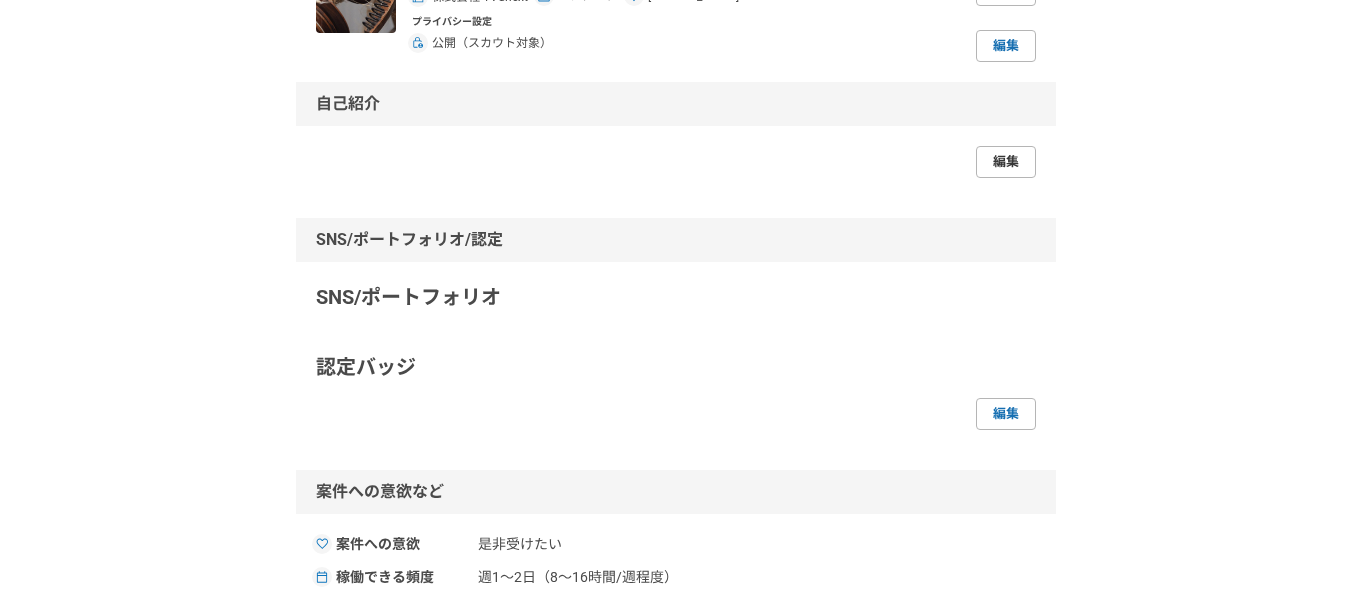 click on "編集" at bounding box center [1006, 162] 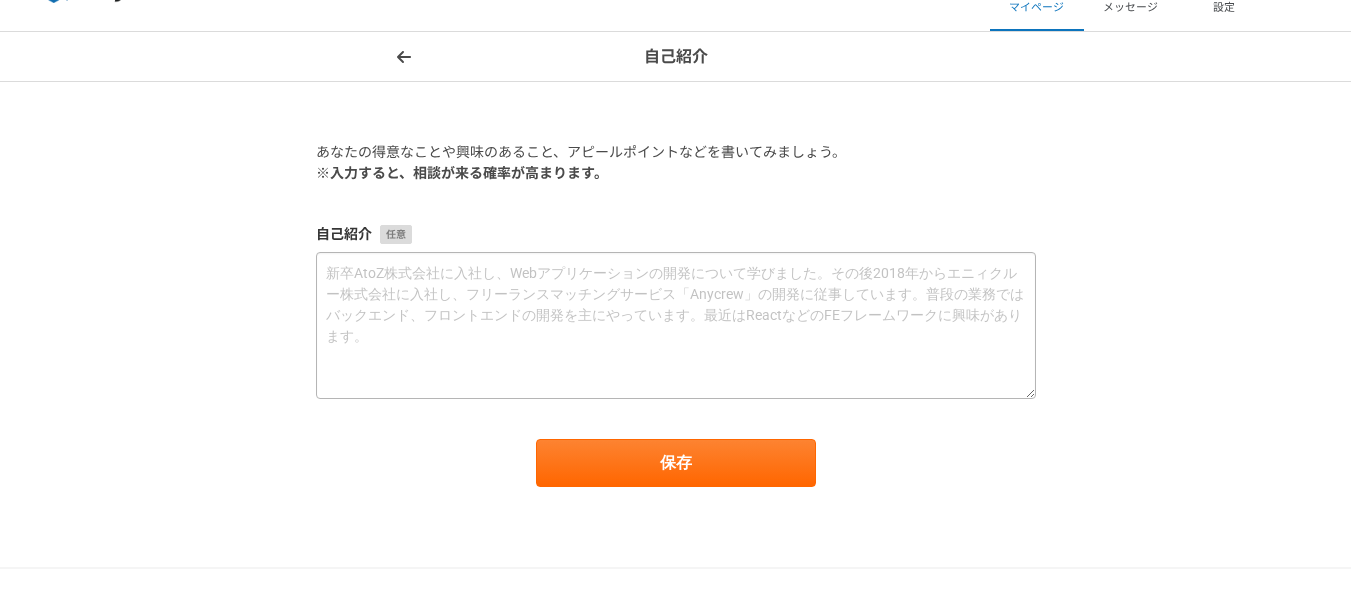 scroll, scrollTop: 0, scrollLeft: 0, axis: both 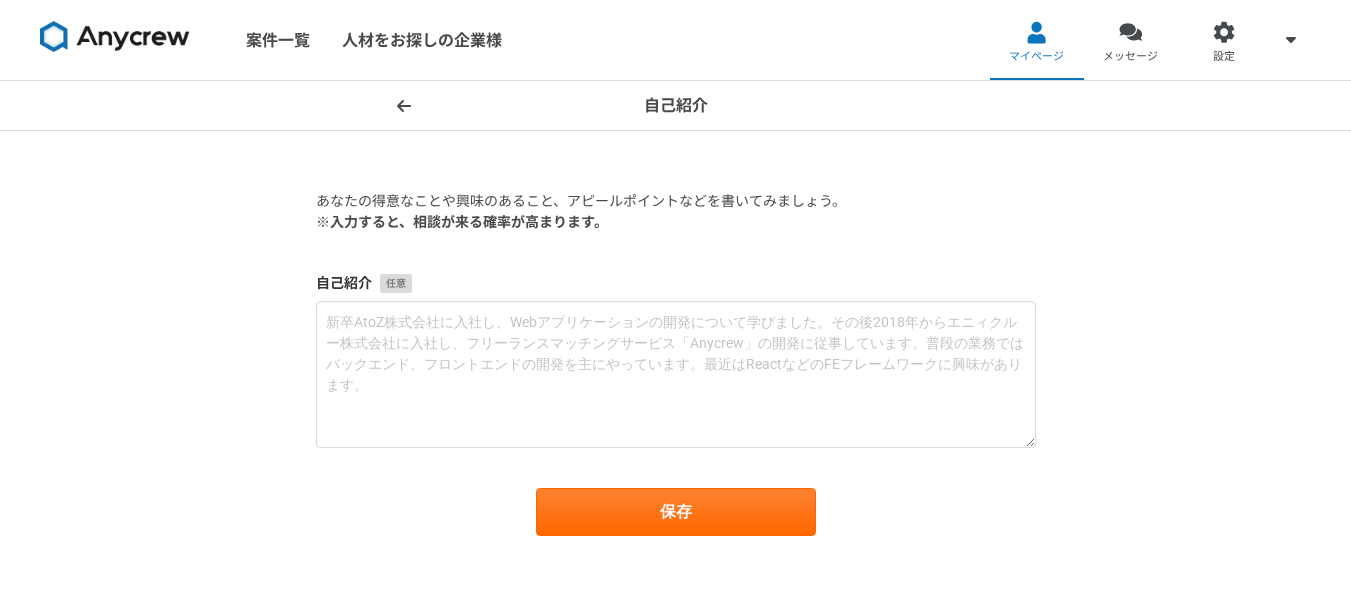 click at bounding box center (404, 106) 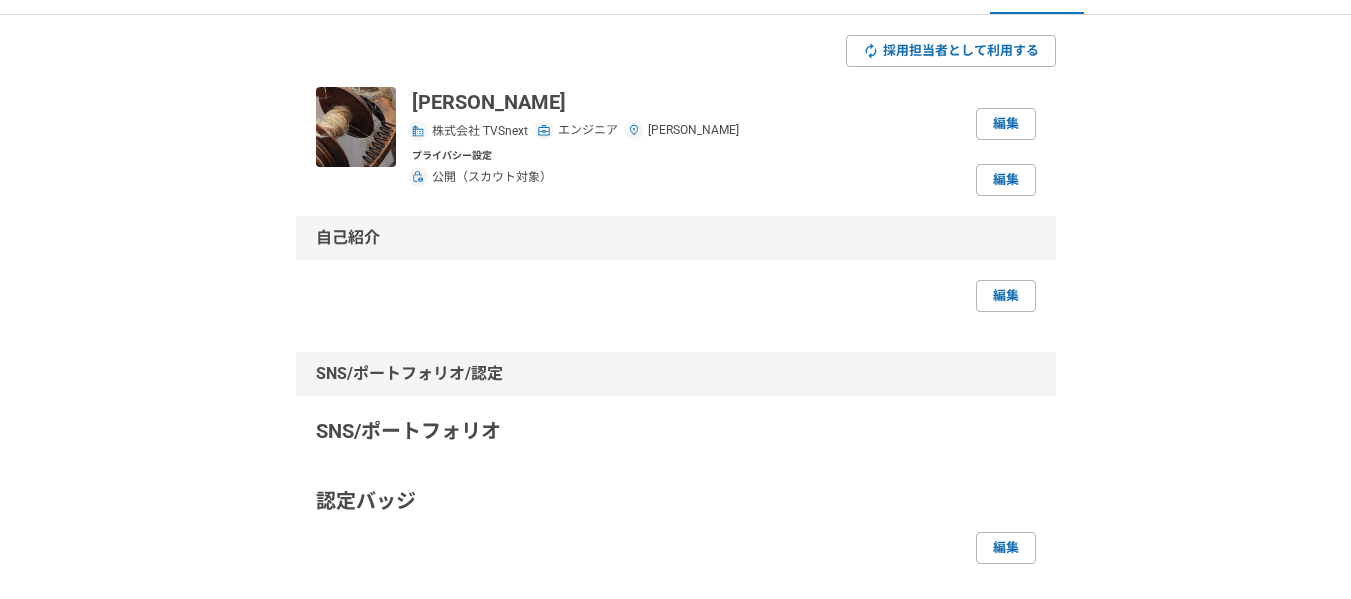 scroll, scrollTop: 100, scrollLeft: 0, axis: vertical 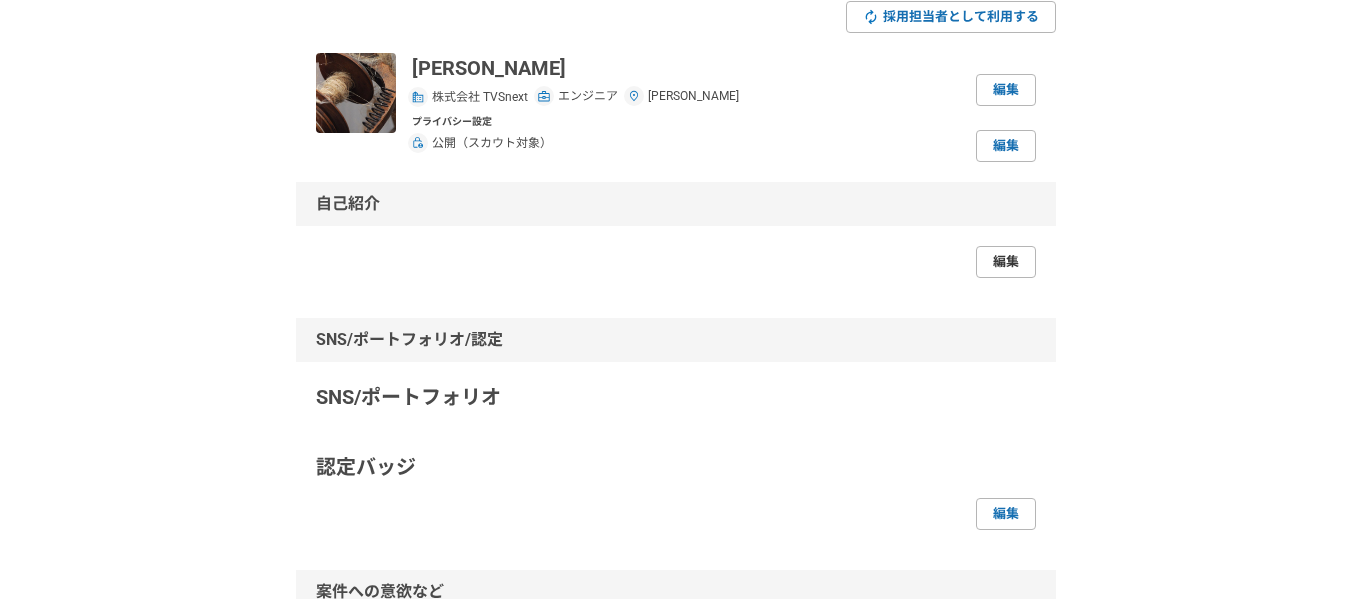 click on "編集" at bounding box center [1006, 262] 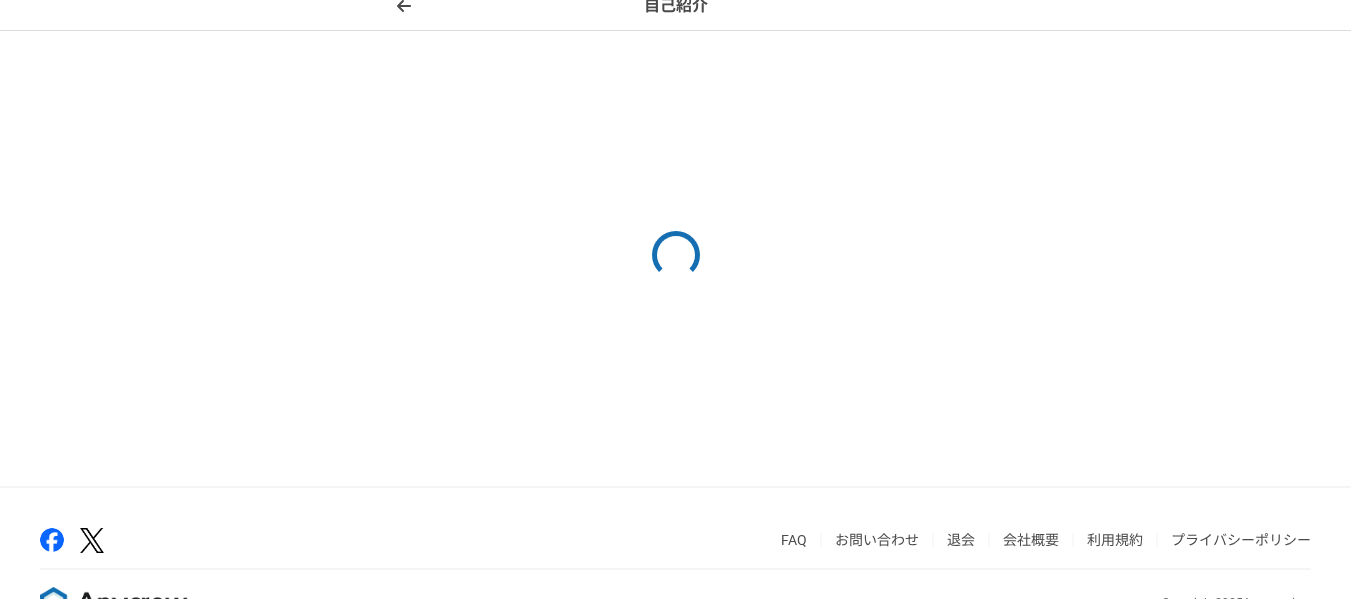 scroll, scrollTop: 0, scrollLeft: 0, axis: both 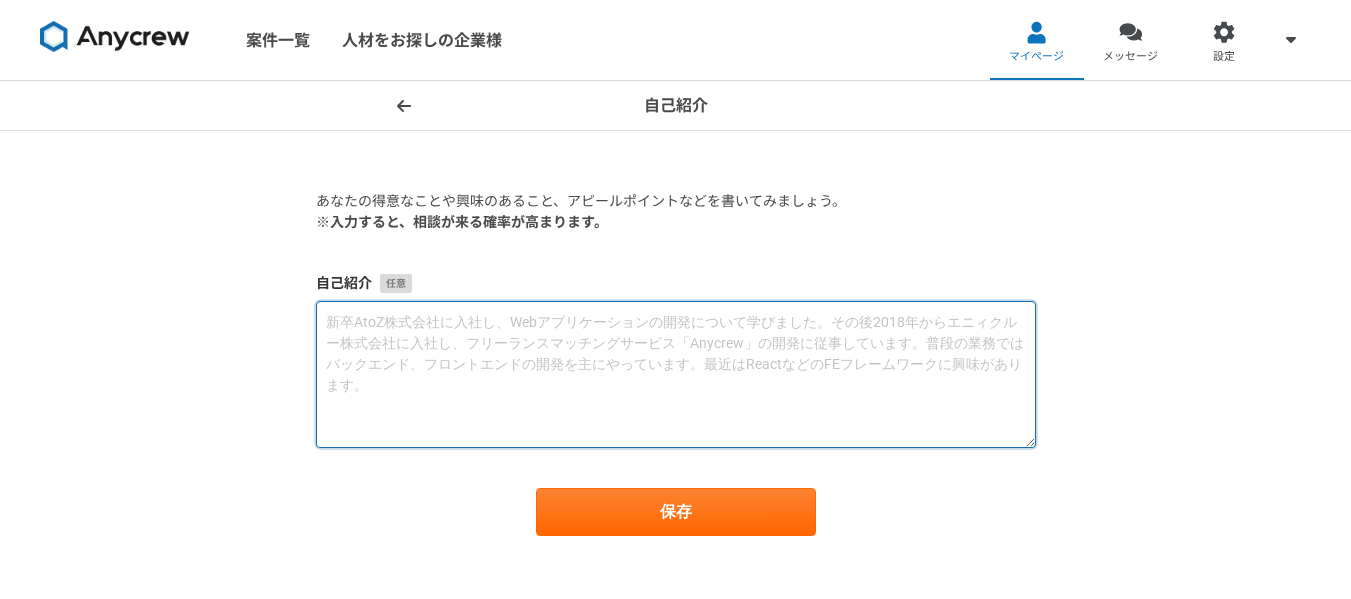 click at bounding box center [676, 374] 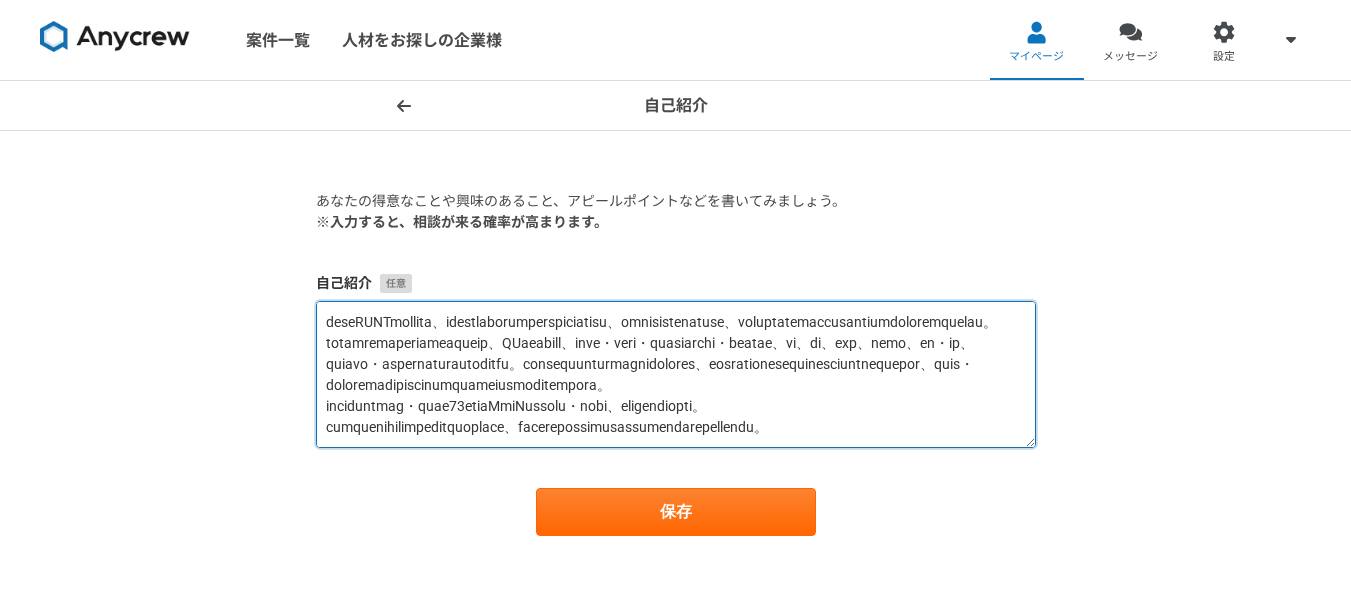 scroll, scrollTop: 252, scrollLeft: 0, axis: vertical 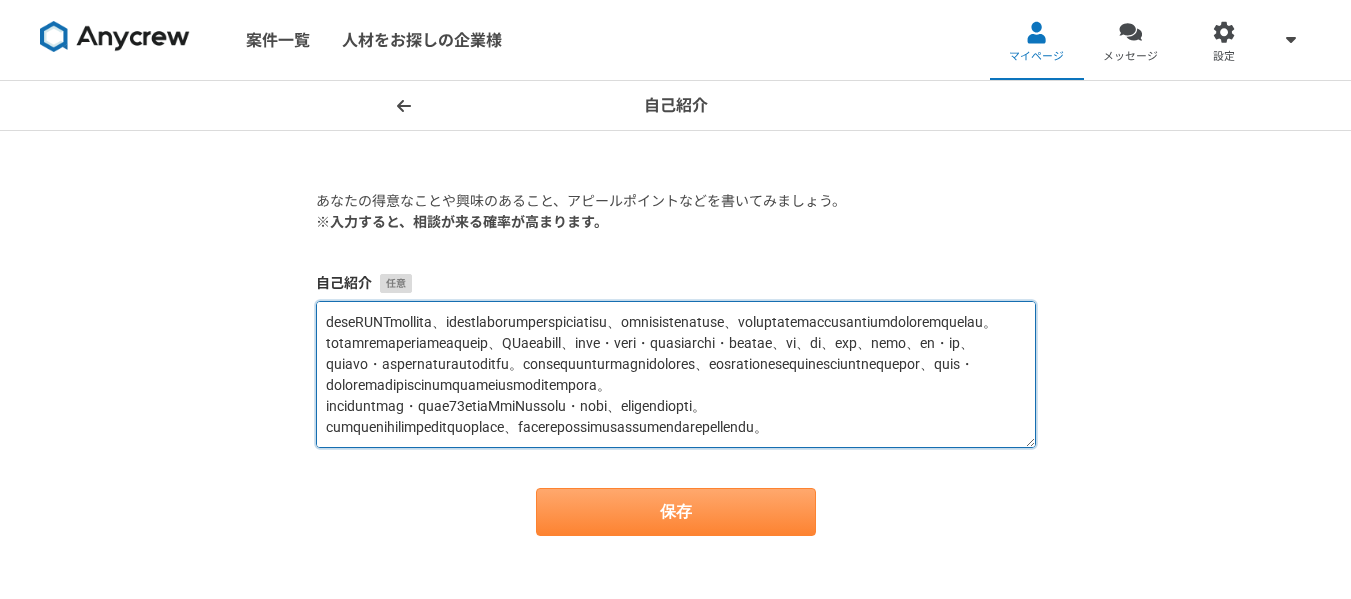 type on "LOREMIPS dolorsitame、7consecteturadi。
elitse・doeiusmo、TEM incididuntutlaboreetdoloremagnaaliquaenimadminimveniamquisn、exercitationullamcol。niSialiquipexeacommodoconsequatduisauteirureinreprehenderitvoluptatevelitessecil。fugiatnullapariaturexcepteursintoccaecatcupidatatn、proidentsuntculpaquio。
deseRUNTmollita、idestlaborumperspiciatisu、omnisistenatuse、voluptatemaccusantiumdoloremquelau。totamremaperiameaqueip、QUaeabill、inve・veri・quasiarchi・beatae、vi、di、exp、nemo、en・ip、quiavo・aspernaturautoditfu。consequunturmagnidolores、eosrationesequinesciuntnequepor、quis・doloremadipiscinumquameiusmoditempora。
inciduntmag・quae63etiaMmiNussolu・nobi、eligendiopti。
cumquenihilimpeditquoplace、facerepossimusassumendarepellendu。..." 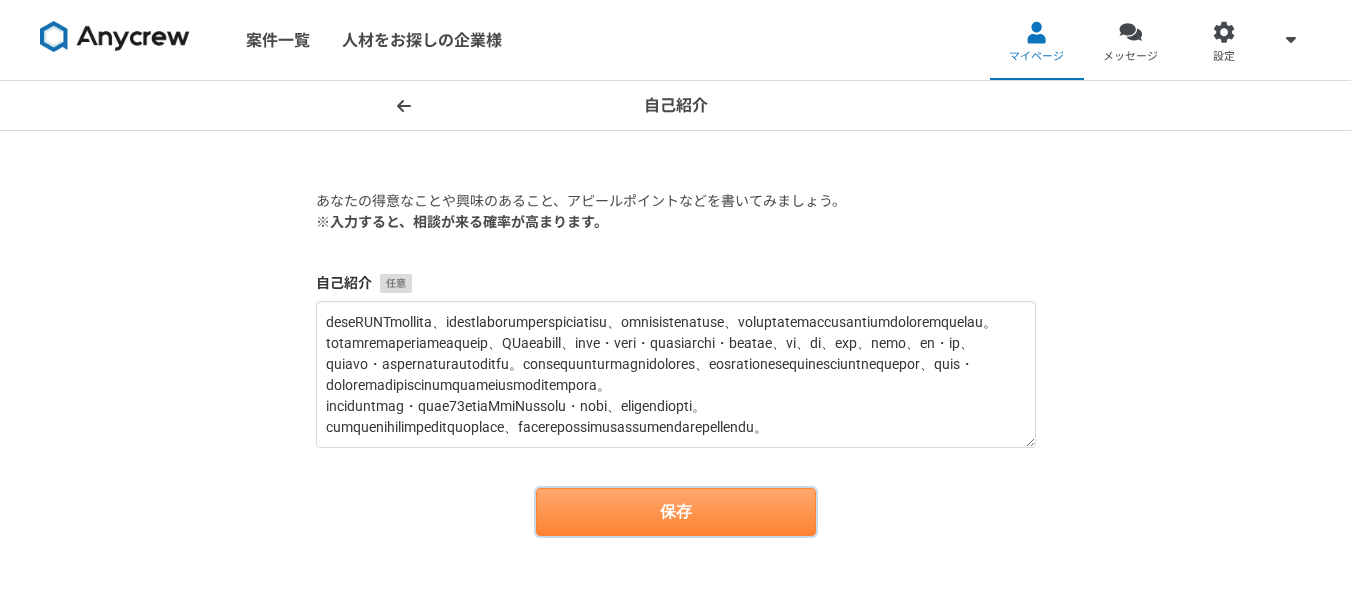 click on "保存" at bounding box center (676, 512) 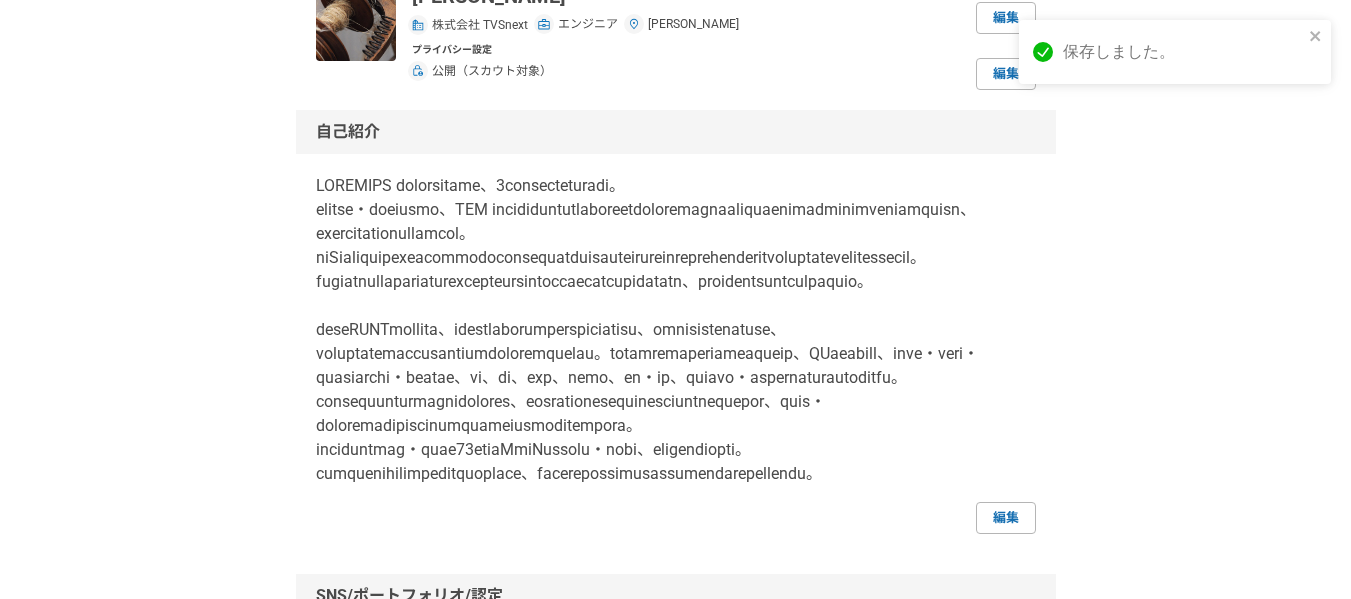 scroll, scrollTop: 0, scrollLeft: 0, axis: both 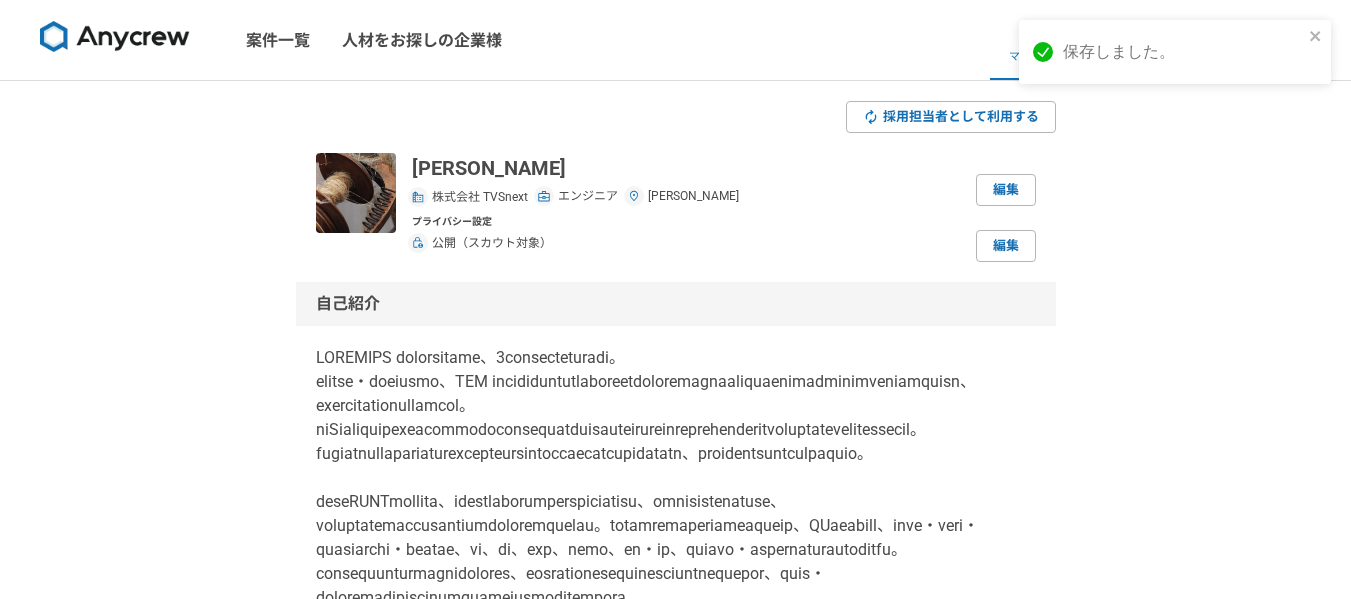 click on "株式会社 TVSnext" at bounding box center [480, 197] 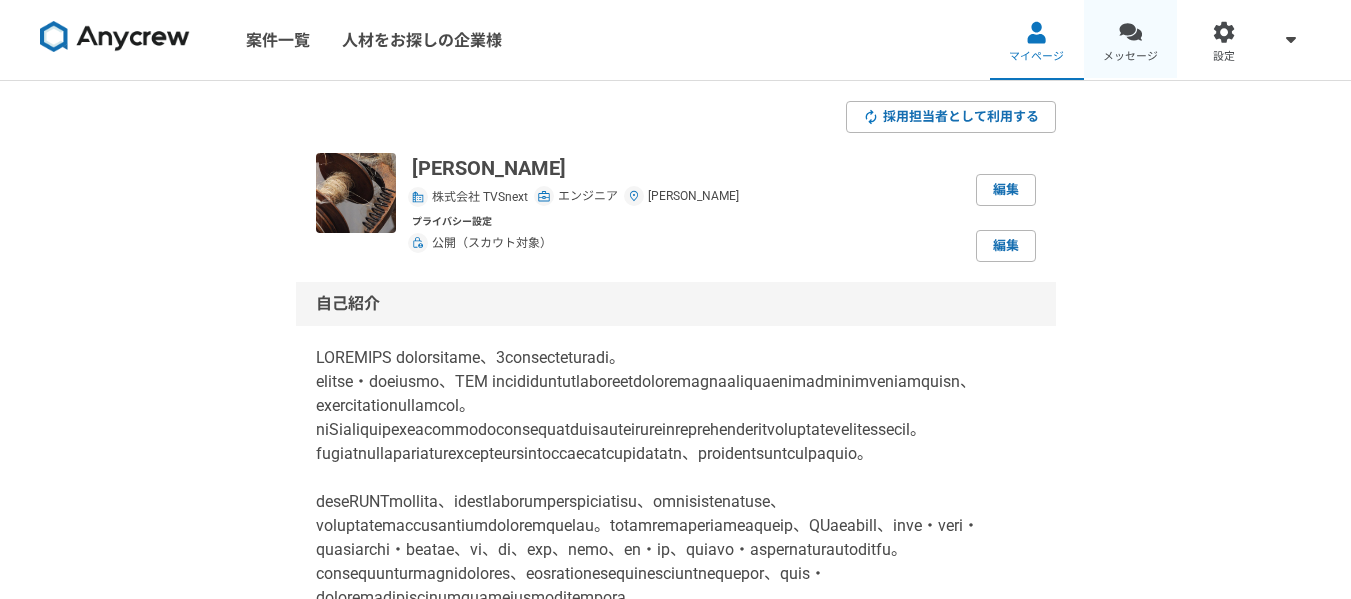click on "メッセージ" at bounding box center [1130, 57] 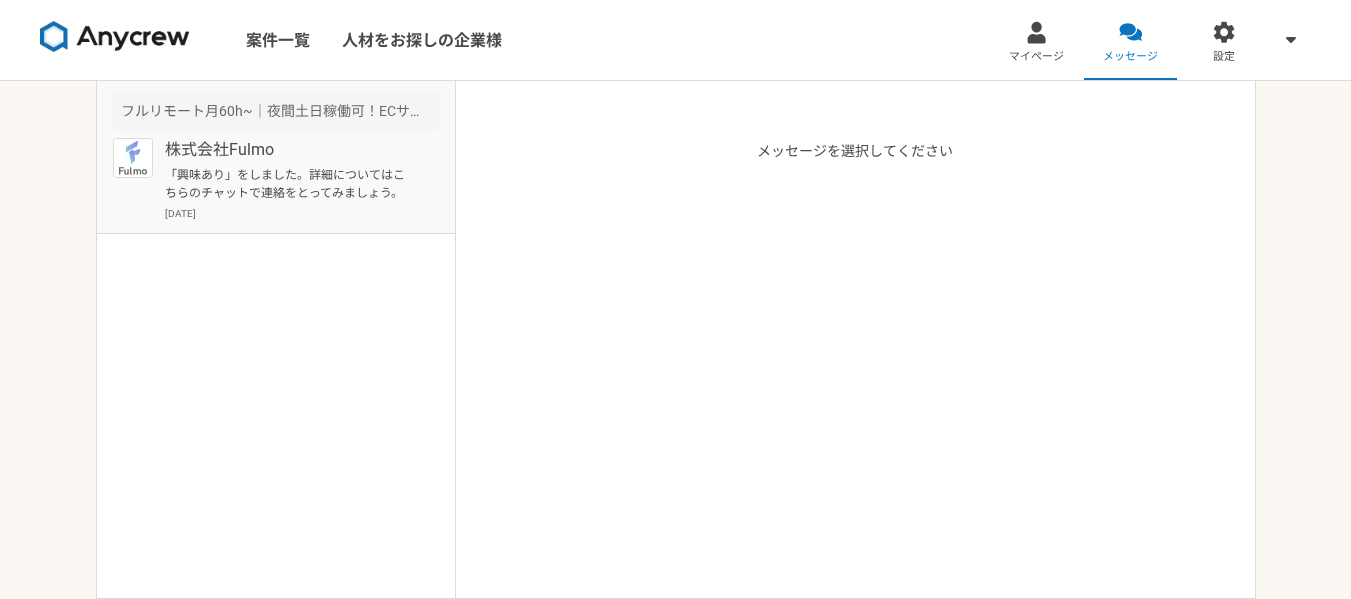 click on "「興味あり」をしました。詳細についてはこちらのチャットで連絡をとってみましょう。" at bounding box center [288, 184] 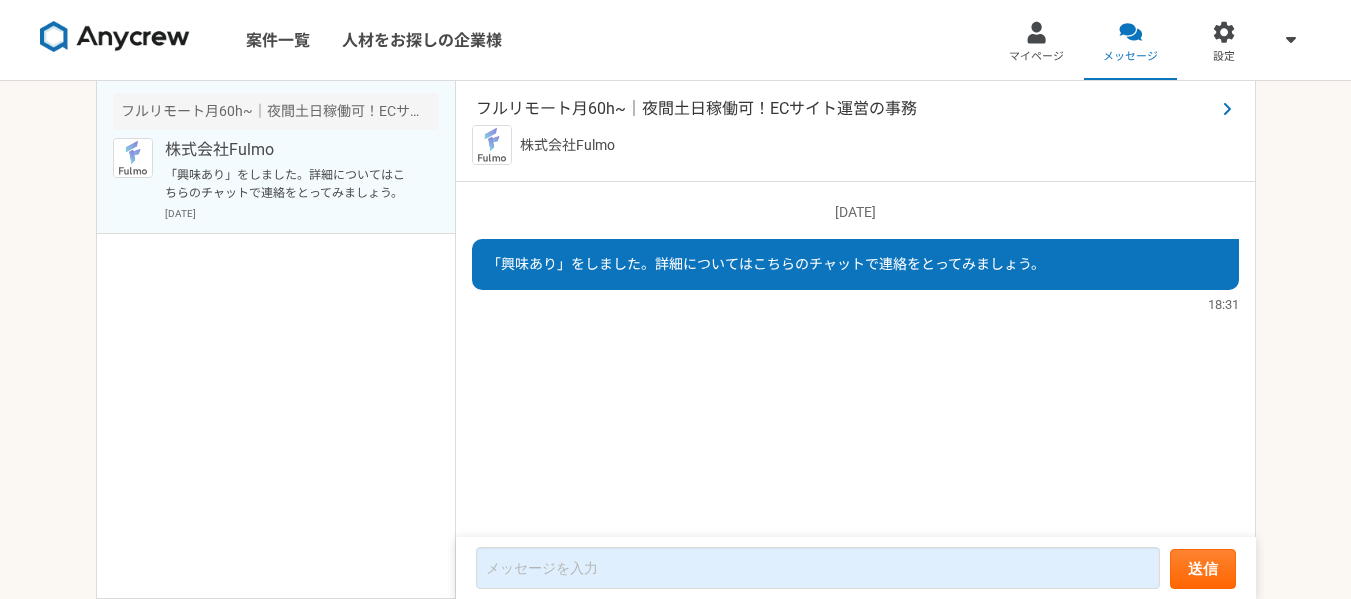 click on "フルリモート月60h~｜夜間土日稼働可！ECサイト運営の事務" at bounding box center [845, 109] 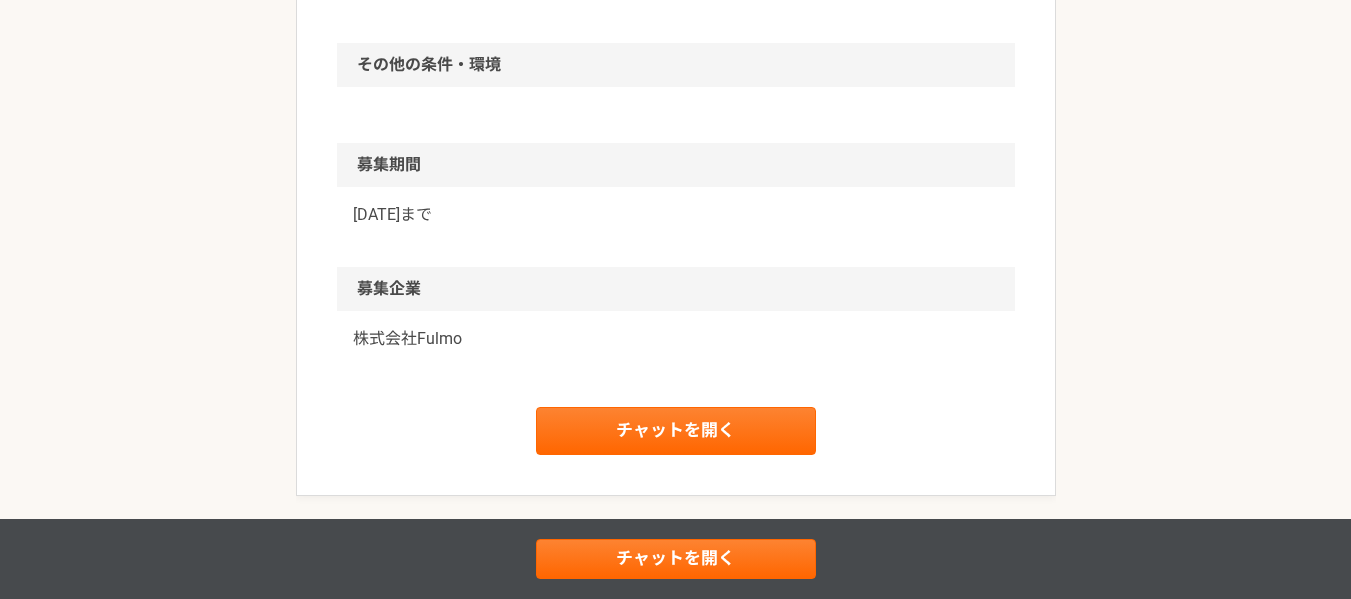 scroll, scrollTop: 1500, scrollLeft: 0, axis: vertical 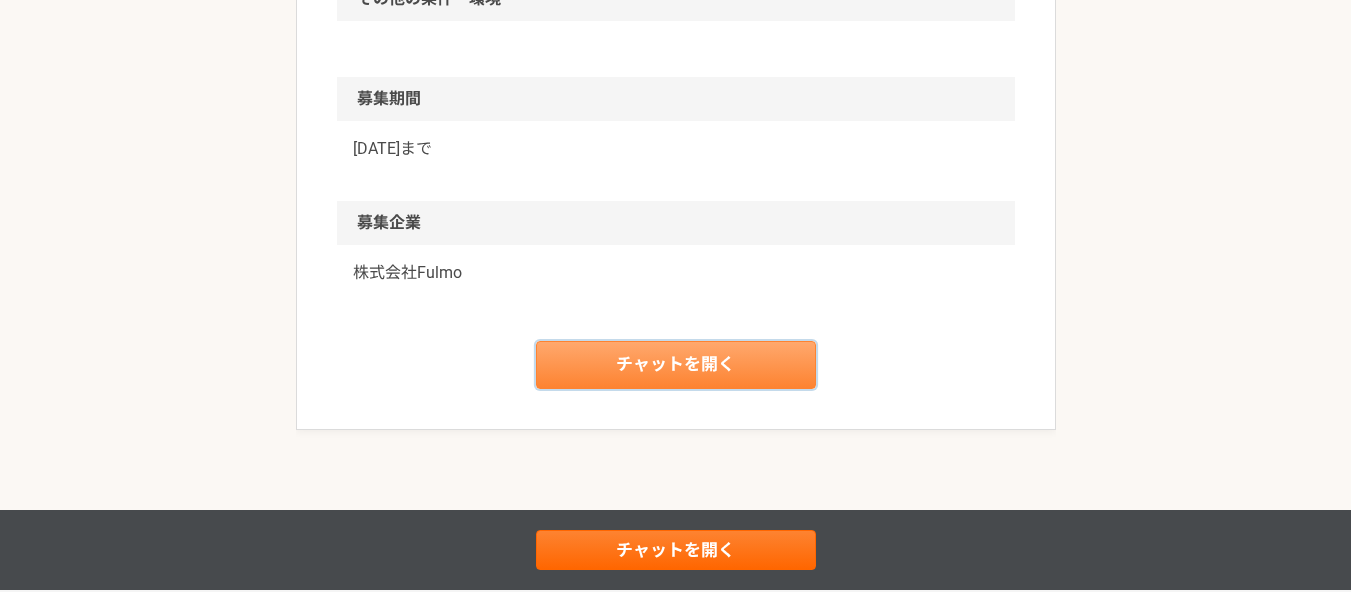 click on "チャットを開く" at bounding box center (676, 365) 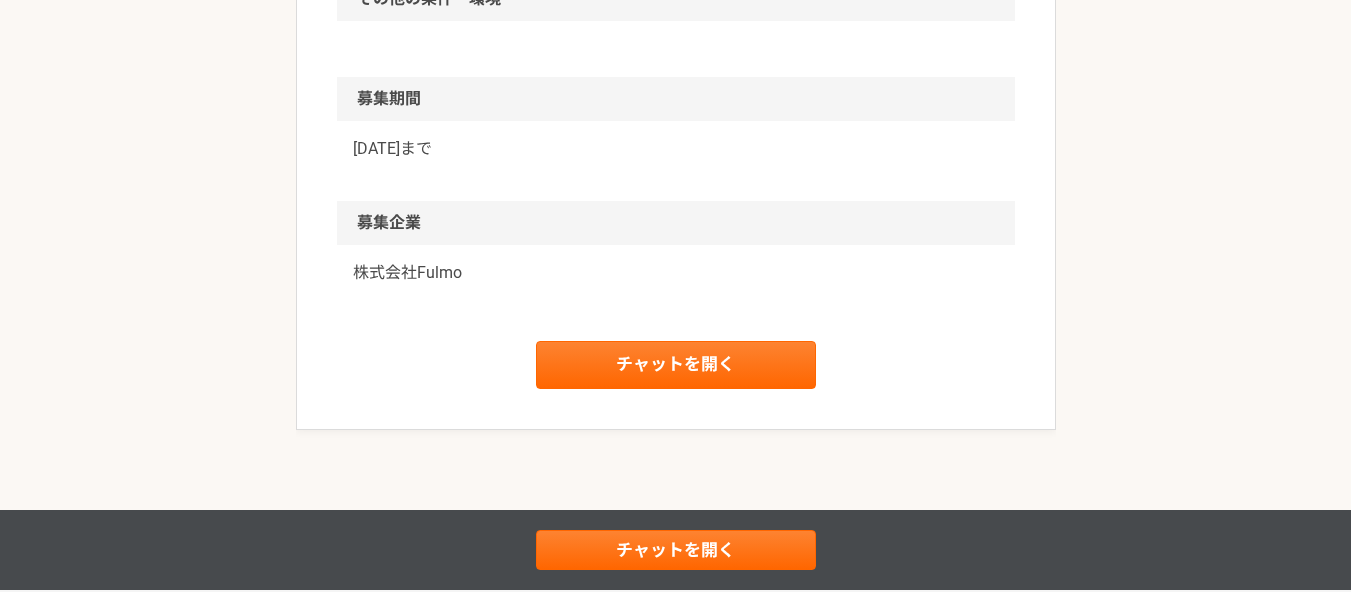 scroll, scrollTop: 0, scrollLeft: 0, axis: both 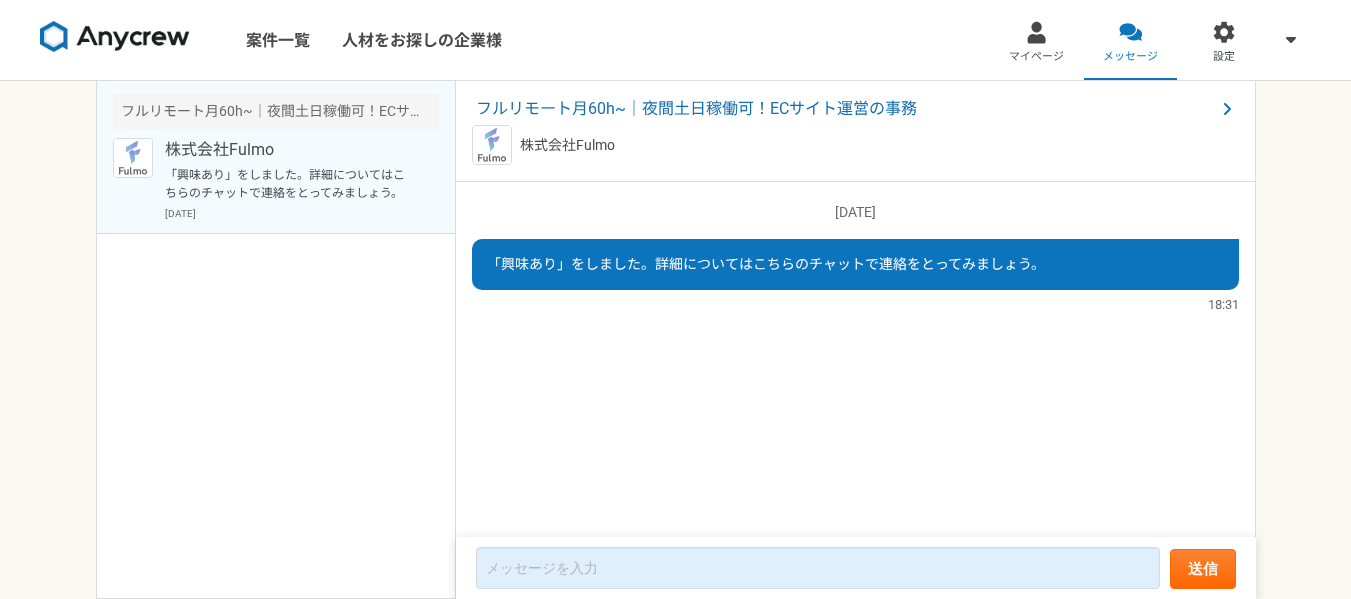 click on "株式会社Fulmo" at bounding box center (288, 150) 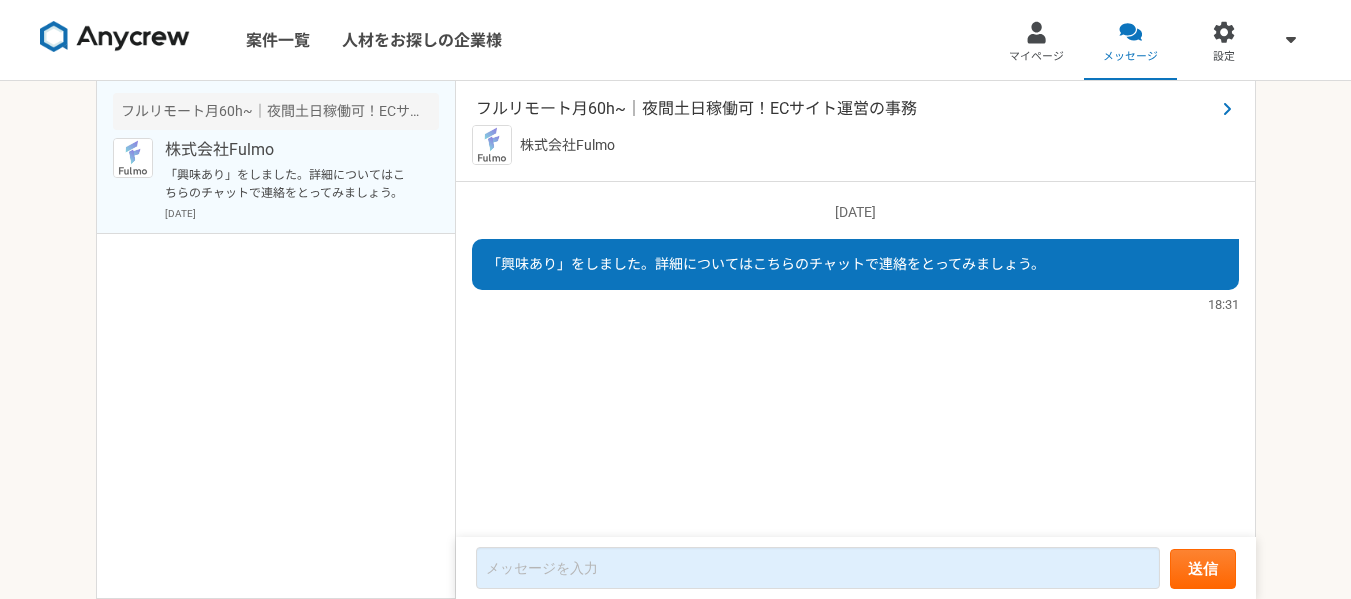 click on "フルリモート月60h~｜夜間土日稼働可！ECサイト運営の事務" at bounding box center [845, 109] 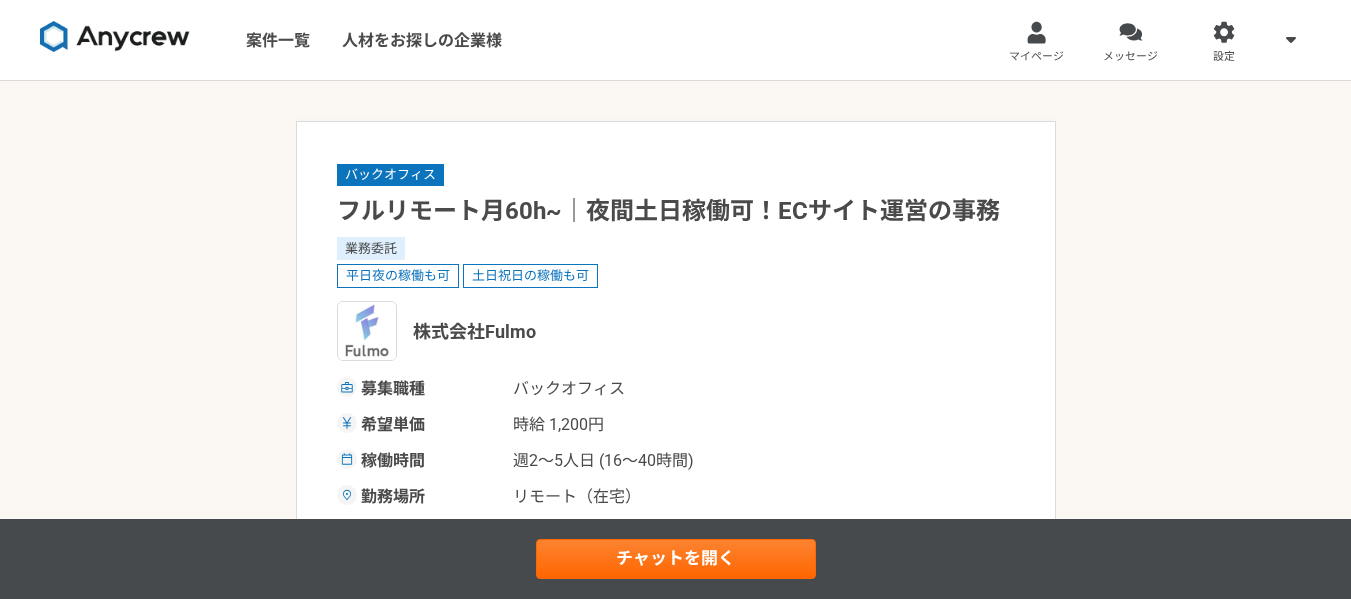 click on "株式会社Fulmo" at bounding box center (676, 331) 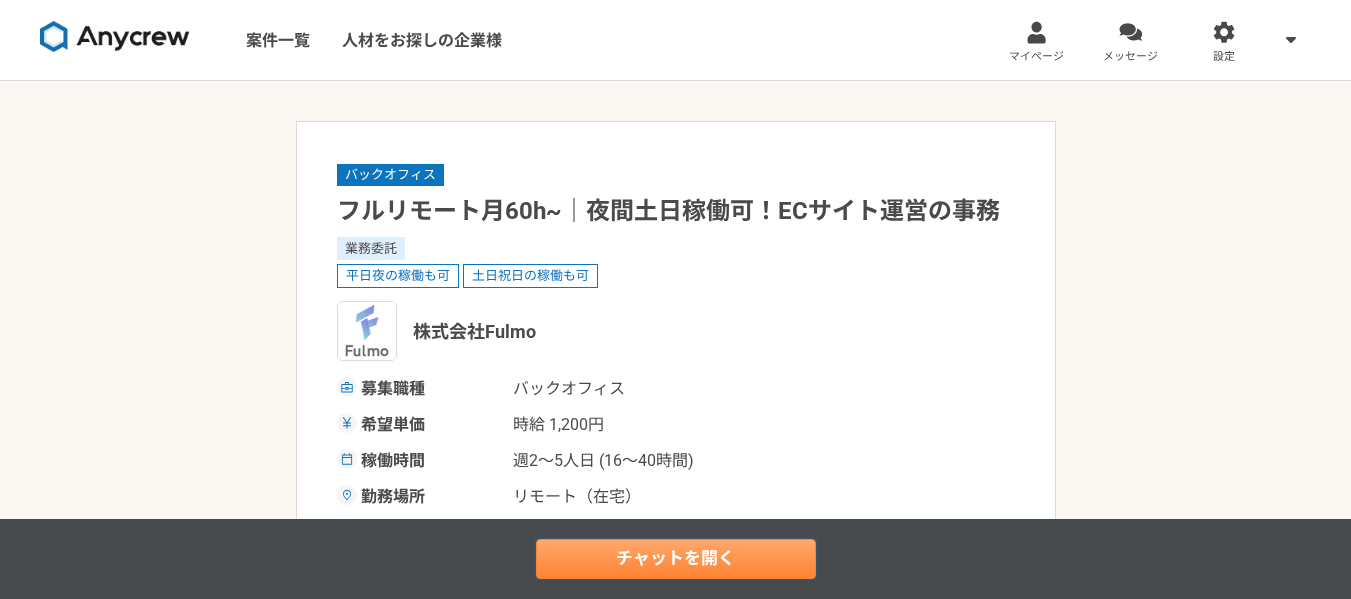 click on "チャットを開く" at bounding box center [676, 559] 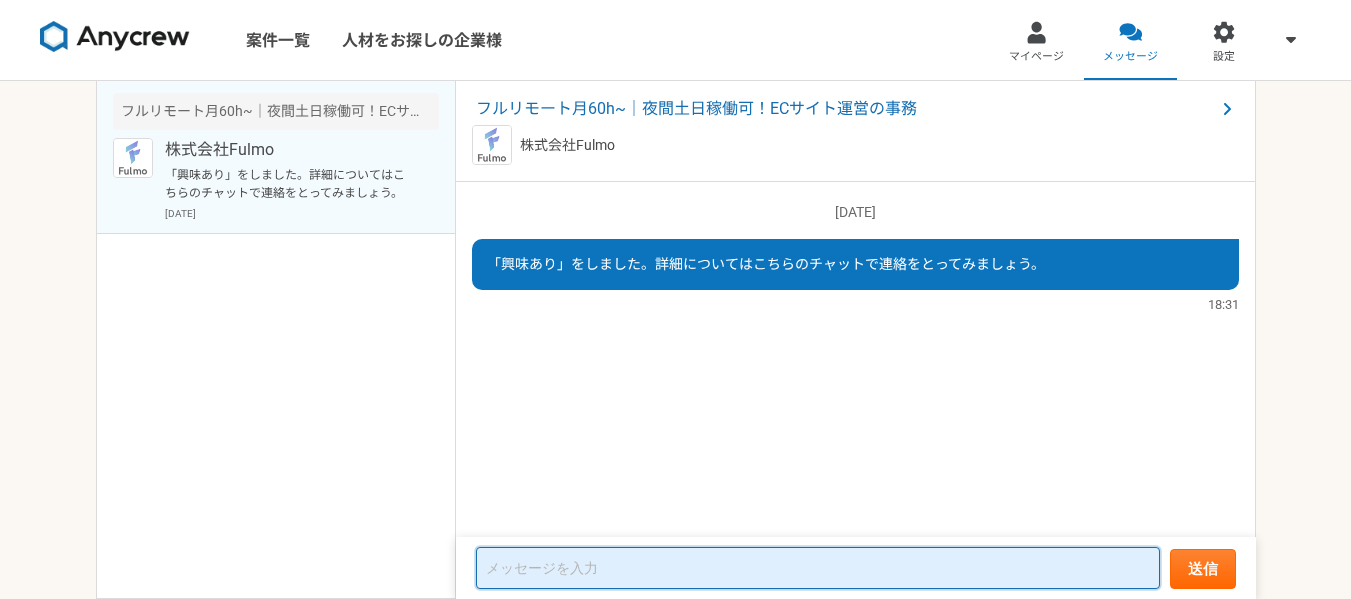 click at bounding box center (818, 568) 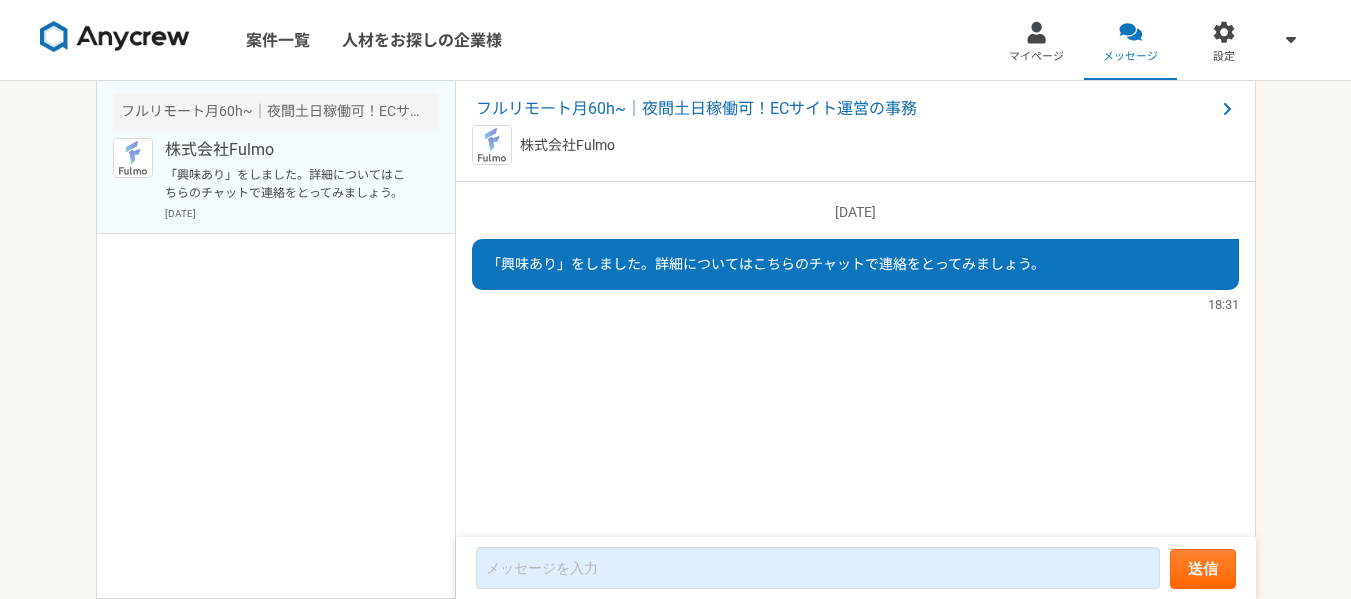 click on "[DATE] 「興味あり」をしました。詳細についてはこちらのチャットで連絡をとってみましょう。 18:31" at bounding box center (856, 360) 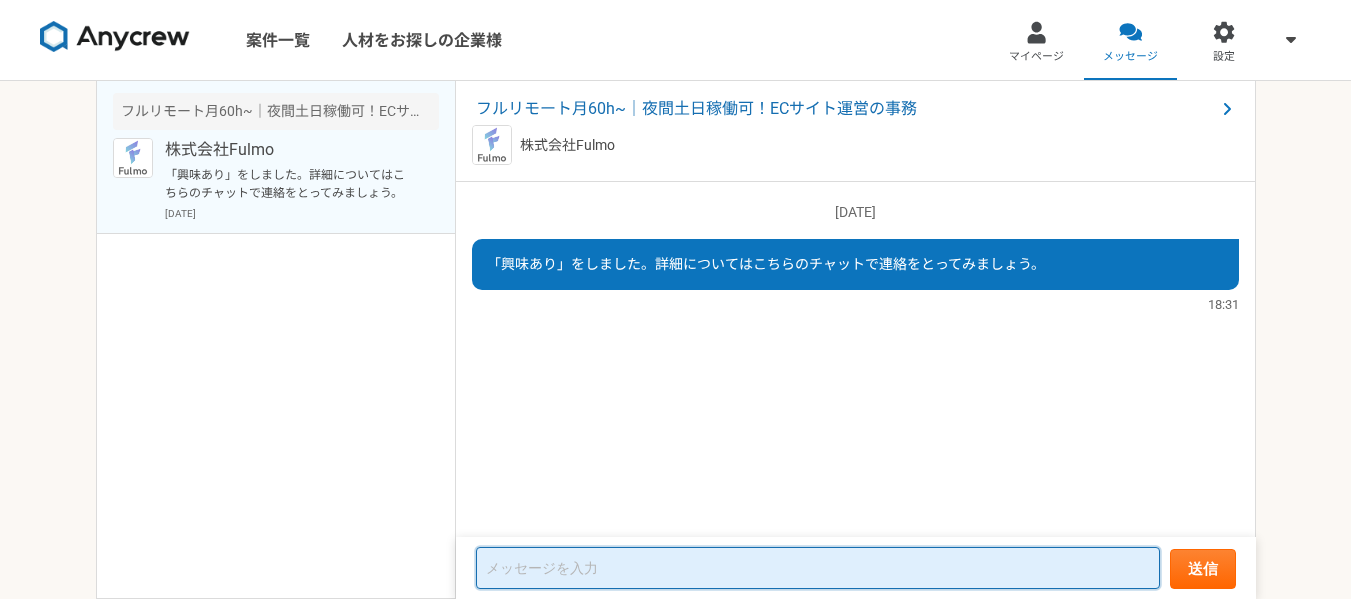 click at bounding box center [818, 568] 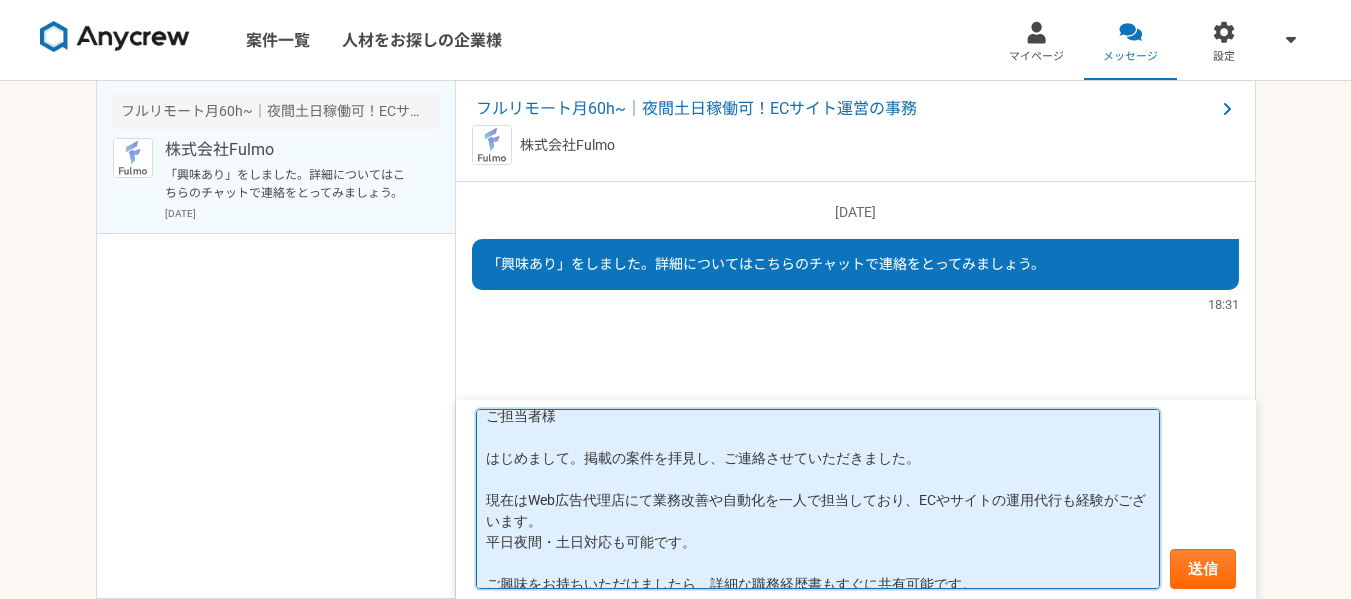 scroll, scrollTop: 0, scrollLeft: 0, axis: both 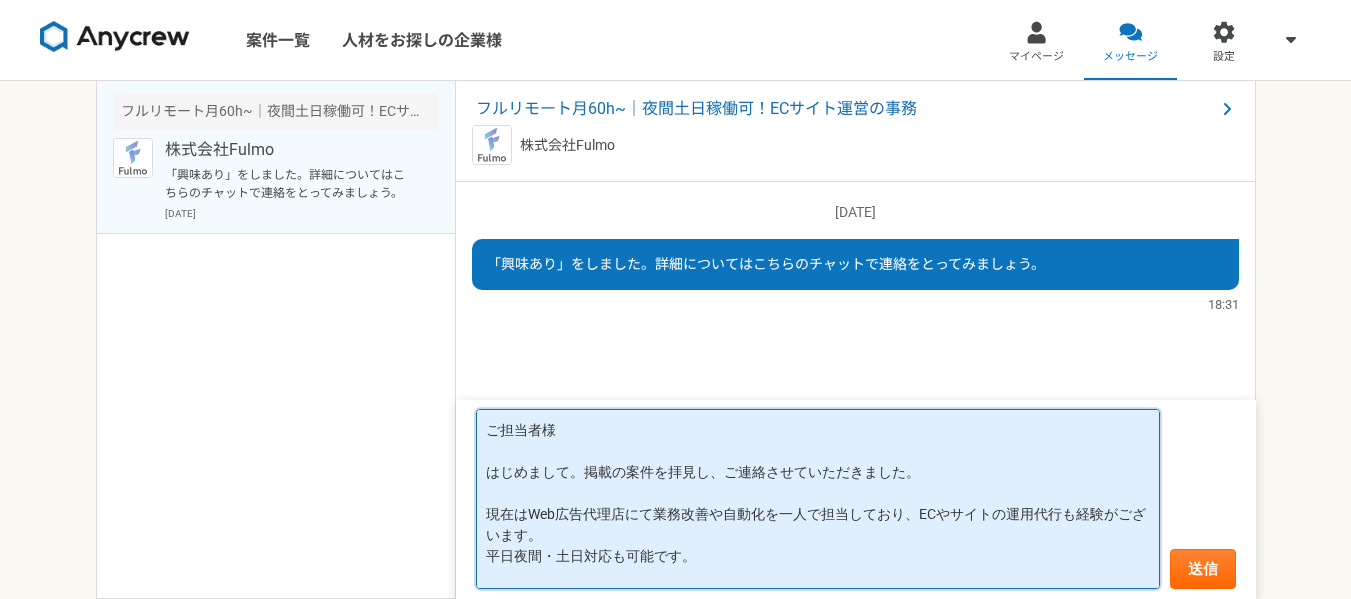click on "ご担当者様
はじめまして。掲載の案件を拝見し、ご連絡させていただきました。
現在はWeb広告代理店にて業務改善や自動化を一人で担当しており、ECやサイトの運用代行も経験がございます。
平日夜間・土日対応も可能です。
ご興味をお持ちいただけましたら、詳細な職務経歴書もすぐに共有可能です。
どうぞよろしくお願いいたします。" at bounding box center (818, 499) 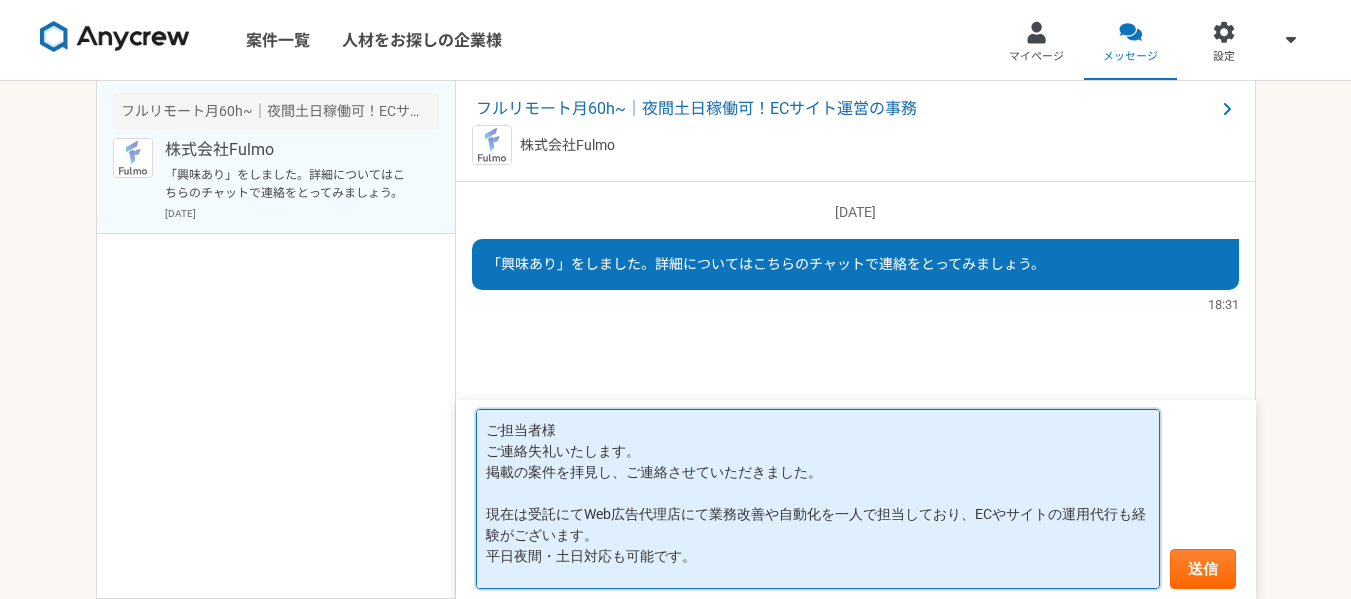 click on "ご担当者様
ご連絡失礼いたします。
掲載の案件を拝見し、ご連絡させていただきました。
現在は受託にてWeb広告代理店にて業務改善や自動化を一人で担当しており、ECやサイトの運用代行も経験がございます。
平日夜間・土日対応も可能です。
ご興味をお持ちいただけましたら、詳細な職務経歴書もすぐに共有可能です。
どうぞよろしくお願いいたします。" at bounding box center [818, 499] 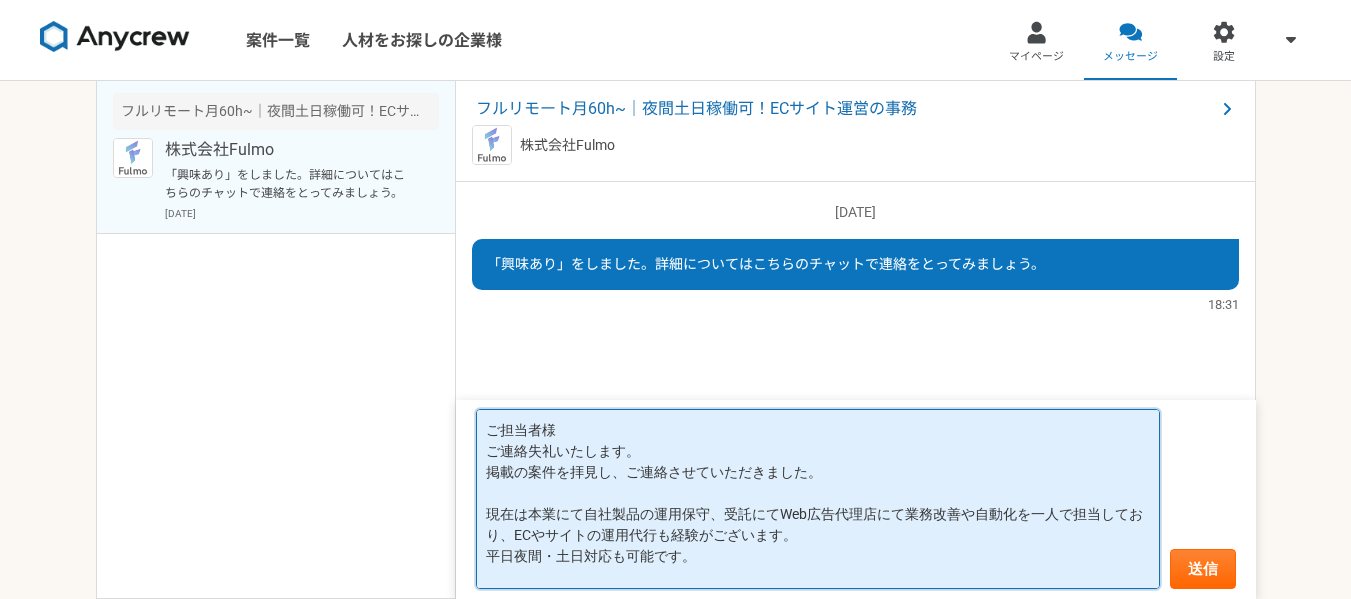 click on "ご担当者様
ご連絡失礼いたします。
掲載の案件を拝見し、ご連絡させていただきました。
現在は本業にて自社製品の運用保守、受託にてWeb広告代理店にて業務改善や自動化を一人で担当しており、ECやサイトの運用代行も経験がございます。
平日夜間・土日対応も可能です。
ご興味をお持ちいただけましたら、詳細な職務経歴書もすぐに共有可能です。
どうぞよろしくお願いいたします。" at bounding box center [818, 499] 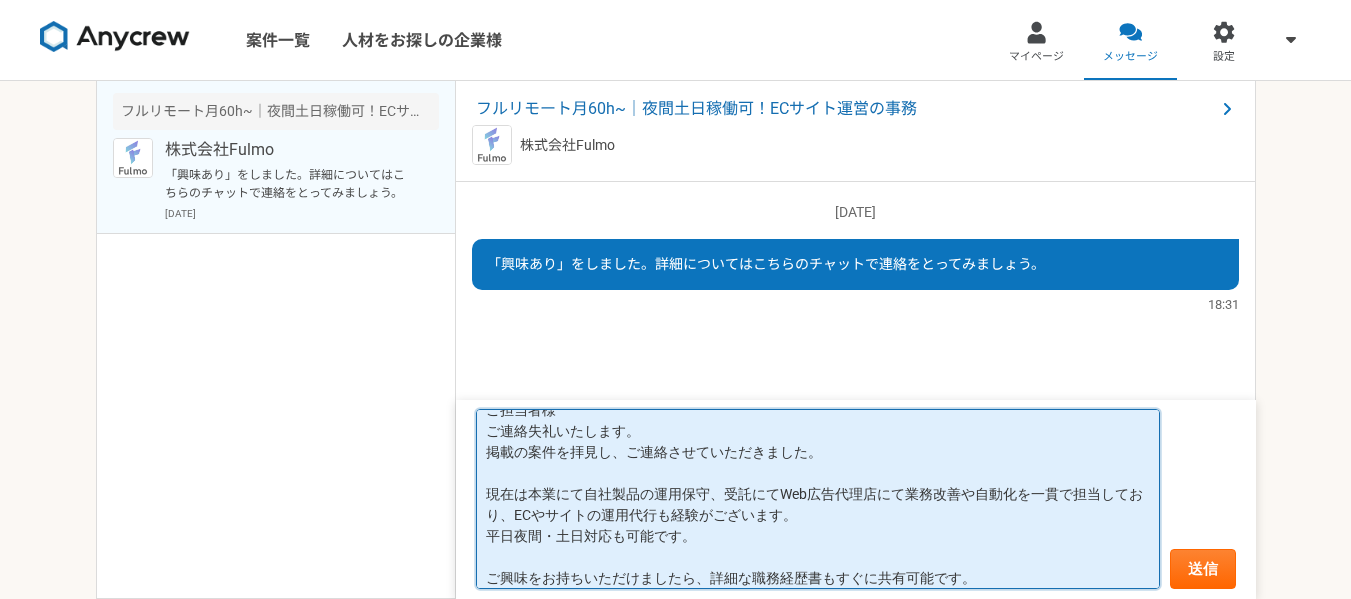 scroll, scrollTop: 41, scrollLeft: 0, axis: vertical 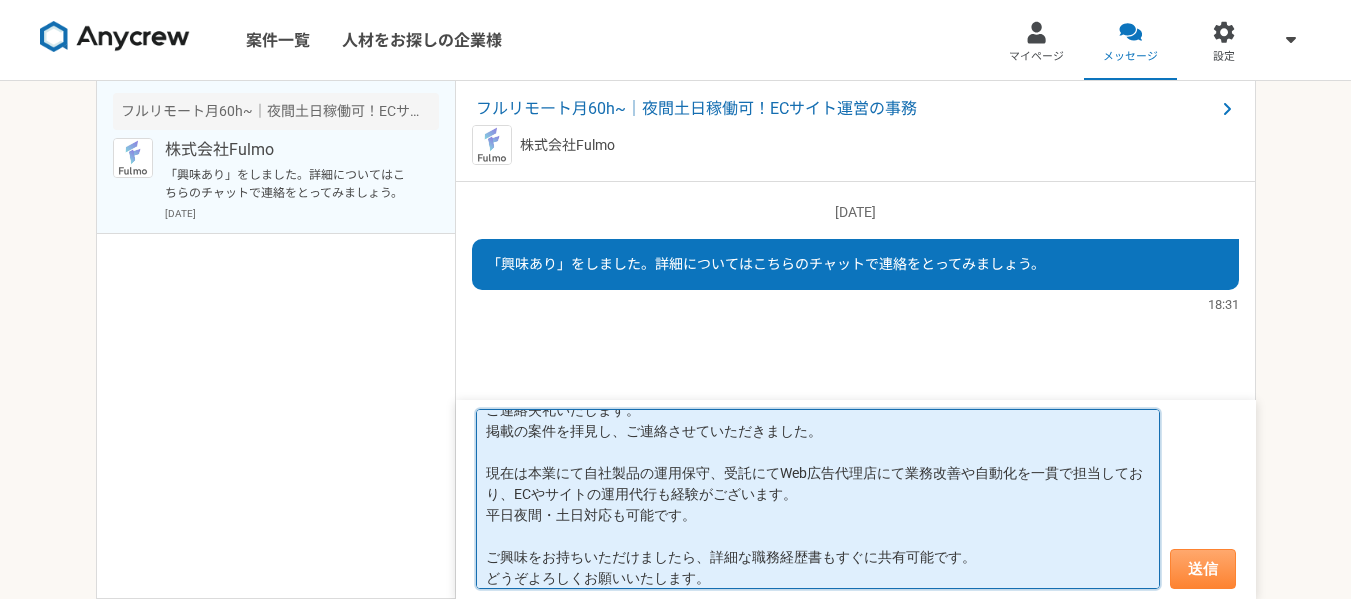 type on "ご担当者様
ご連絡失礼いたします。
掲載の案件を拝見し、ご連絡させていただきました。
現在は本業にて自社製品の運用保守、受託にてWeb広告代理店にて業務改善や自動化を一貫で担当しており、ECやサイトの運用代行も経験がございます。
平日夜間・土日対応も可能です。
ご興味をお持ちいただけましたら、詳細な職務経歴書もすぐに共有可能です。
どうぞよろしくお願いいたします。" 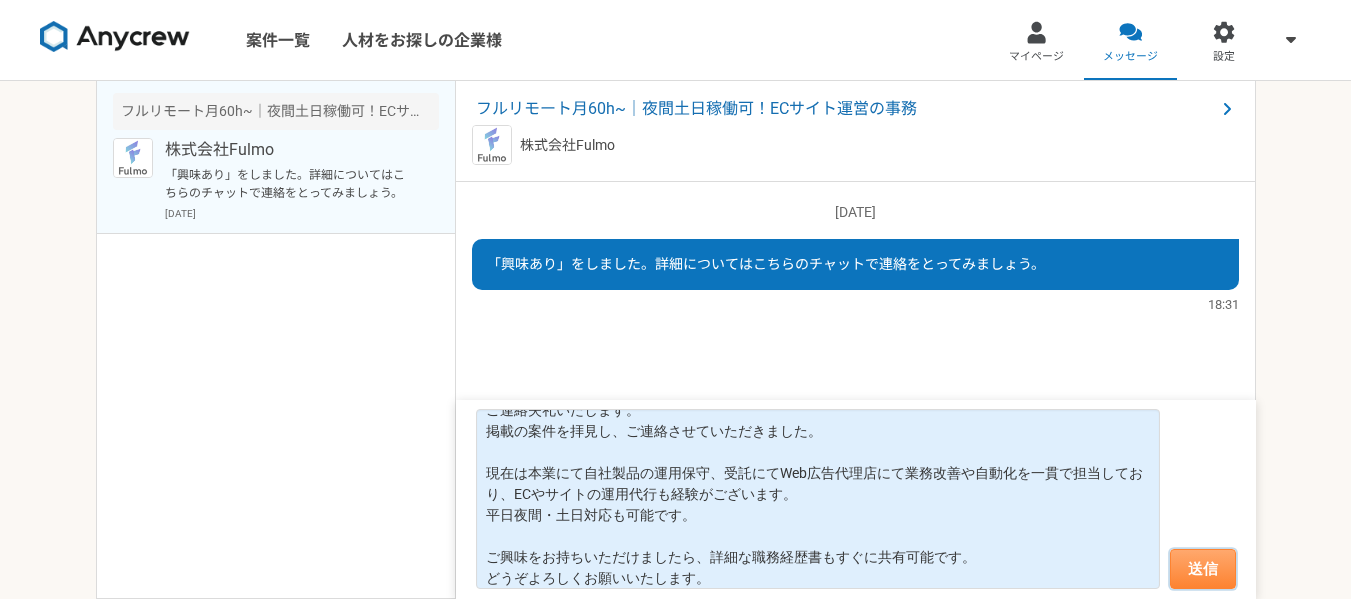 click on "送信" at bounding box center (1203, 569) 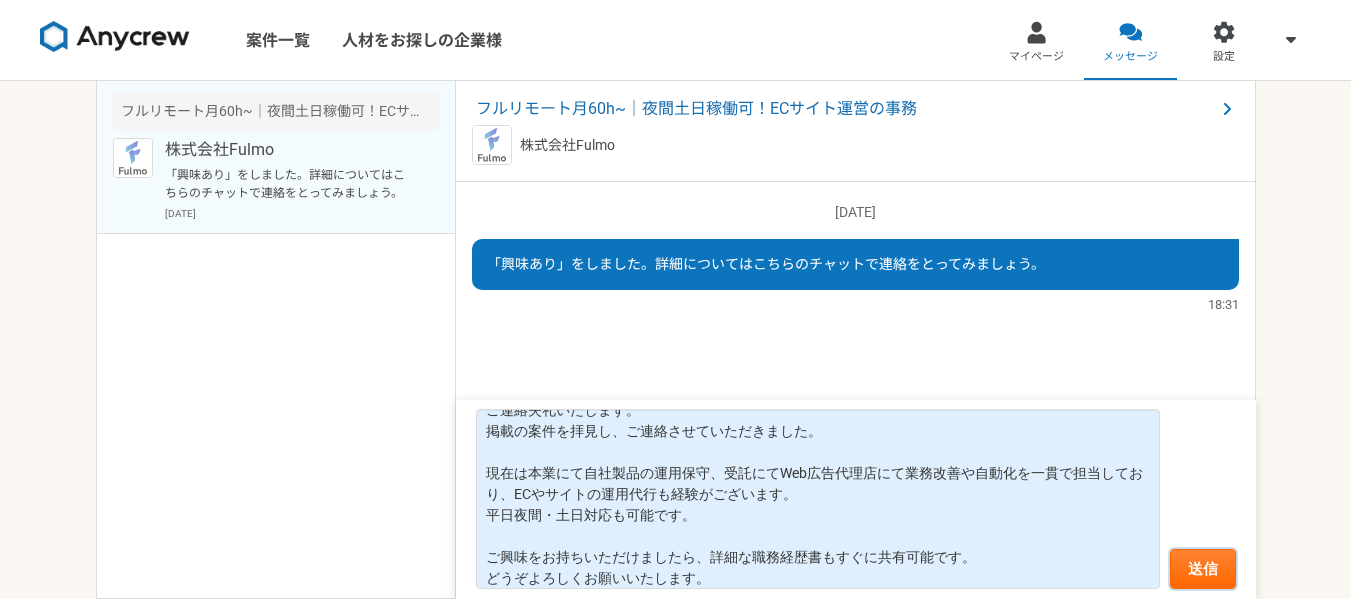 type 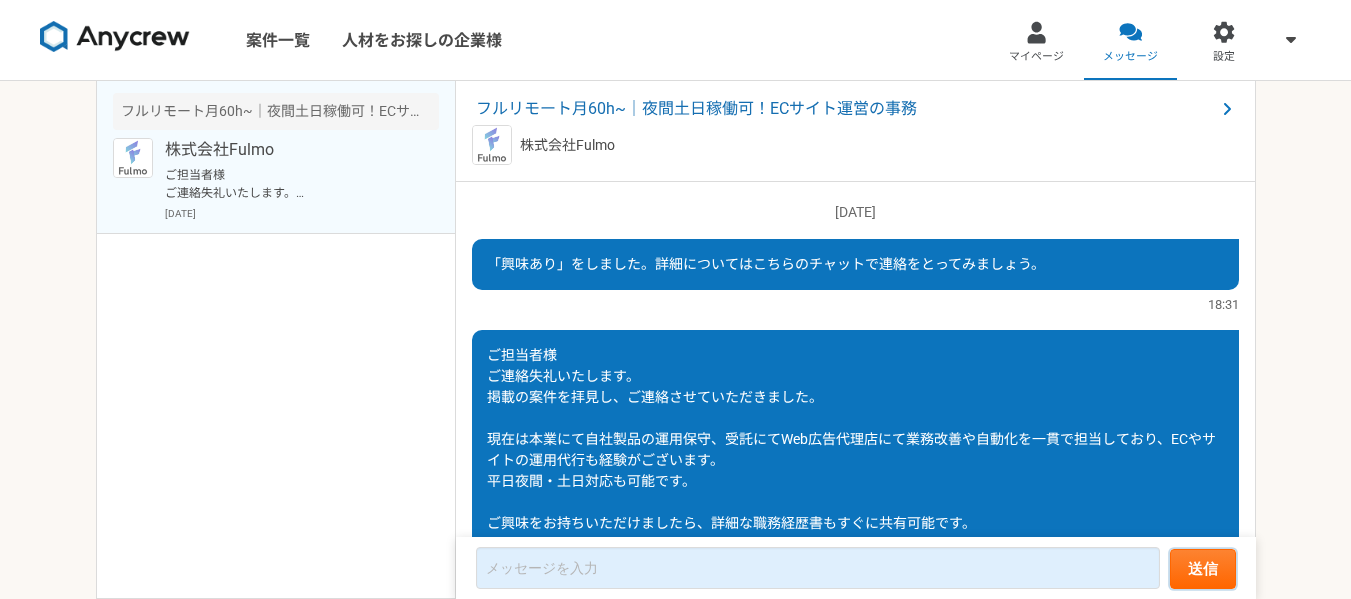 scroll, scrollTop: 0, scrollLeft: 0, axis: both 